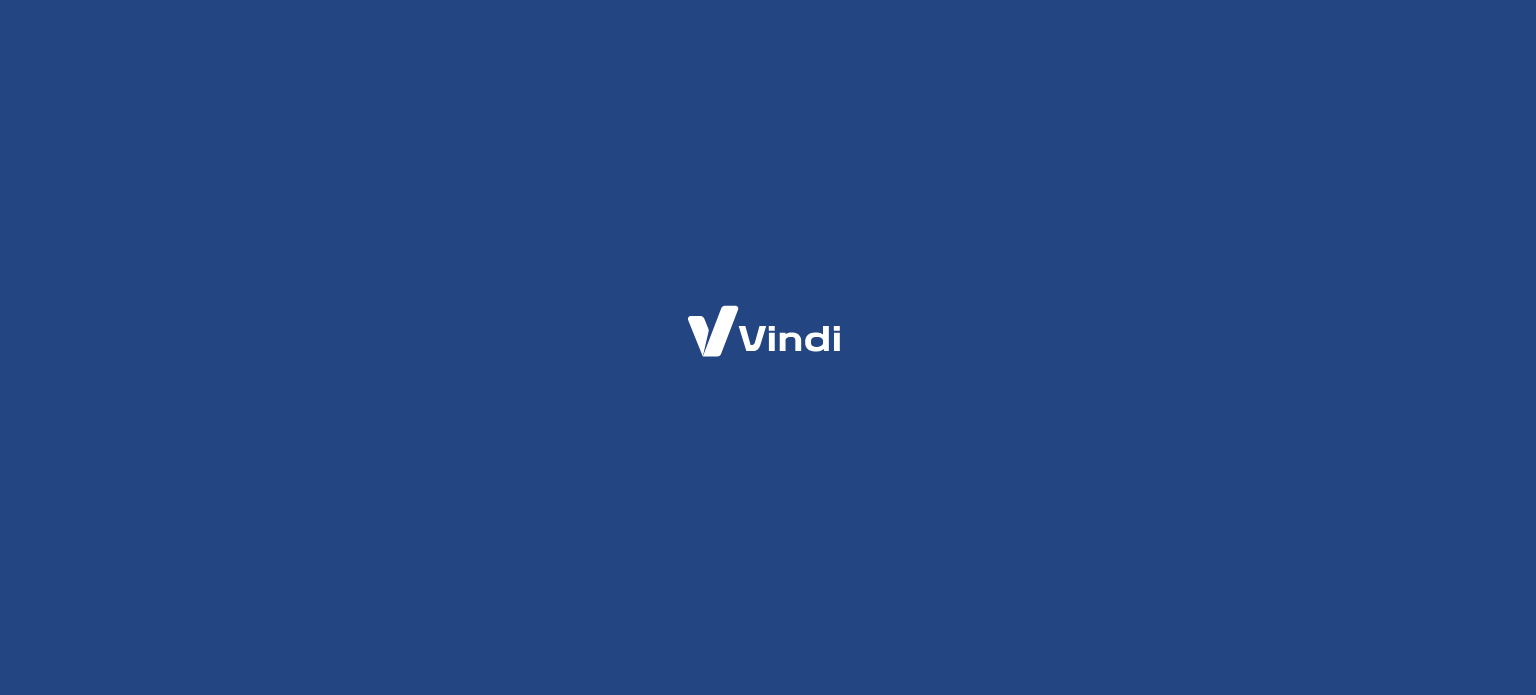 scroll, scrollTop: 0, scrollLeft: 0, axis: both 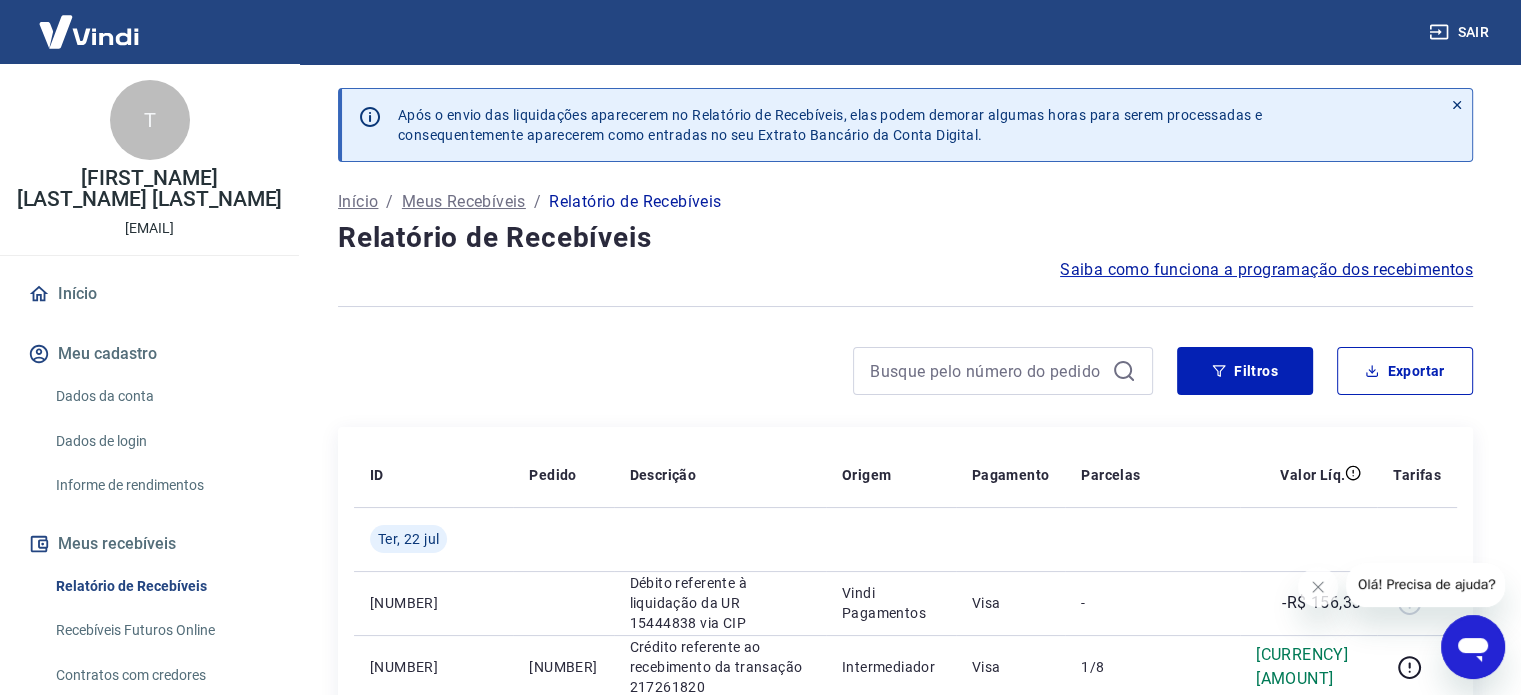 click on "Relatório de Recebíveis" at bounding box center [161, 586] 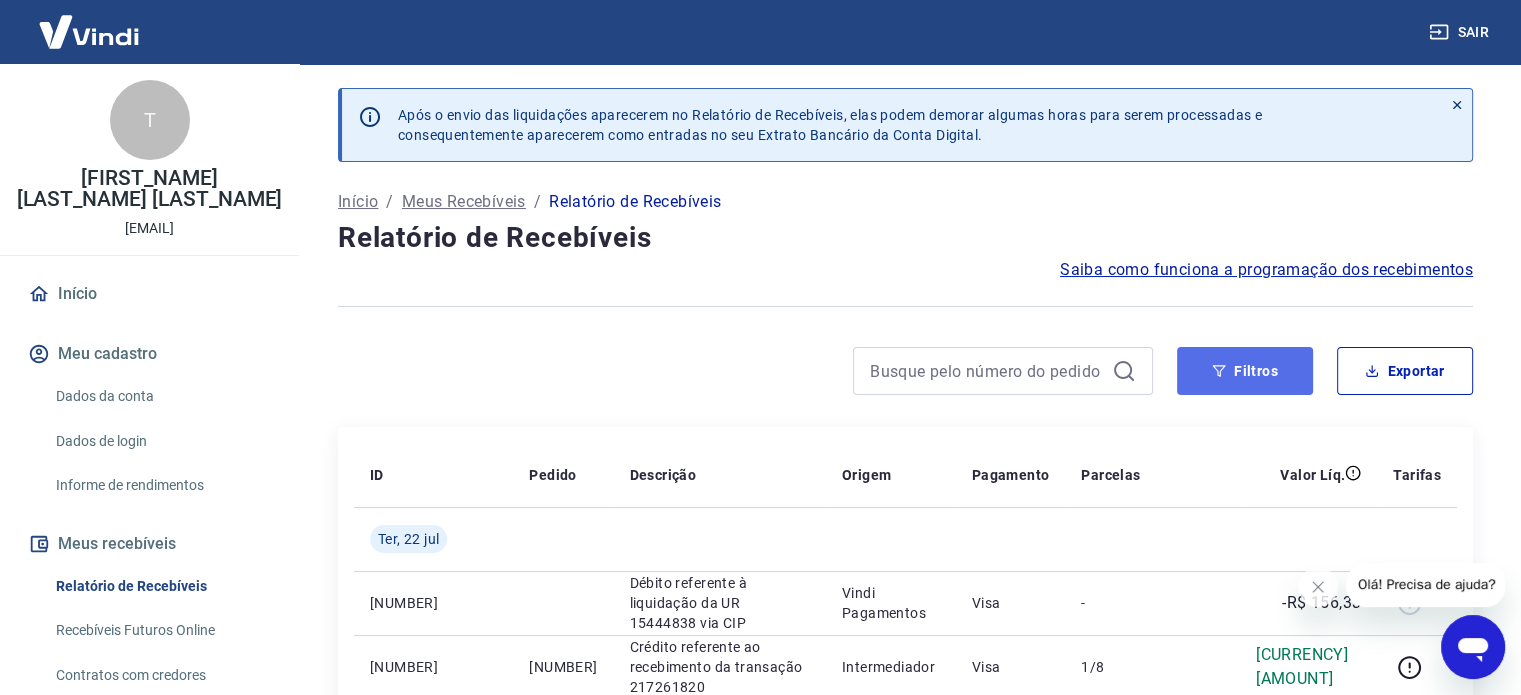 click 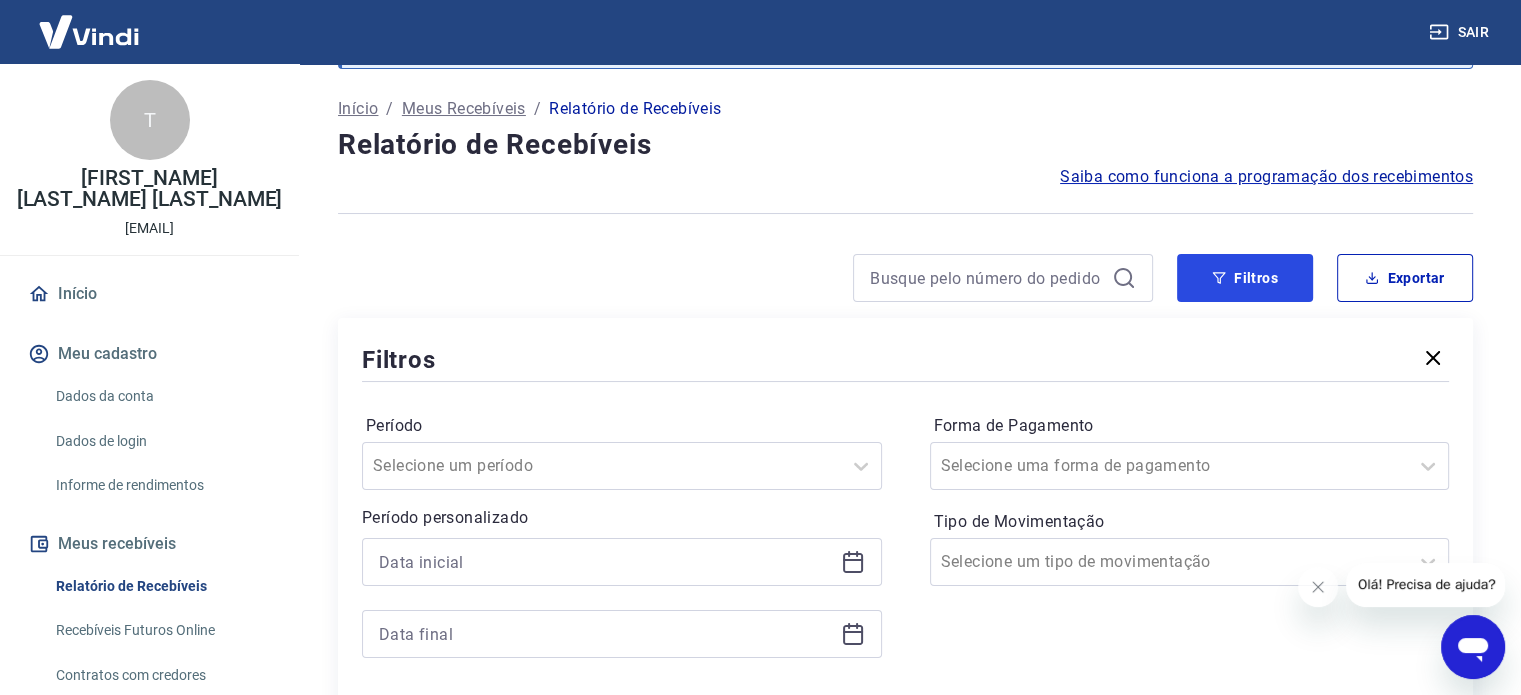 scroll, scrollTop: 200, scrollLeft: 0, axis: vertical 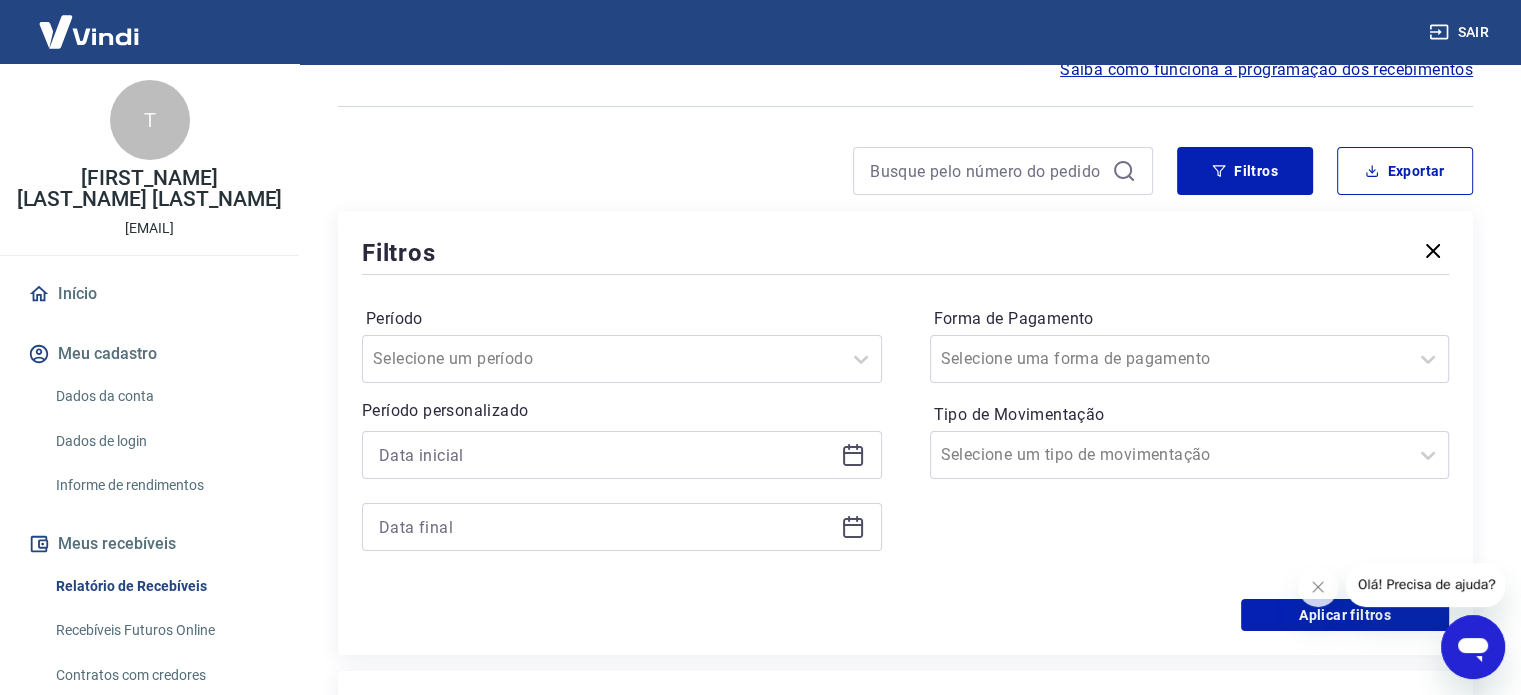 click 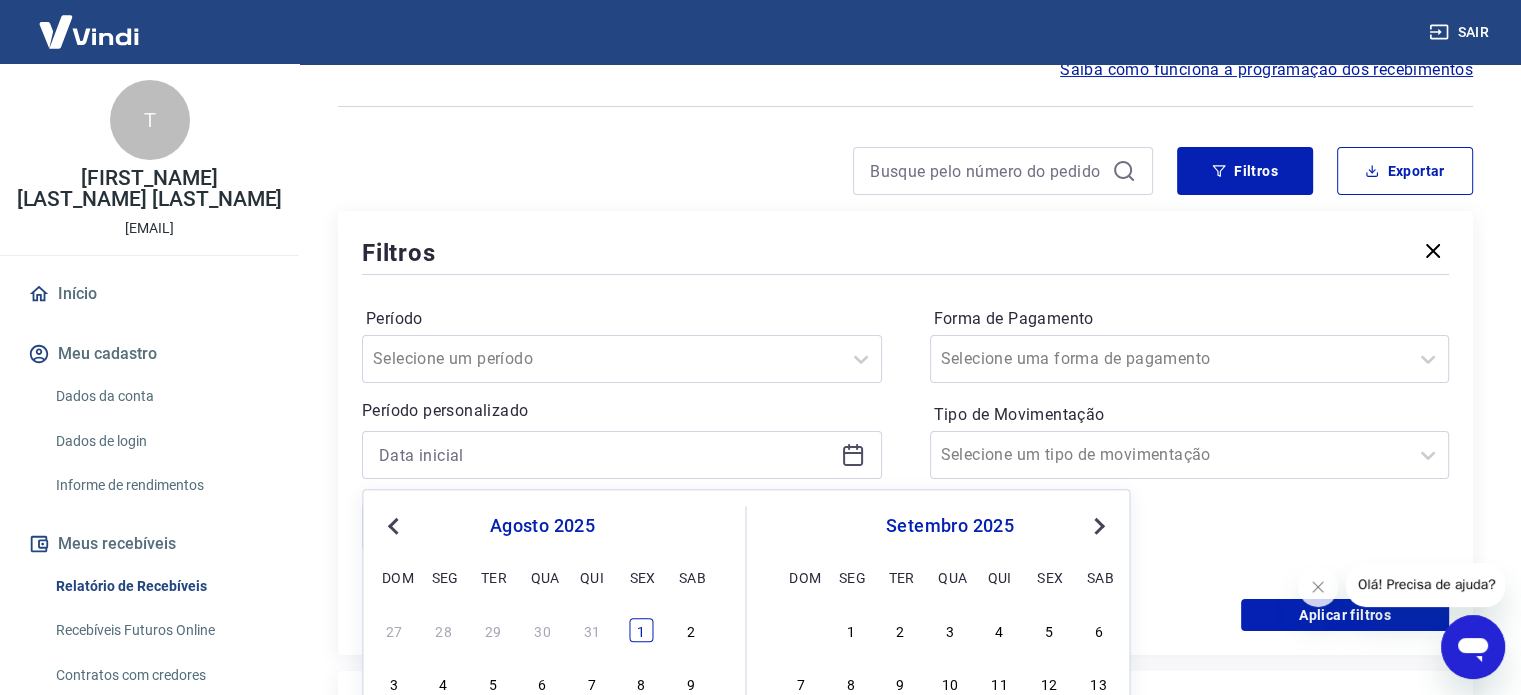 click on "1" at bounding box center [641, 630] 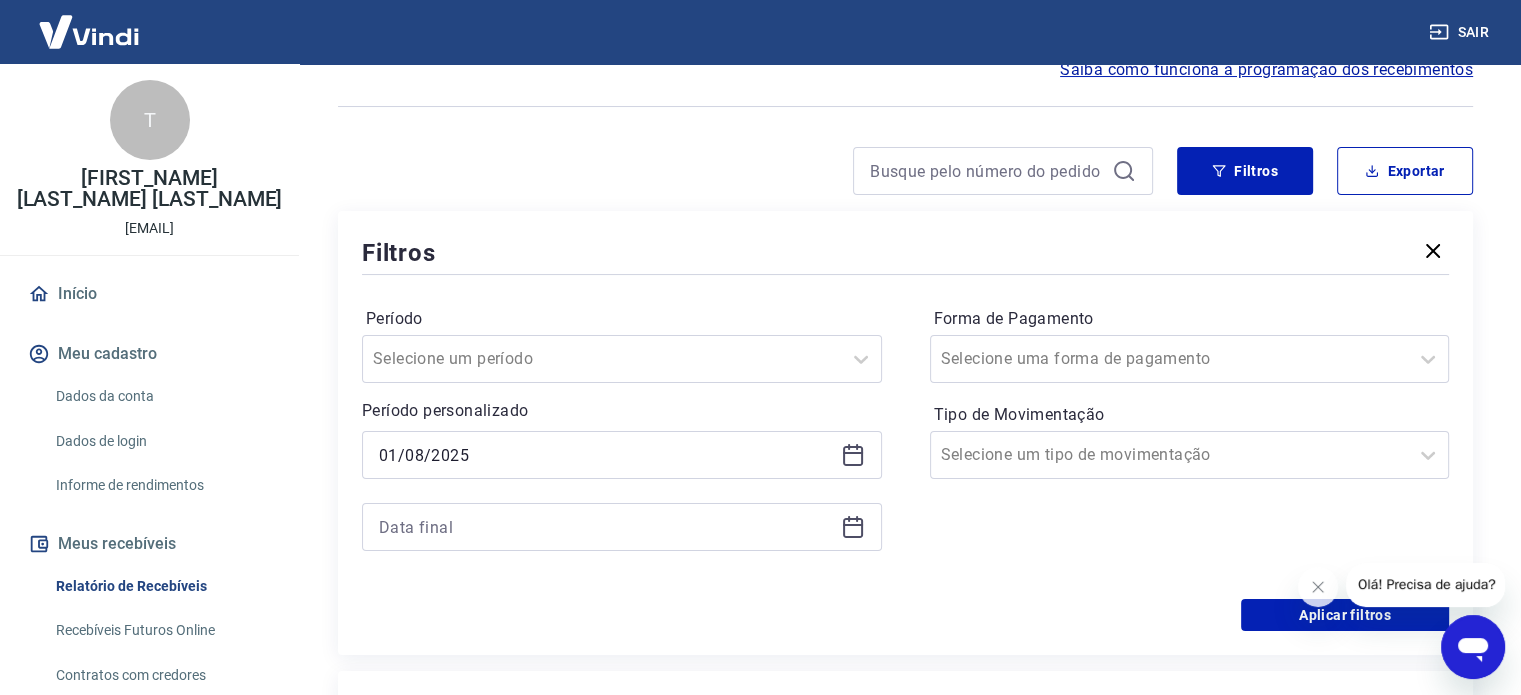 click 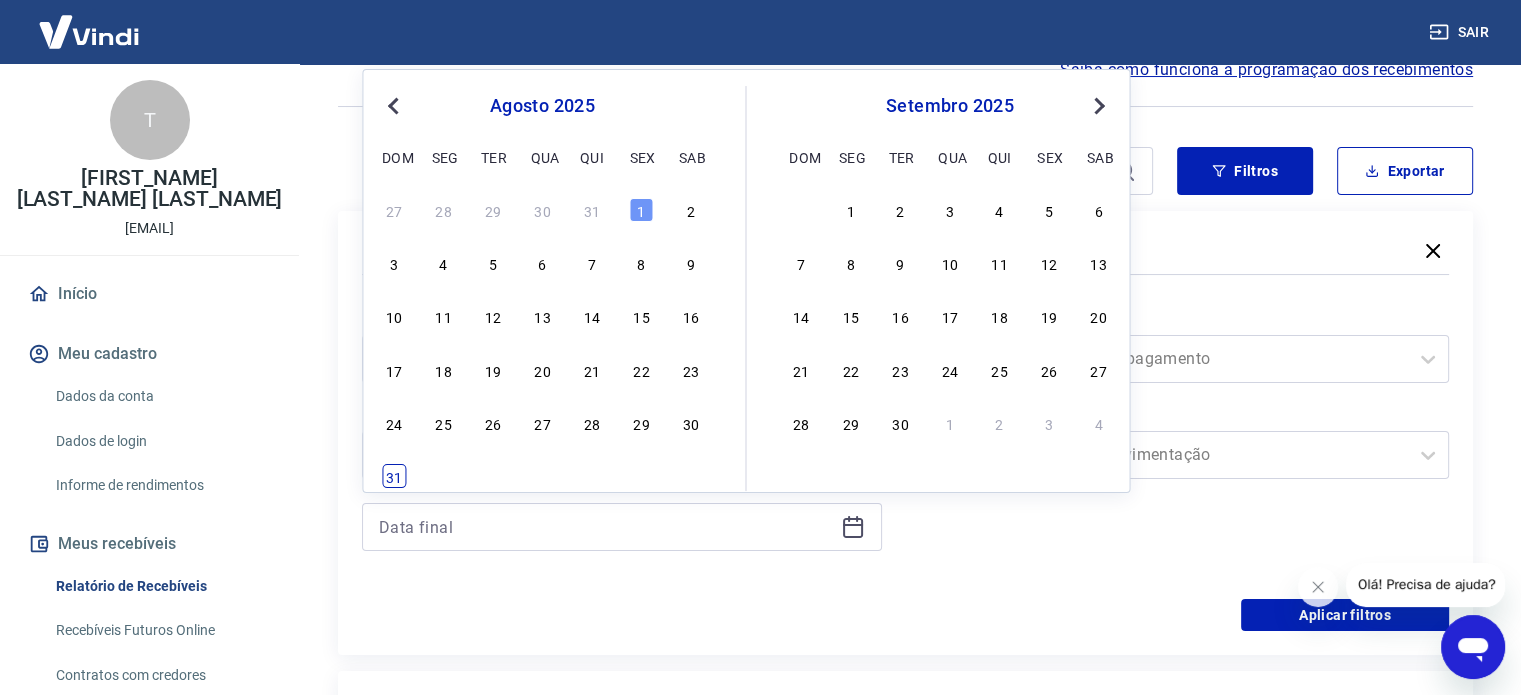 click on "31" at bounding box center (394, 476) 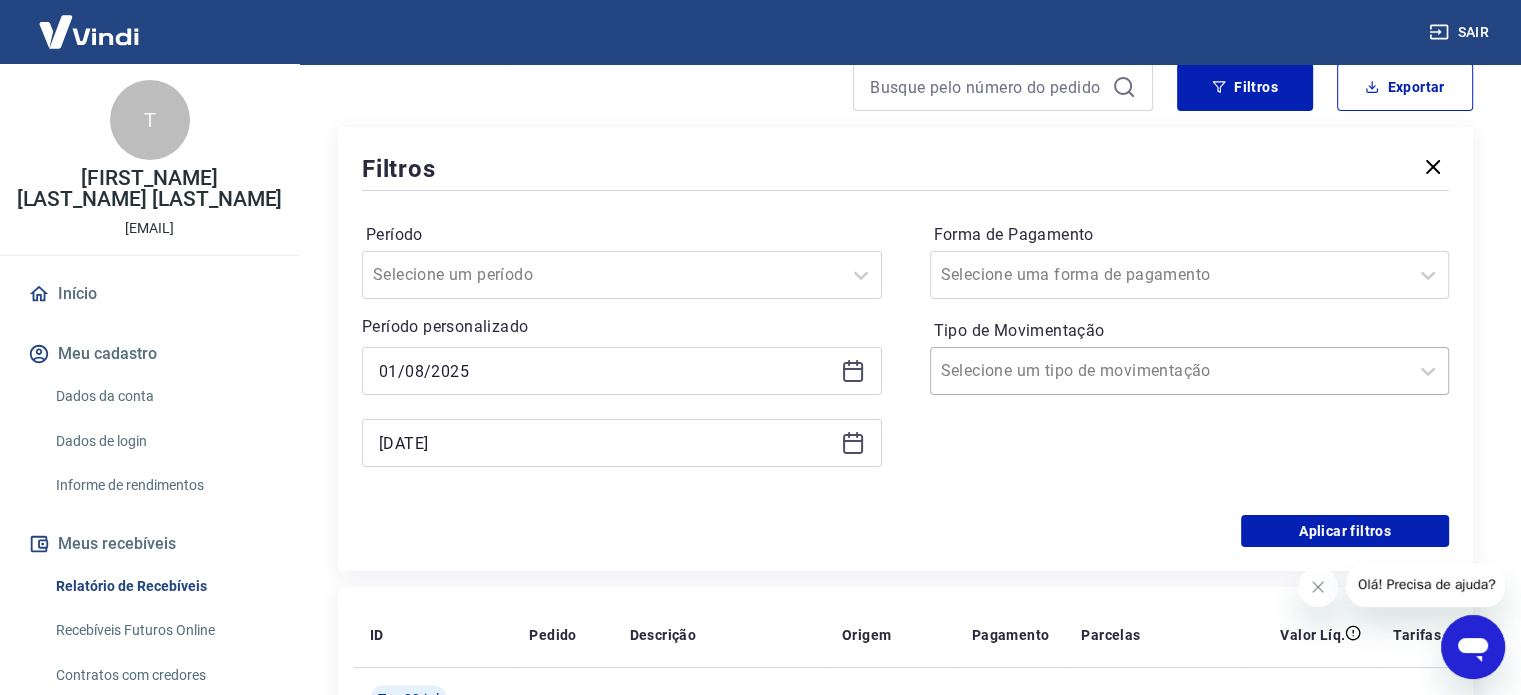 scroll, scrollTop: 400, scrollLeft: 0, axis: vertical 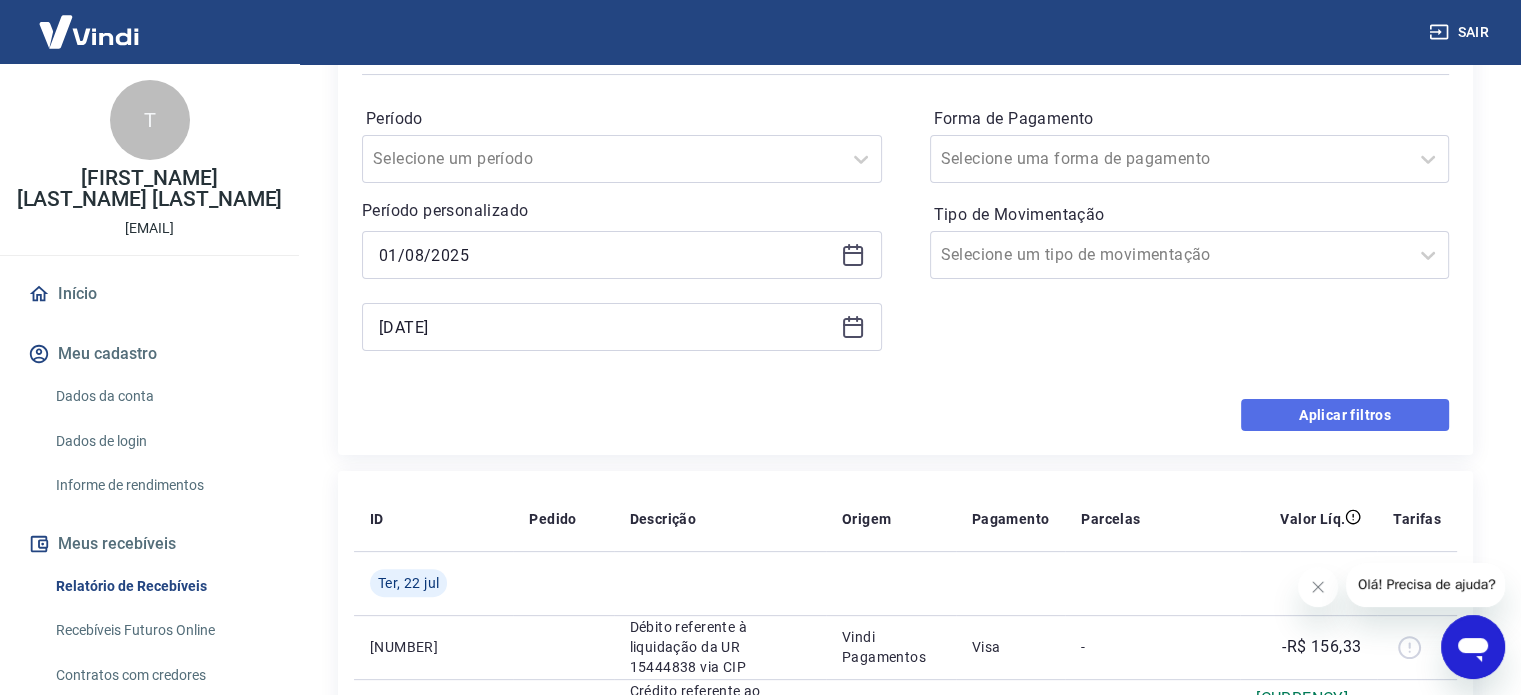 click on "Aplicar filtros" at bounding box center [1345, 415] 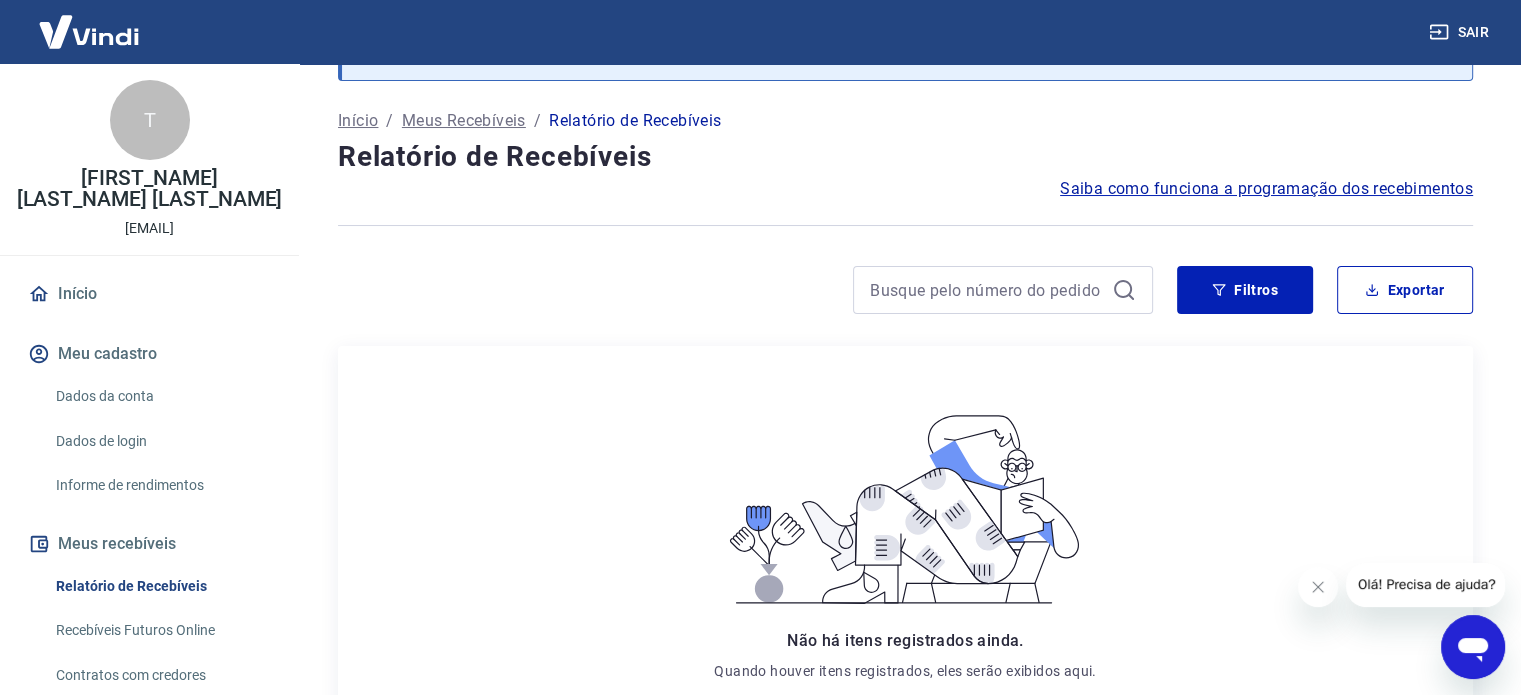 scroll, scrollTop: 0, scrollLeft: 0, axis: both 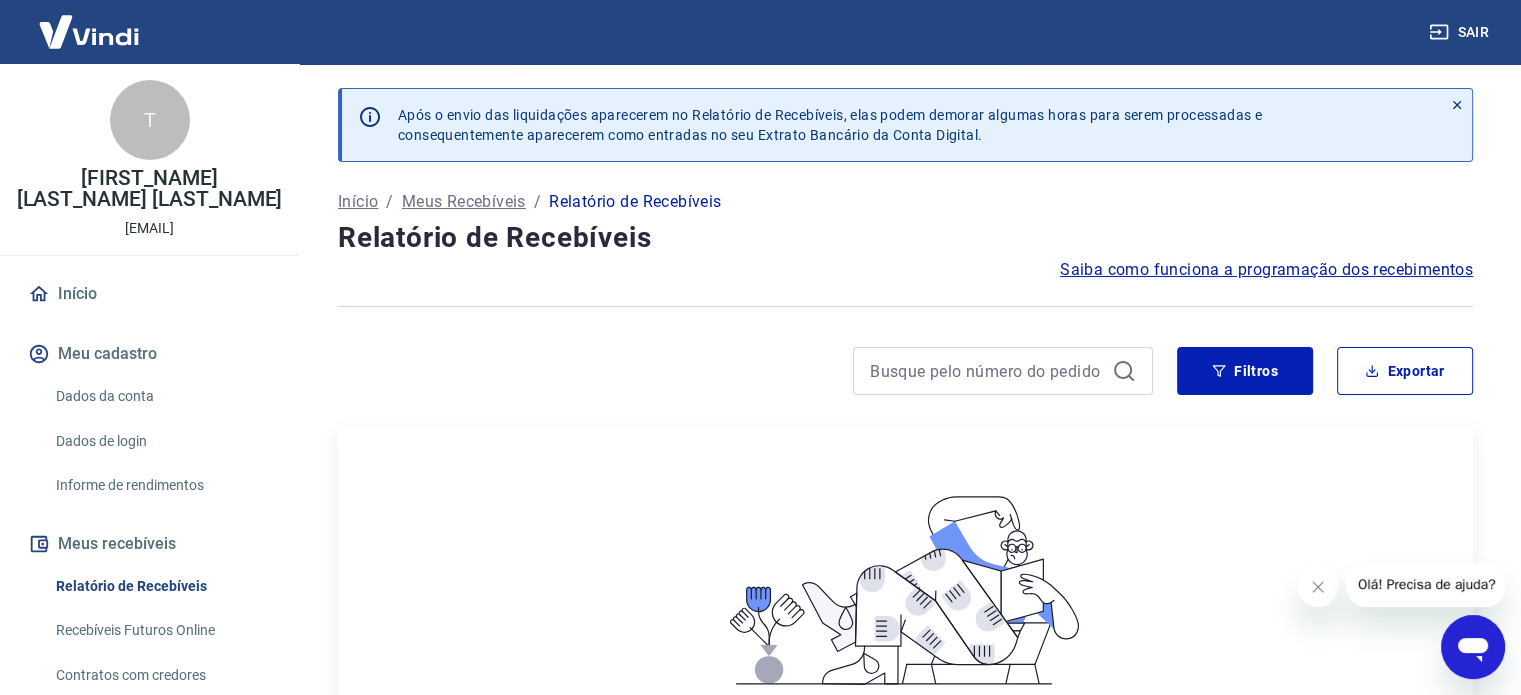 click on "Início" at bounding box center [149, 294] 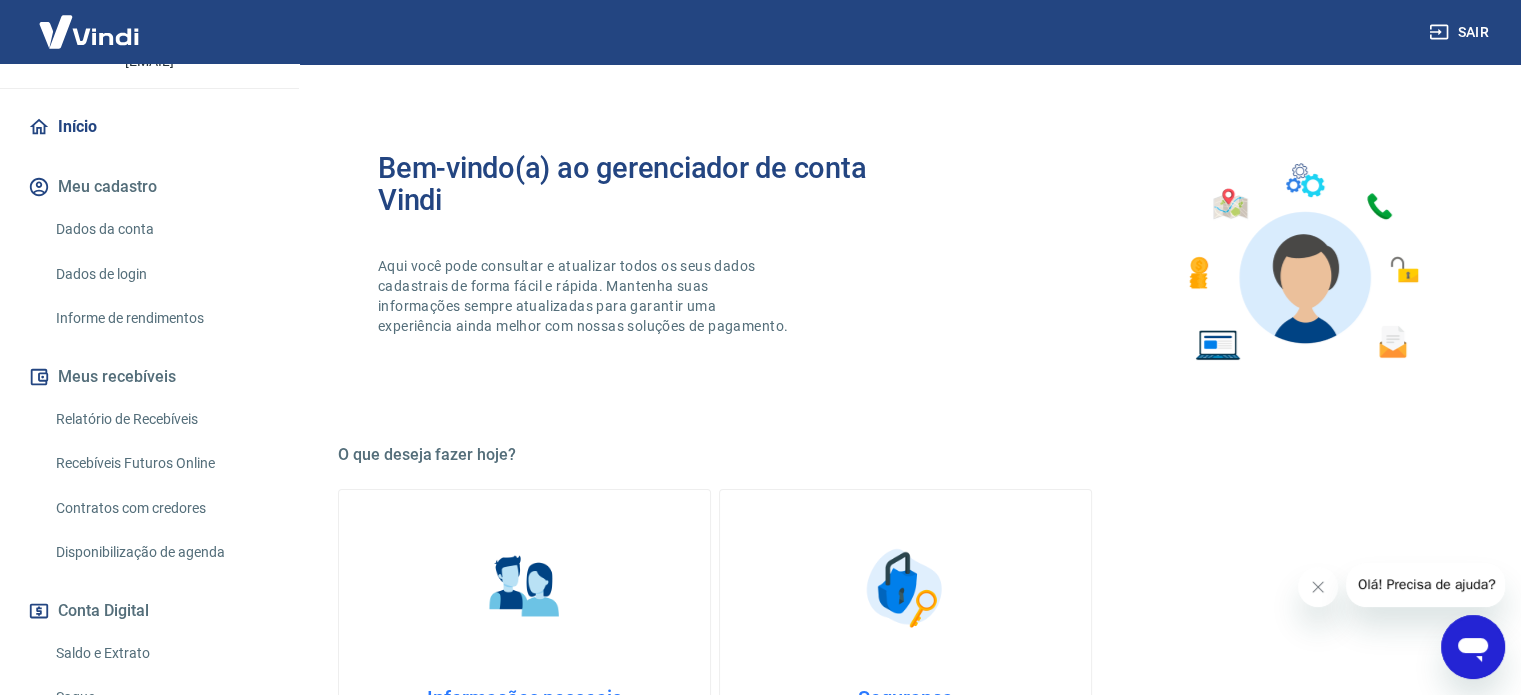 scroll, scrollTop: 200, scrollLeft: 0, axis: vertical 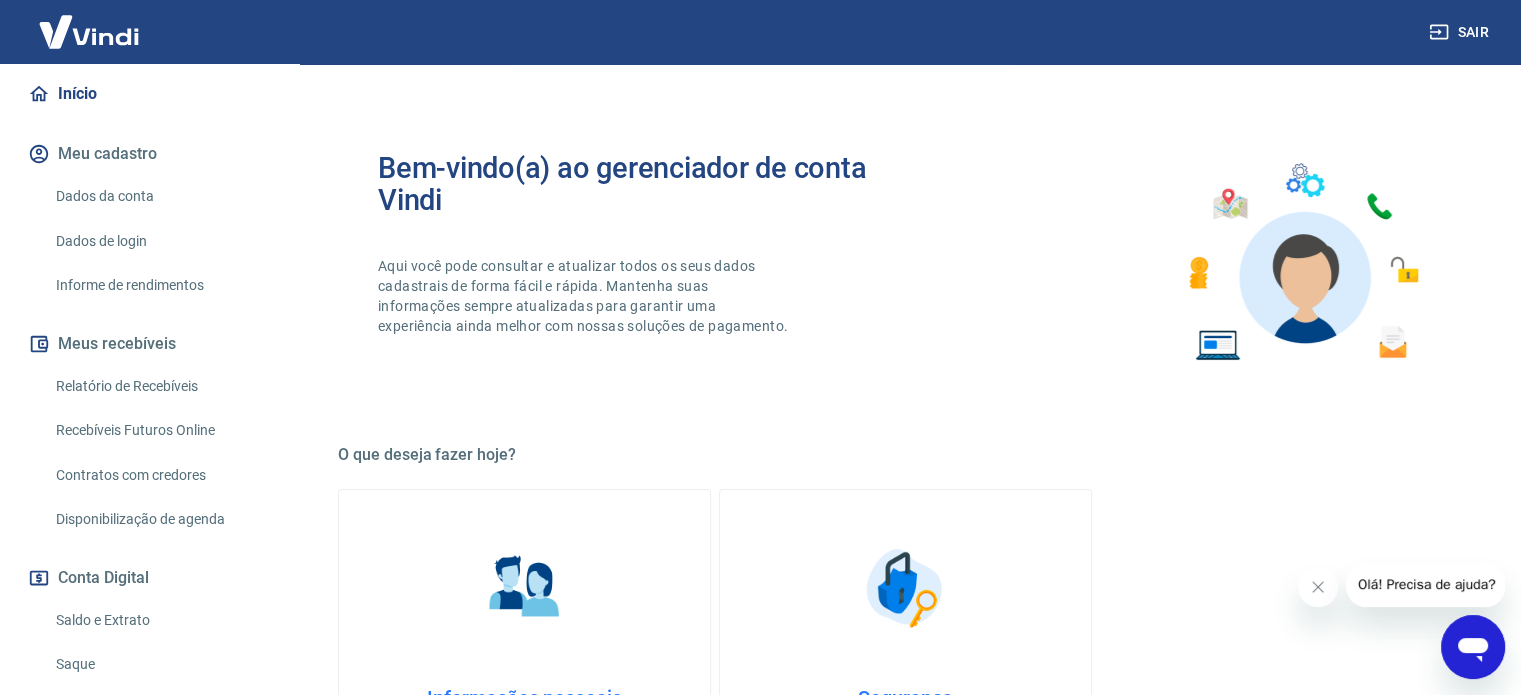 click on "Bem-vindo(a) ao gerenciador de conta Vindi Aqui você pode consultar e atualizar todos os seus dados cadastrais de forma fácil e rápida. Mantenha suas informações sempre atualizadas para garantir uma experiência ainda melhor com nossas soluções de pagamento. O que deseja fazer hoje? Informações pessoais Gestão de dados cadastrais, envio de documentos, alteração de telefone e endereços. Segurança Alteração de senha, autenticação em duas etapas, histórico de logins, gerenciamento de dispositivos. Fácil de acessar Para acessar este gerenciador, basta clicar em “Gerenciar conta” no menu lateral do portal de vendas. Retorne para o portal de vendas Você poderá retornar para o portal de vendas através das seguintes maneiras: - parte inferior do menu lateral - rodapé desta página Acesso rápido Portal Intermediador Gerencie suas vendas online. Acessar Portal Maquininha Gerencie suas vendas física. Acessar" at bounding box center [905, 787] 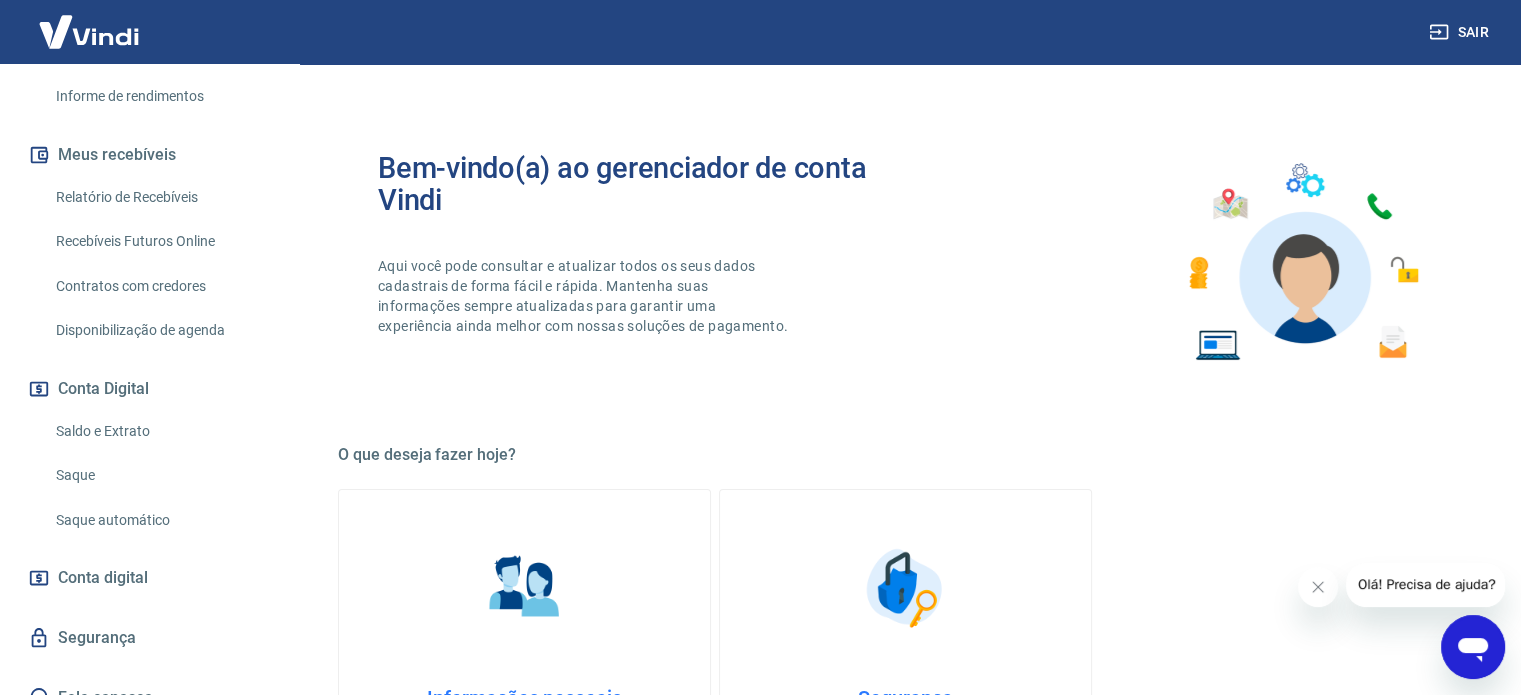 scroll, scrollTop: 392, scrollLeft: 0, axis: vertical 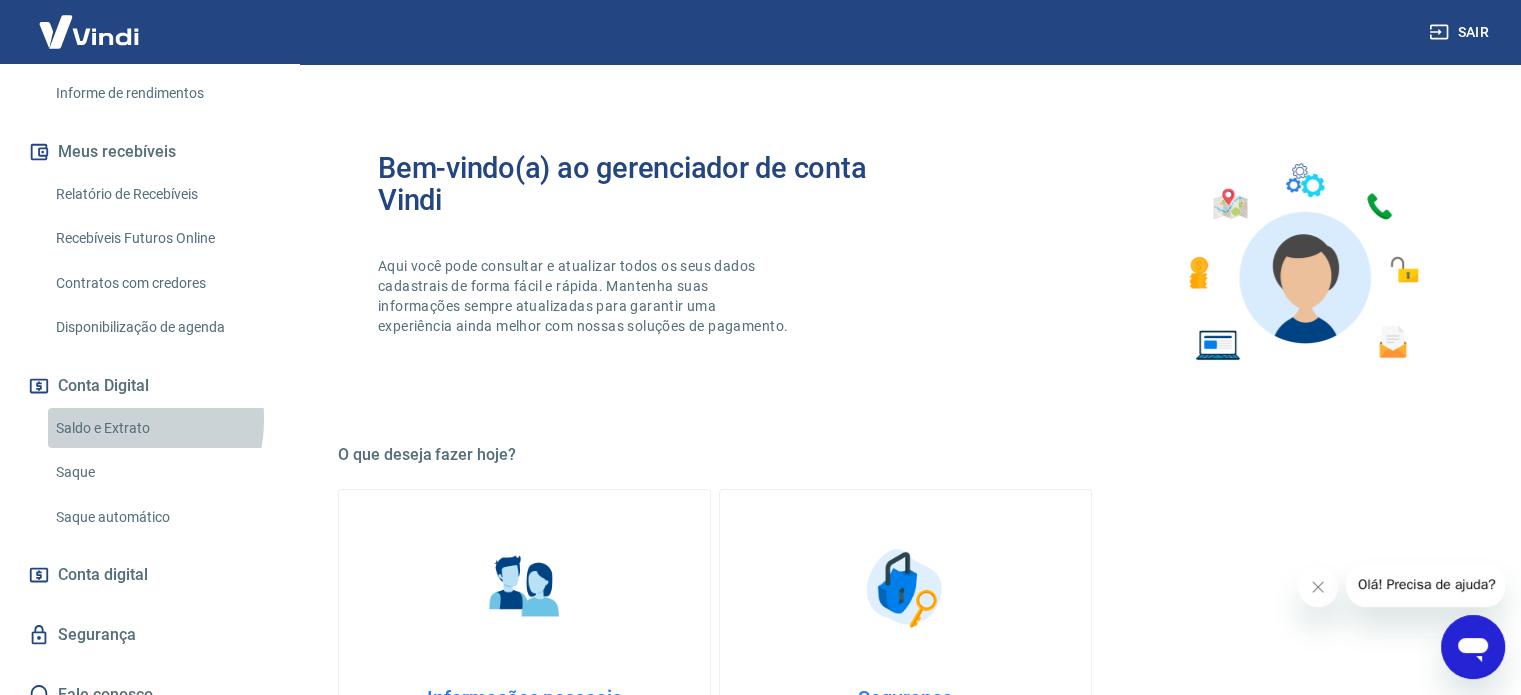 click on "Saldo e Extrato" at bounding box center (161, 428) 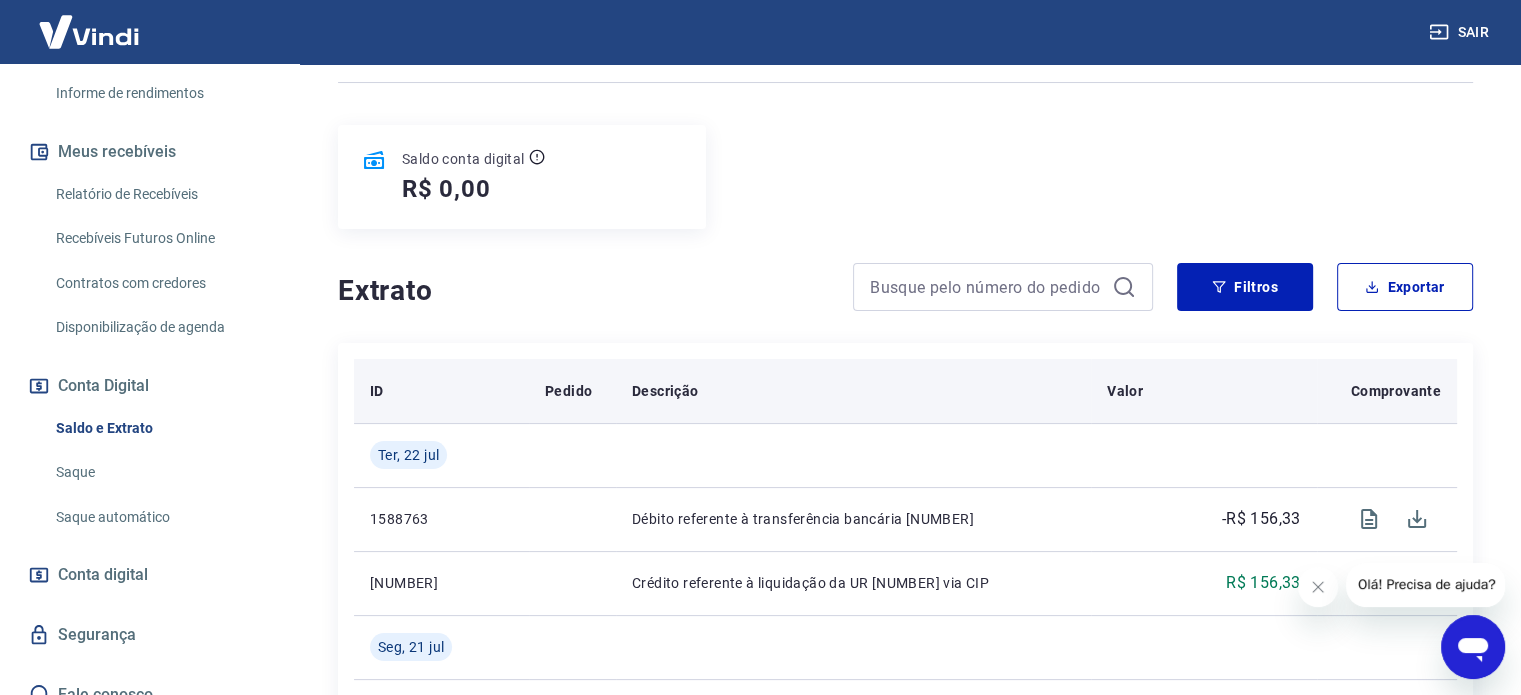scroll, scrollTop: 0, scrollLeft: 0, axis: both 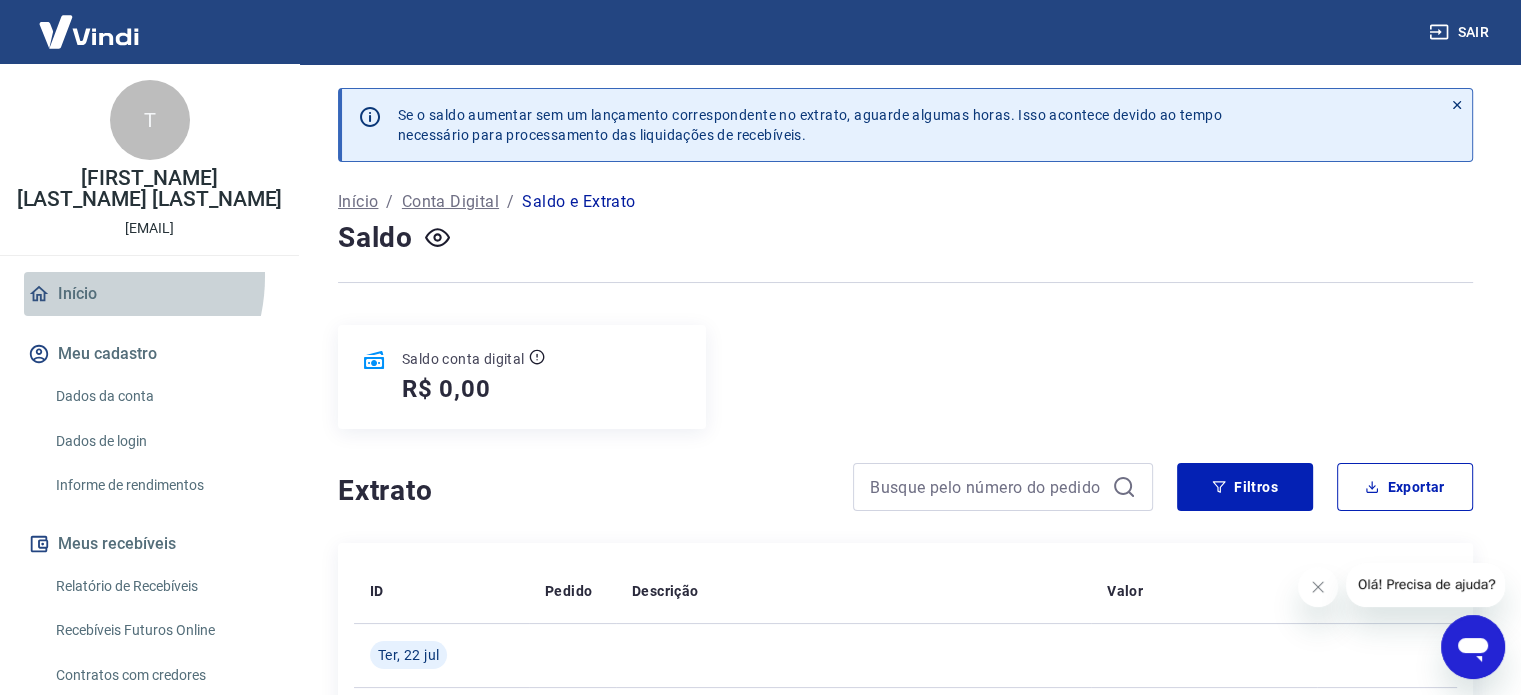 click on "Início" at bounding box center (149, 294) 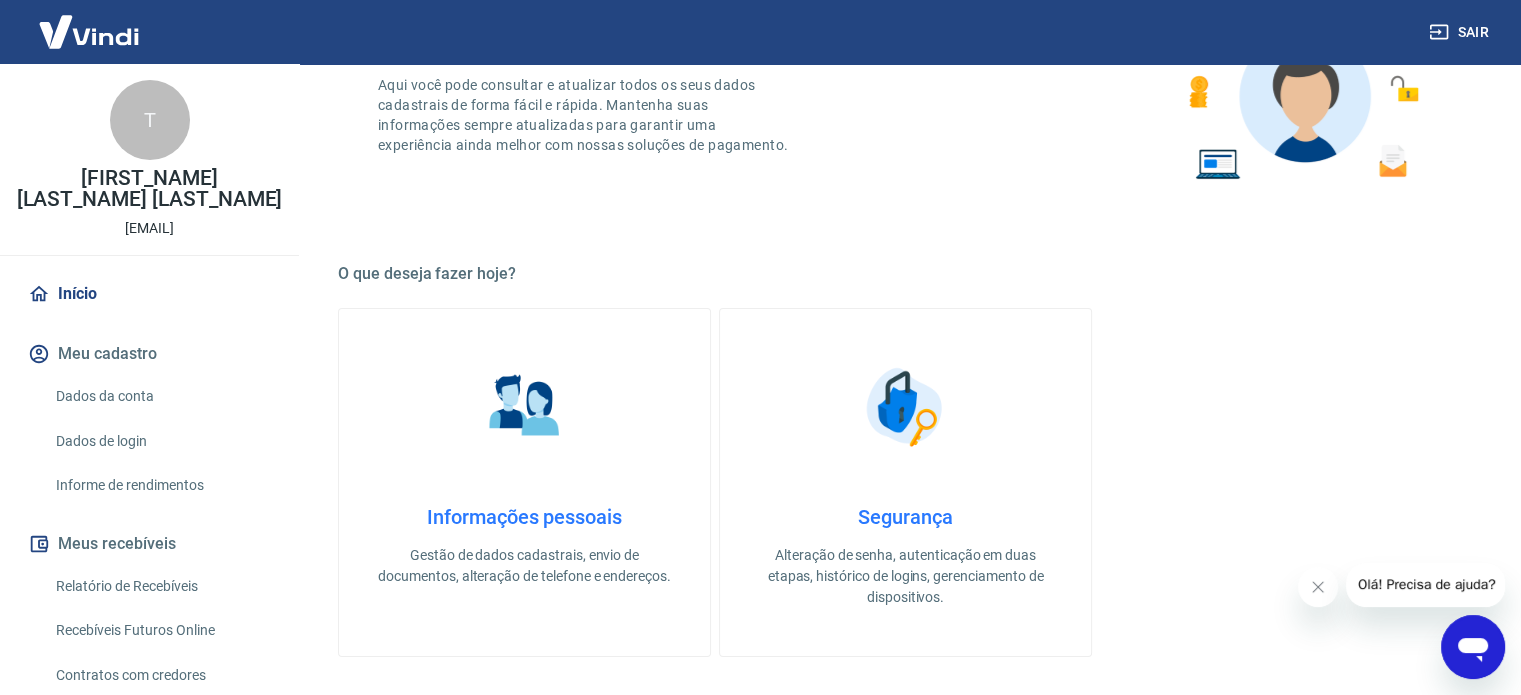 scroll, scrollTop: 200, scrollLeft: 0, axis: vertical 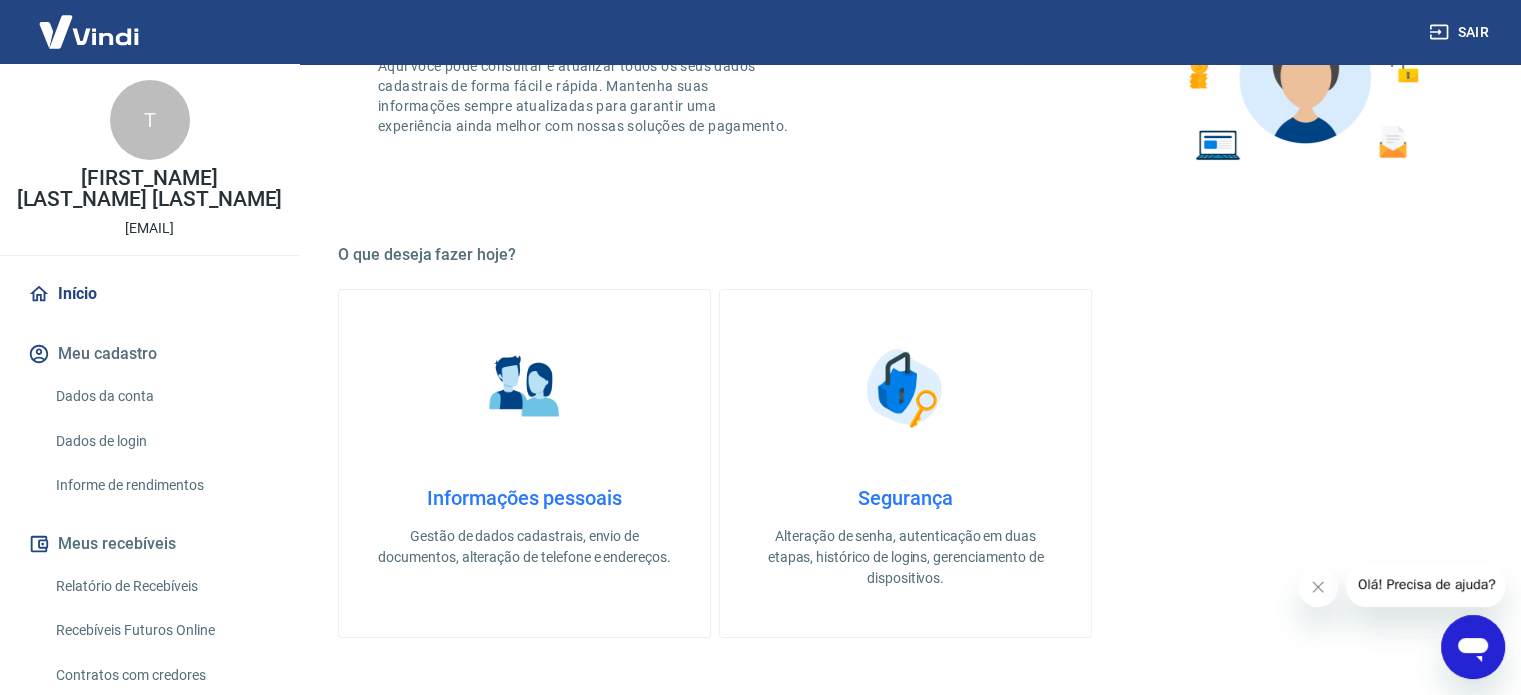 click on "Dados da conta" at bounding box center (161, 396) 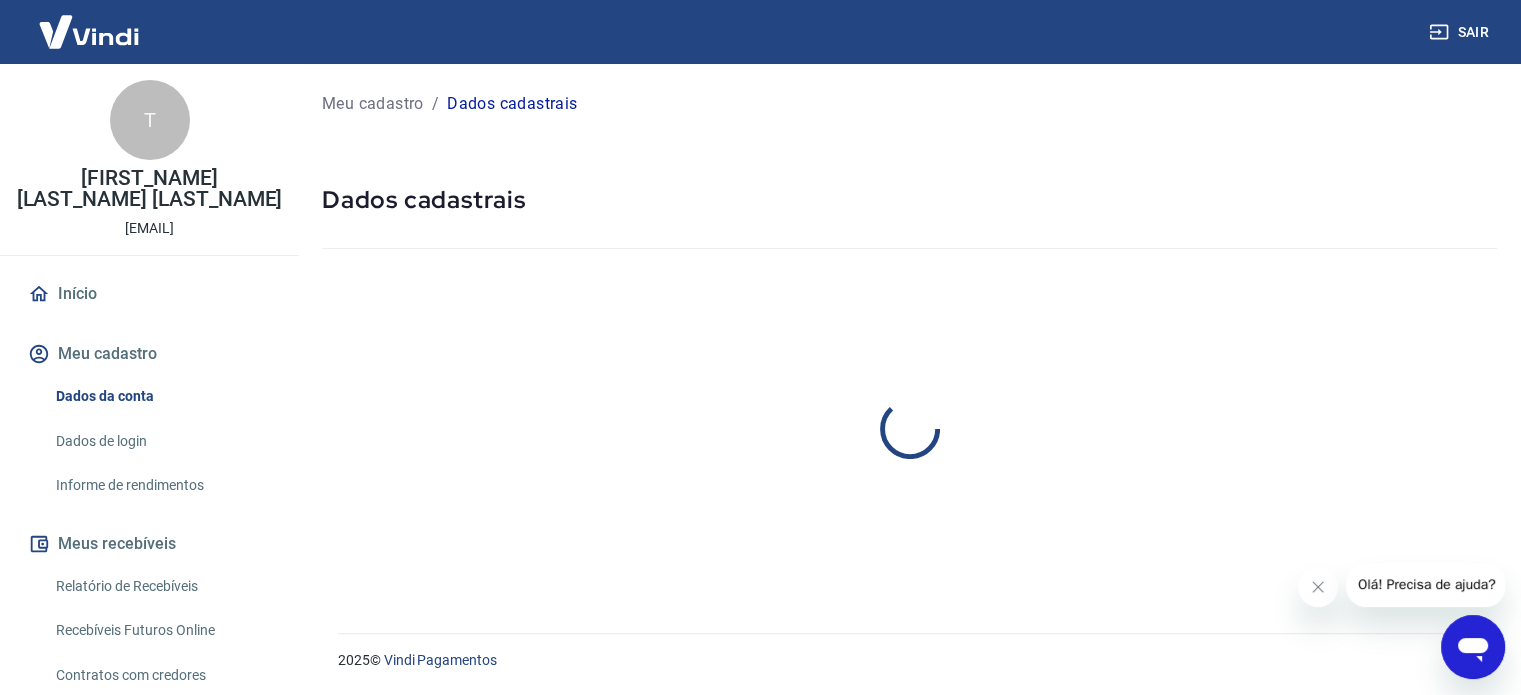 scroll, scrollTop: 0, scrollLeft: 0, axis: both 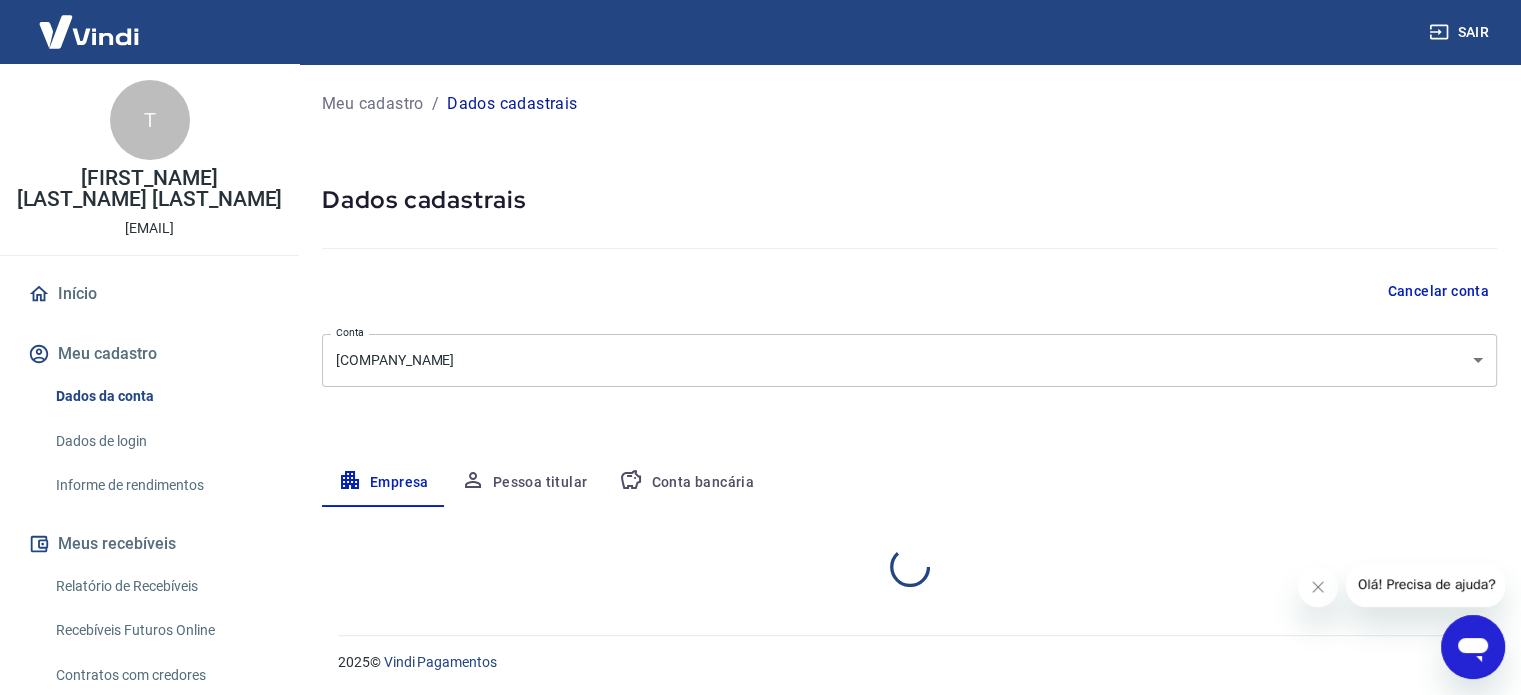select on "[STATE]" 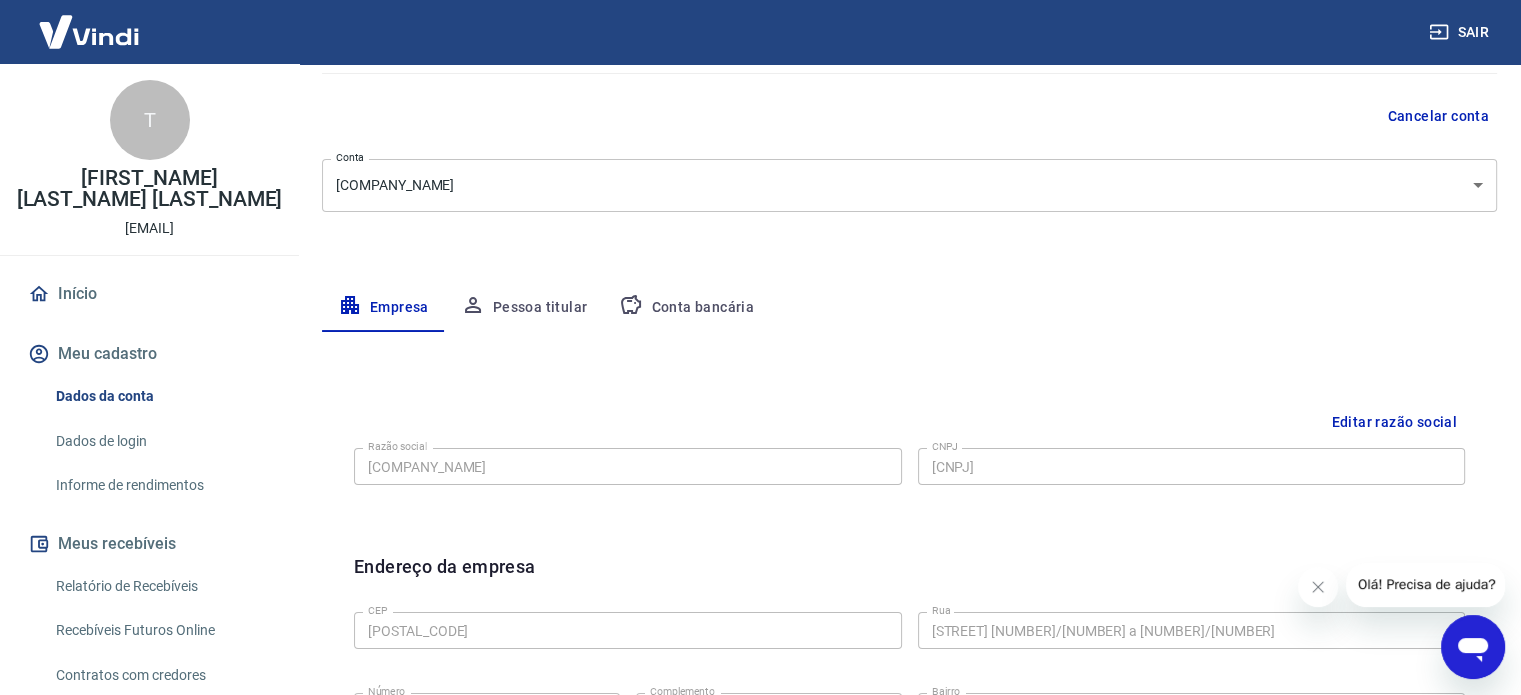 scroll, scrollTop: 200, scrollLeft: 0, axis: vertical 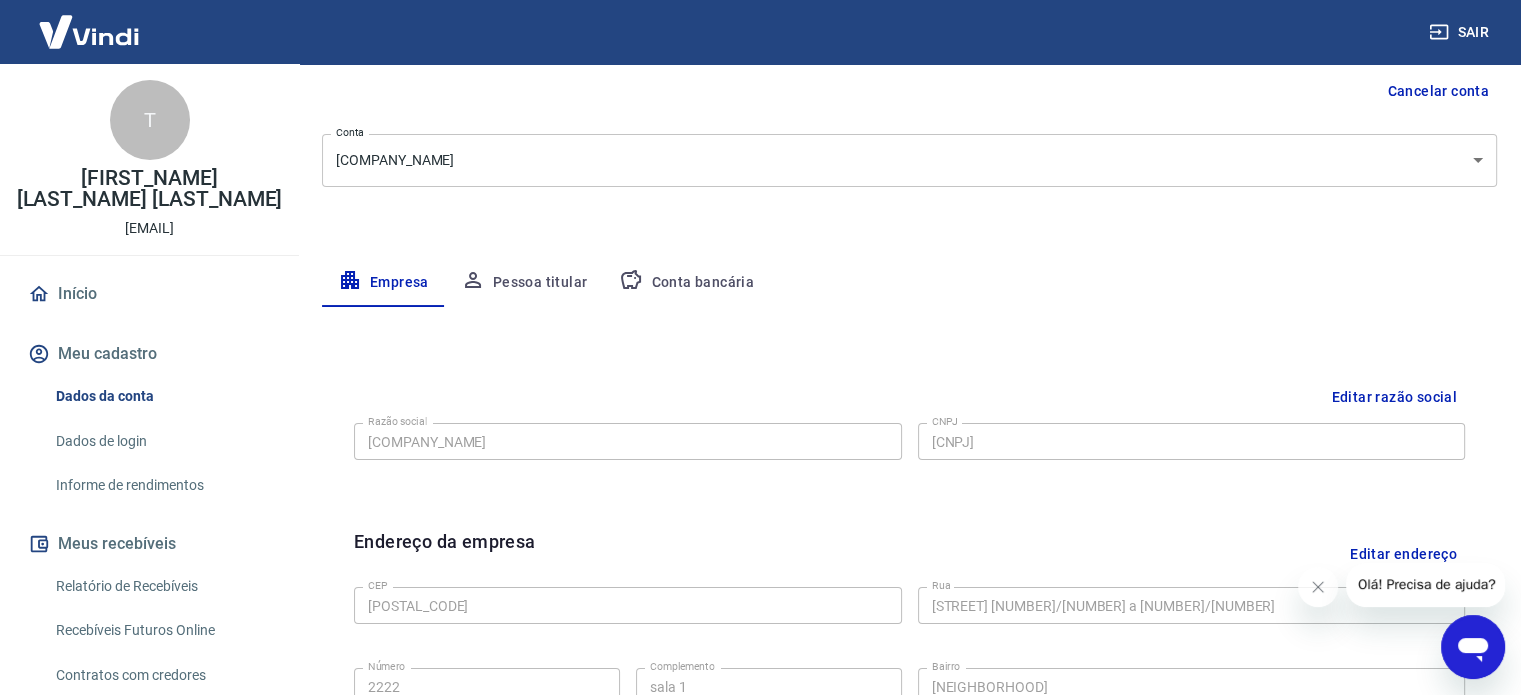 click on "Relatório de Recebíveis" at bounding box center (161, 586) 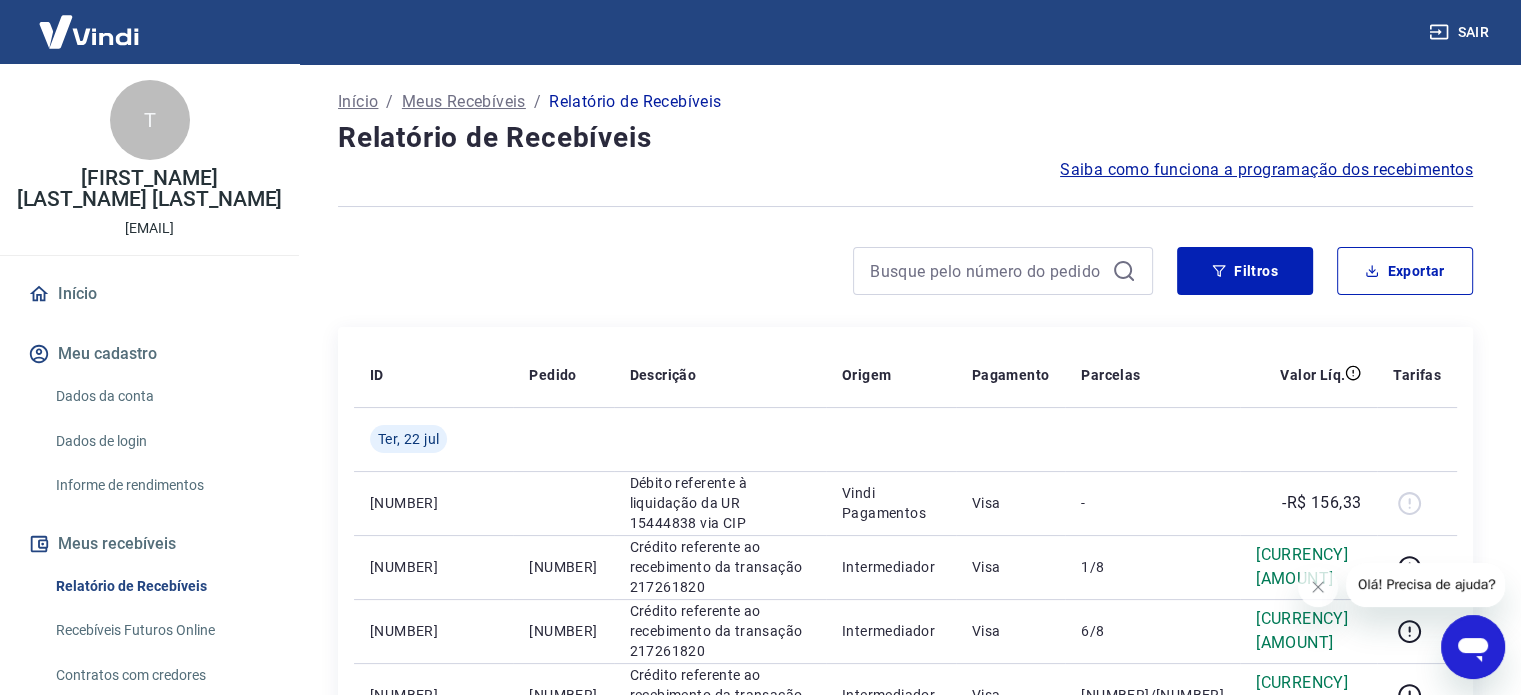scroll, scrollTop: 100, scrollLeft: 0, axis: vertical 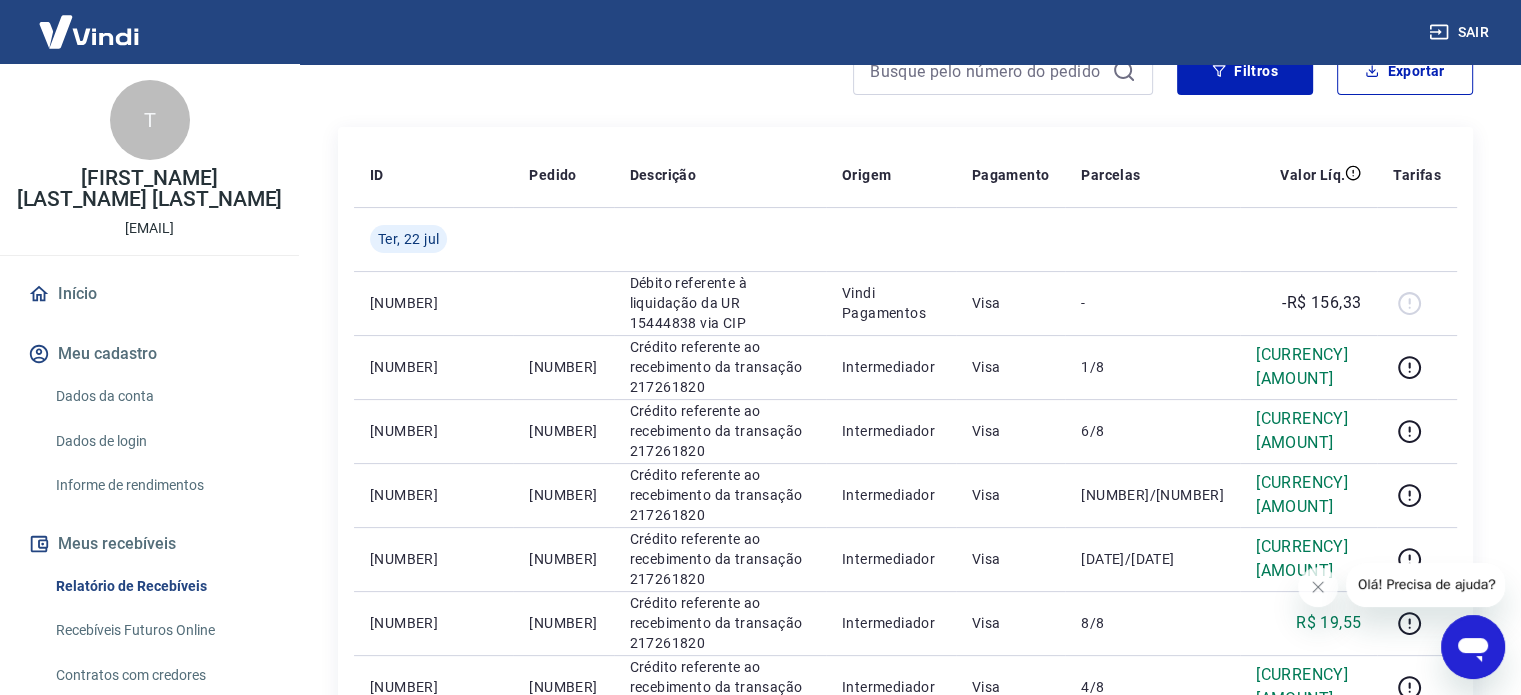 click at bounding box center [1473, 647] 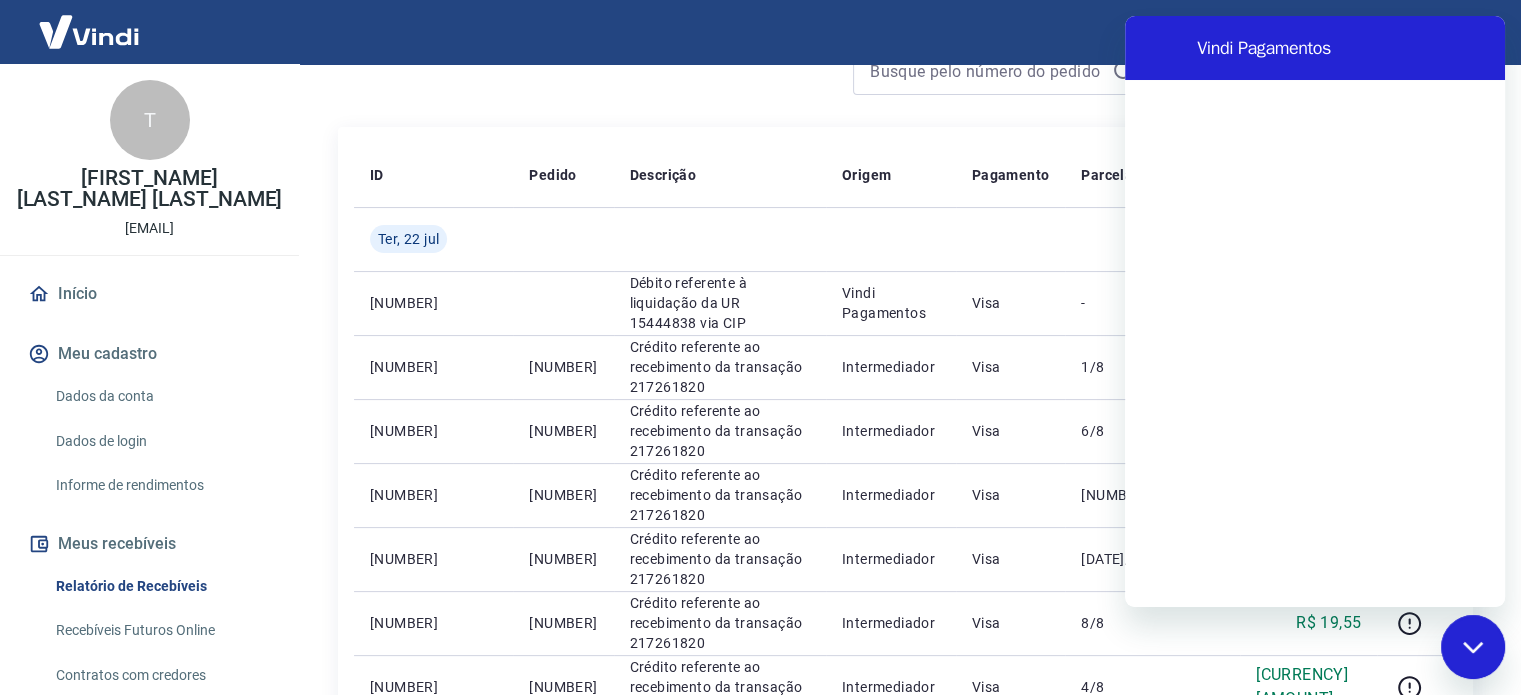 scroll, scrollTop: 0, scrollLeft: 0, axis: both 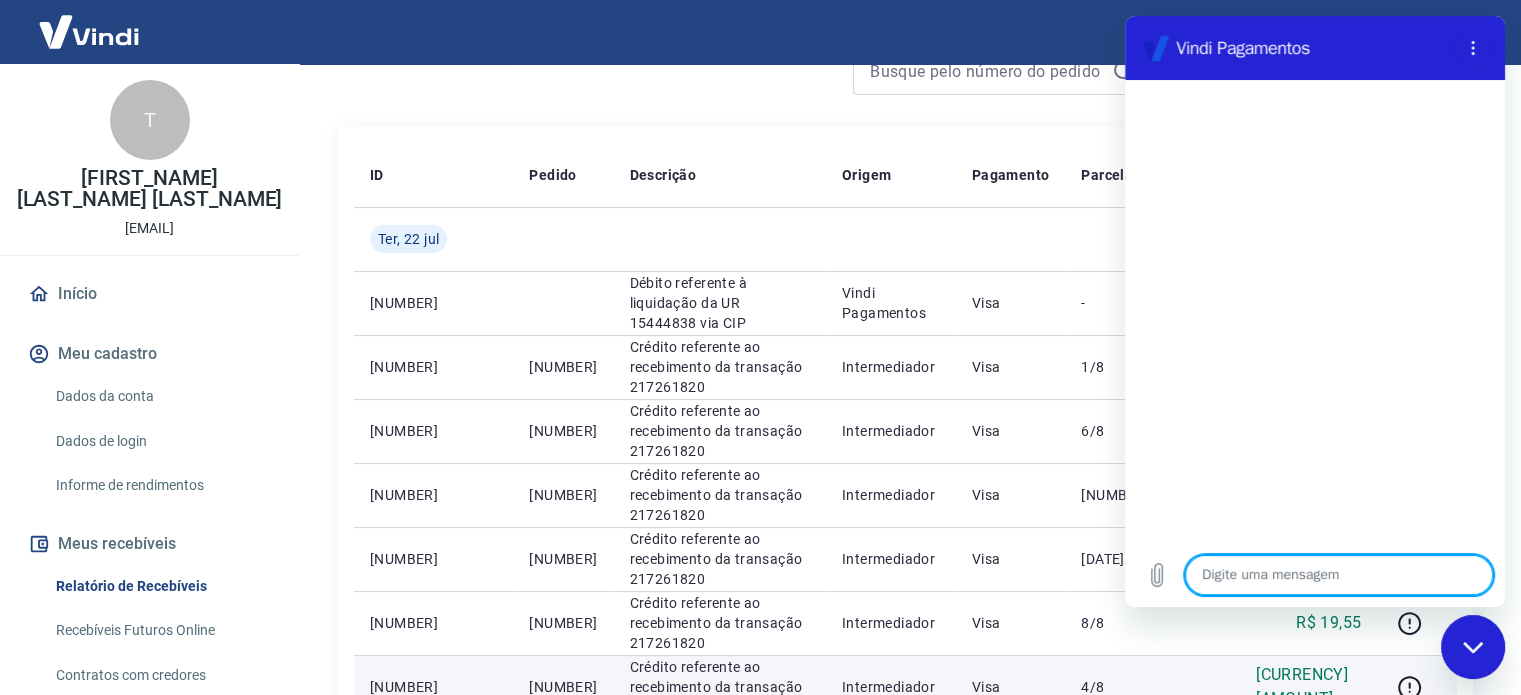 type on "o" 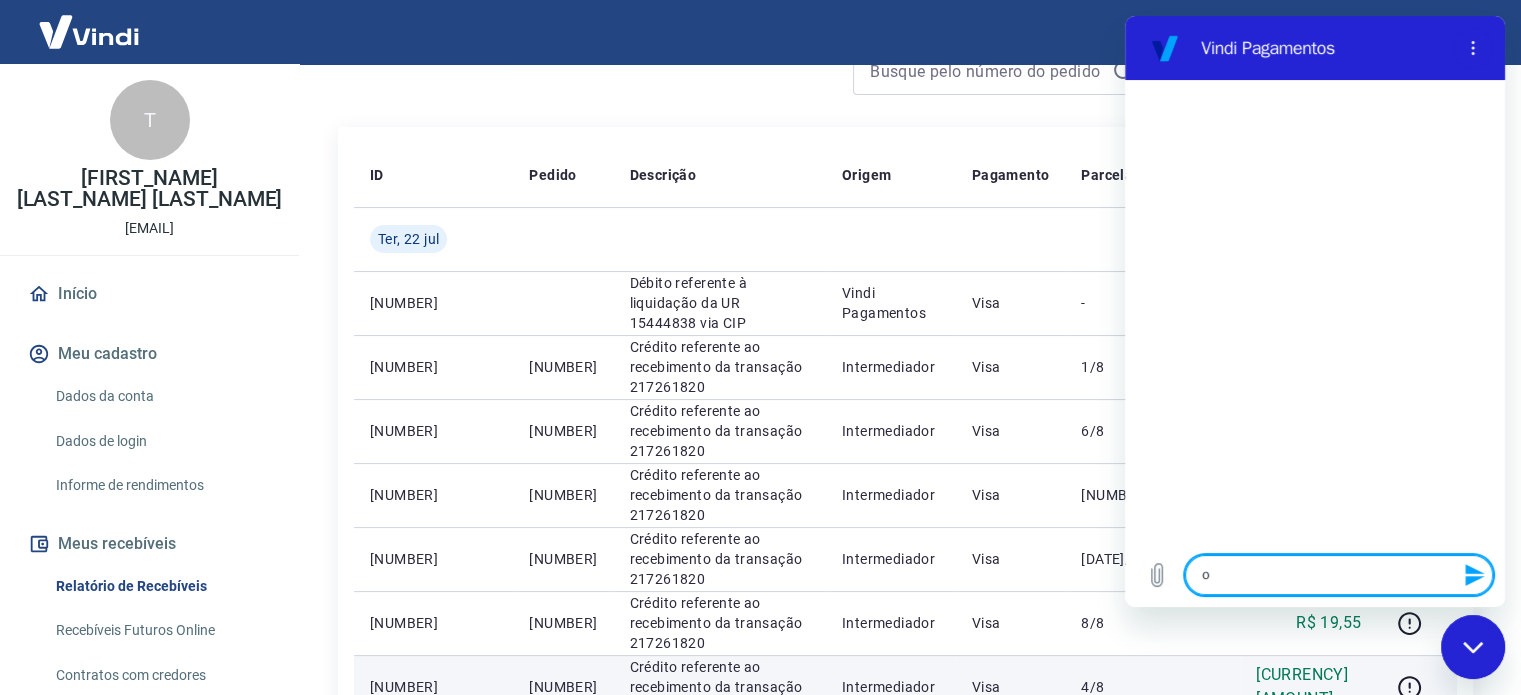 type on "ol" 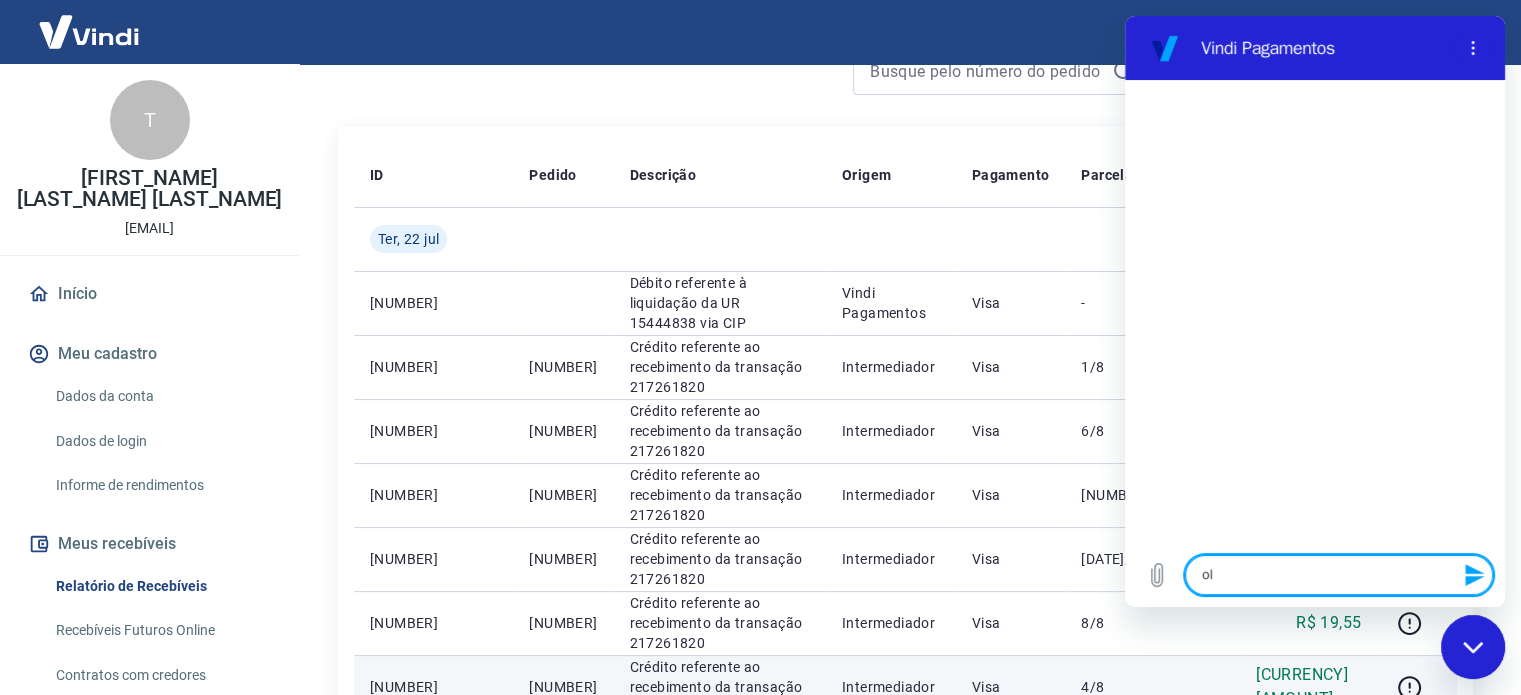type on "ola" 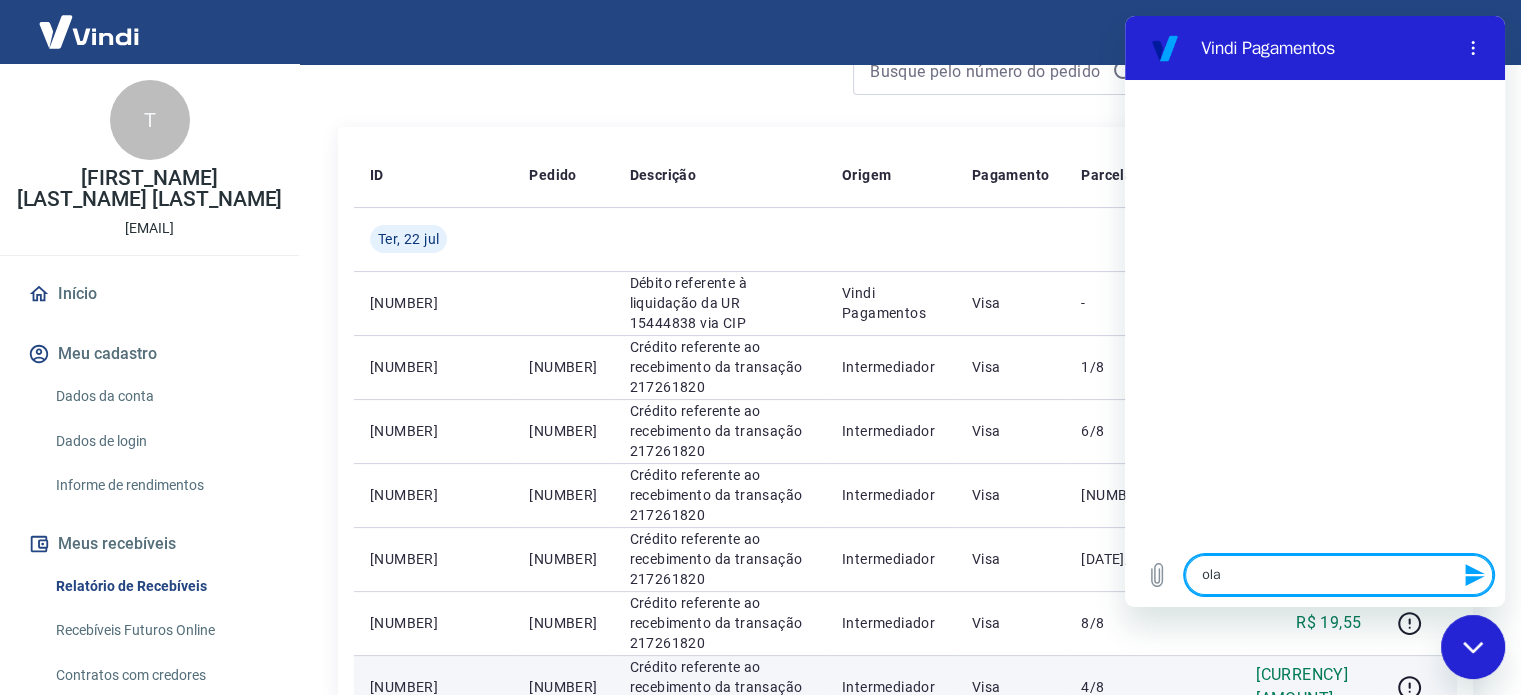 type 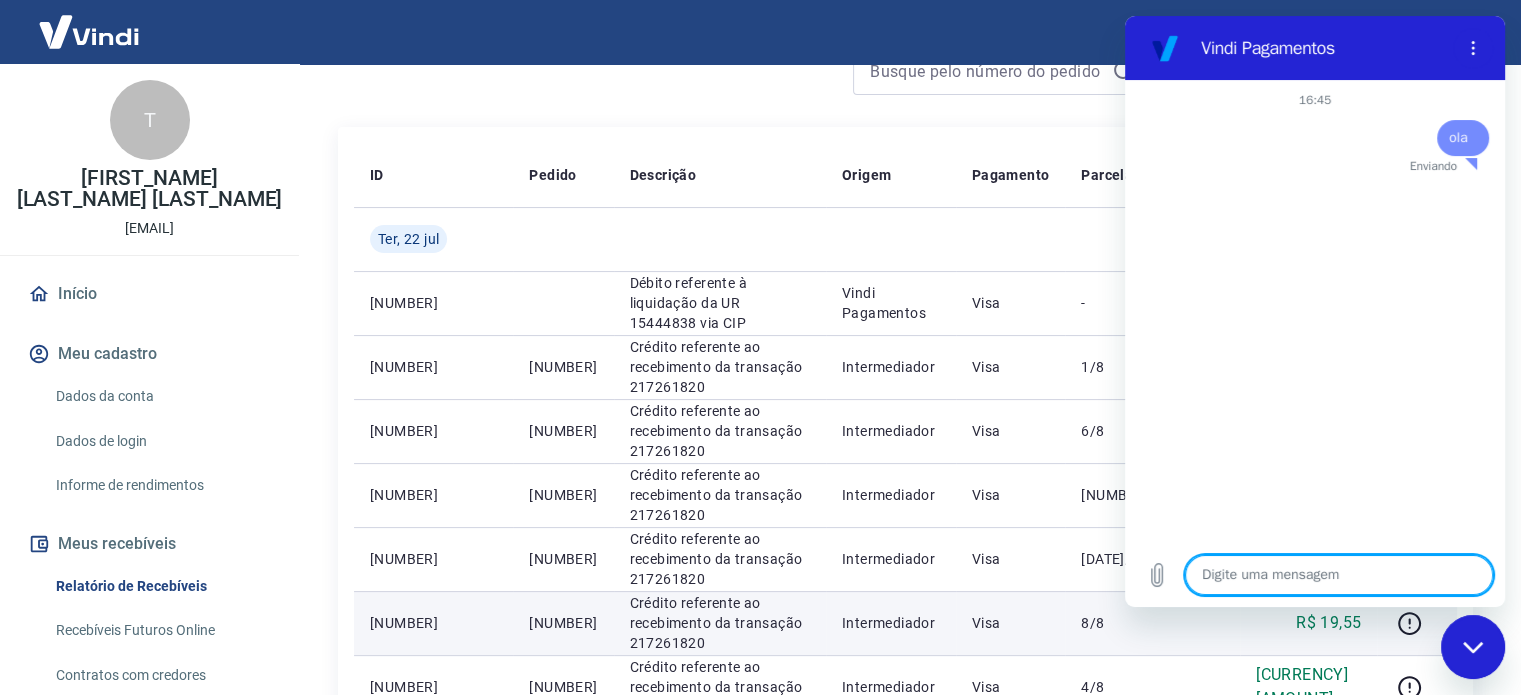 type on "x" 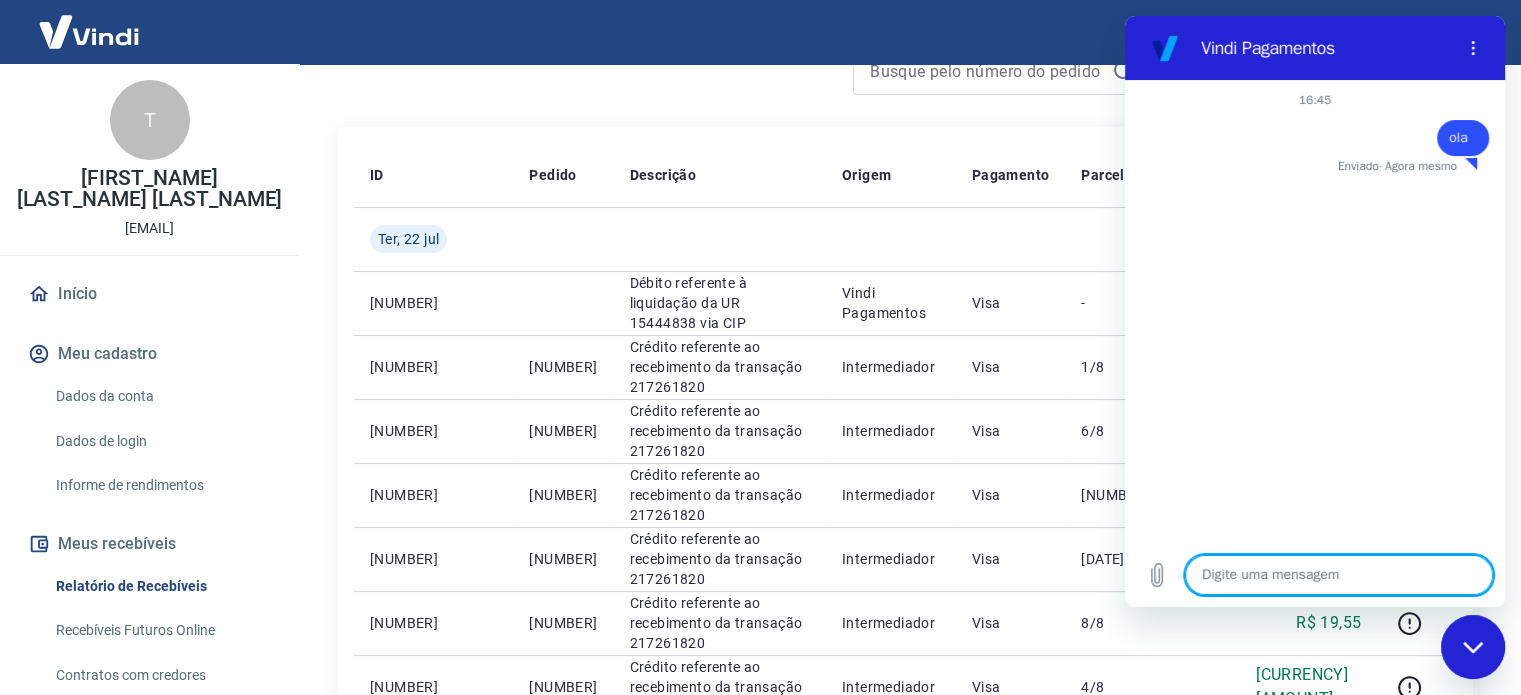 type on "'" 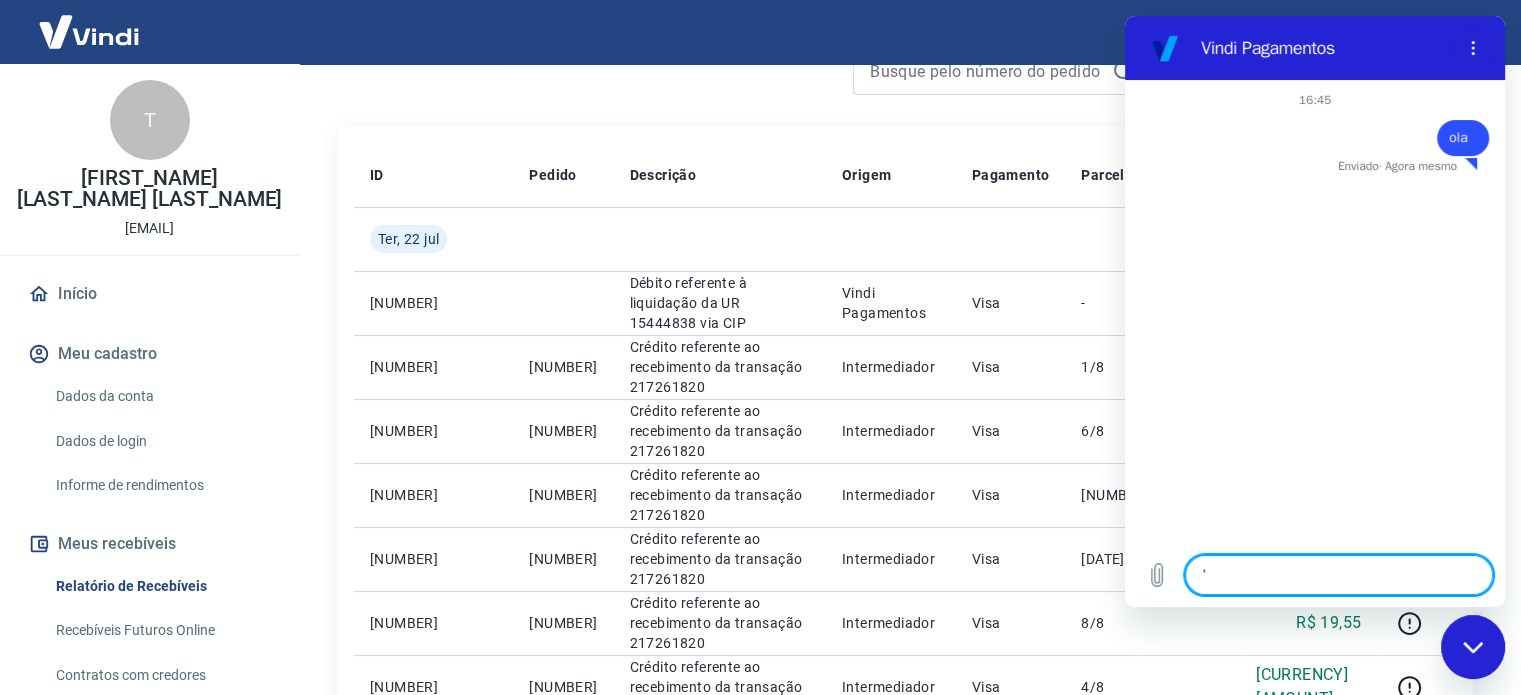type on "''" 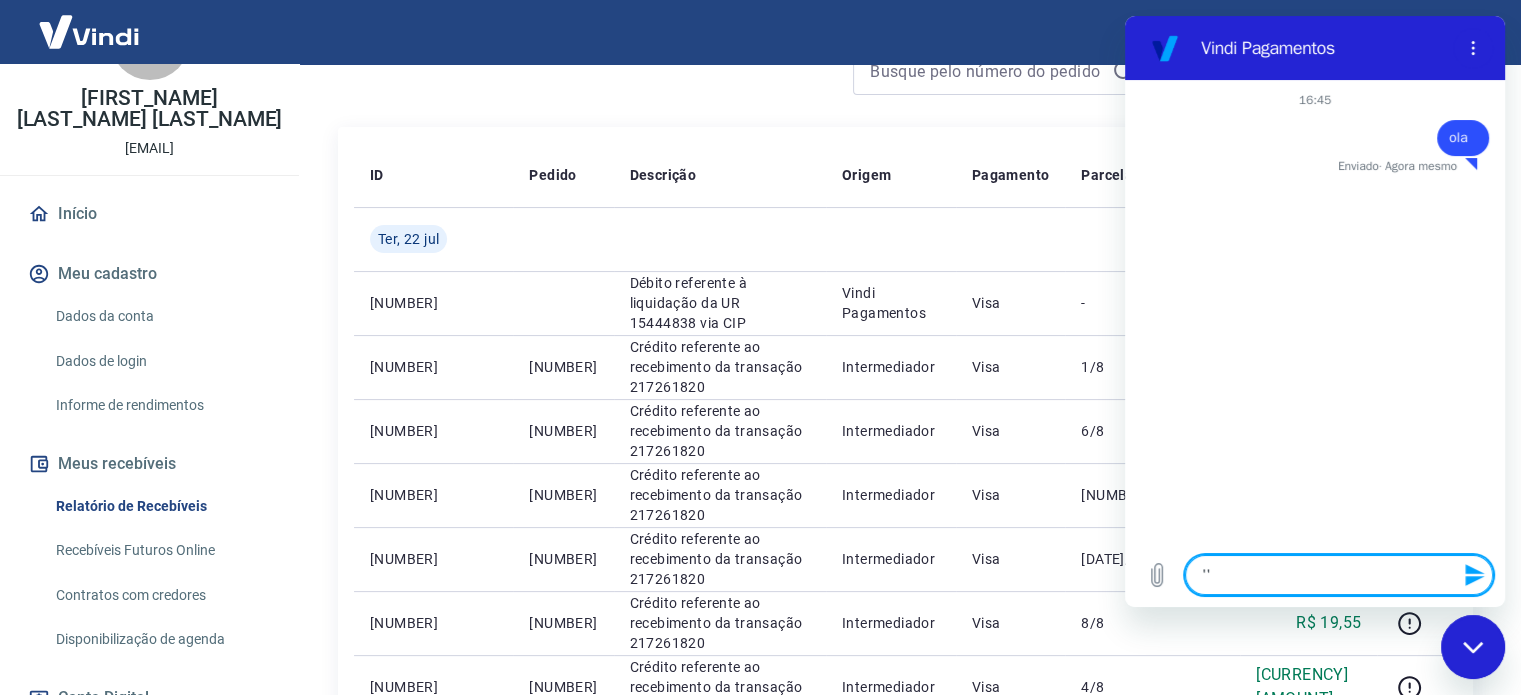 scroll, scrollTop: 200, scrollLeft: 0, axis: vertical 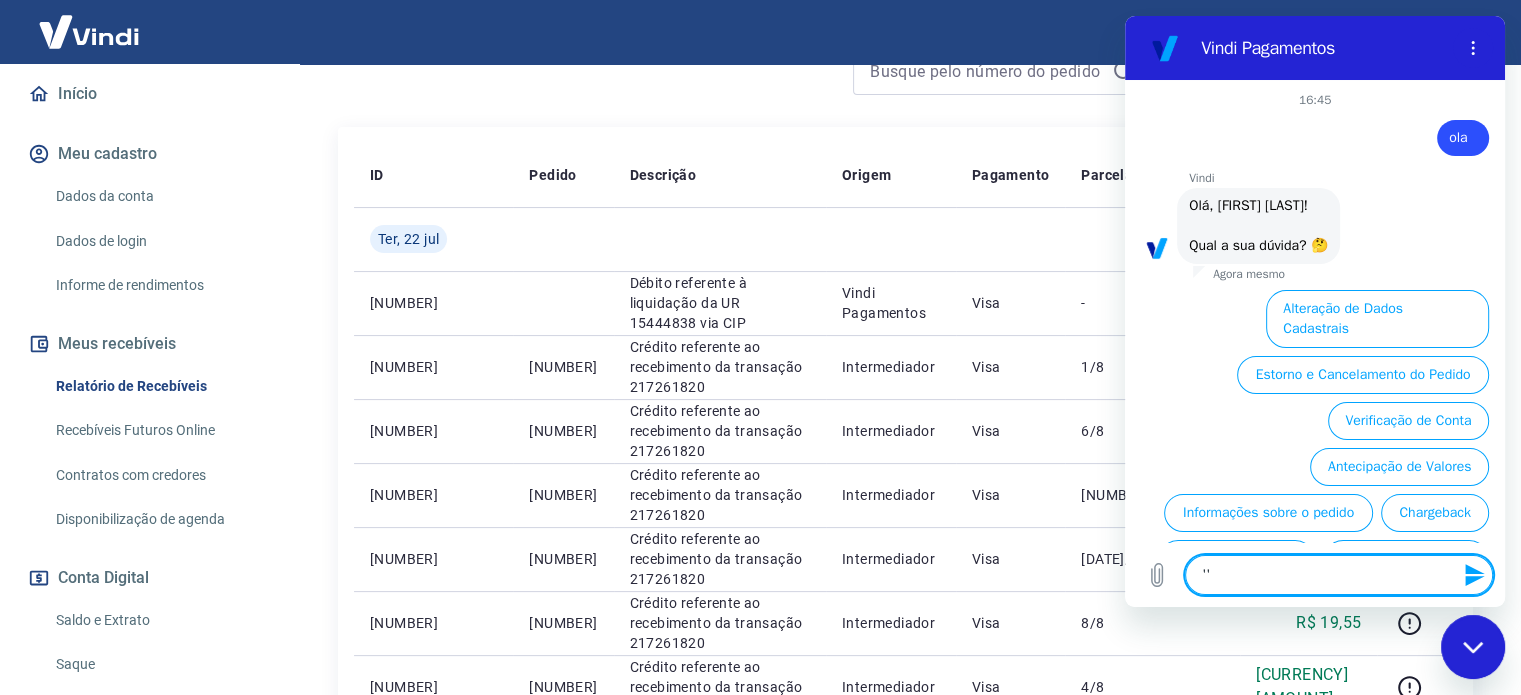 type on "x" 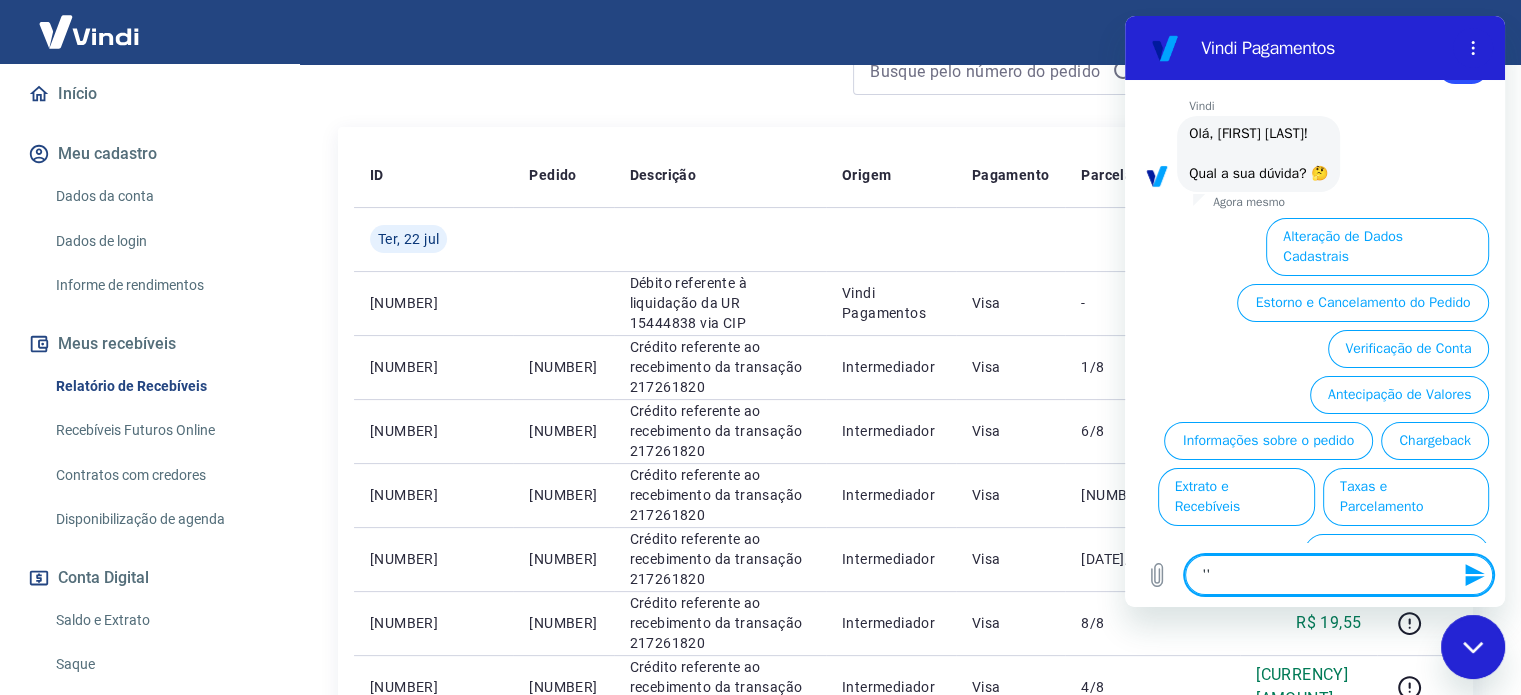 scroll, scrollTop: 106, scrollLeft: 0, axis: vertical 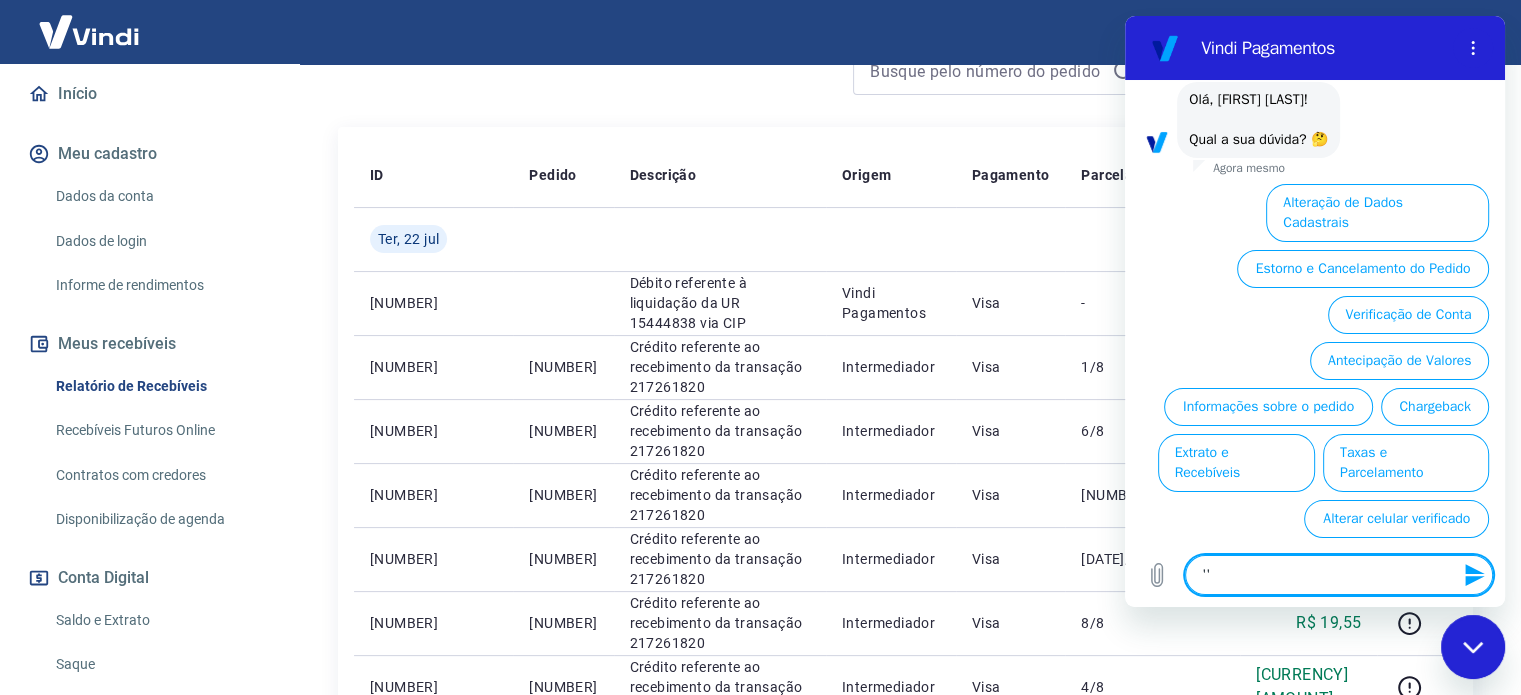 type on "''" 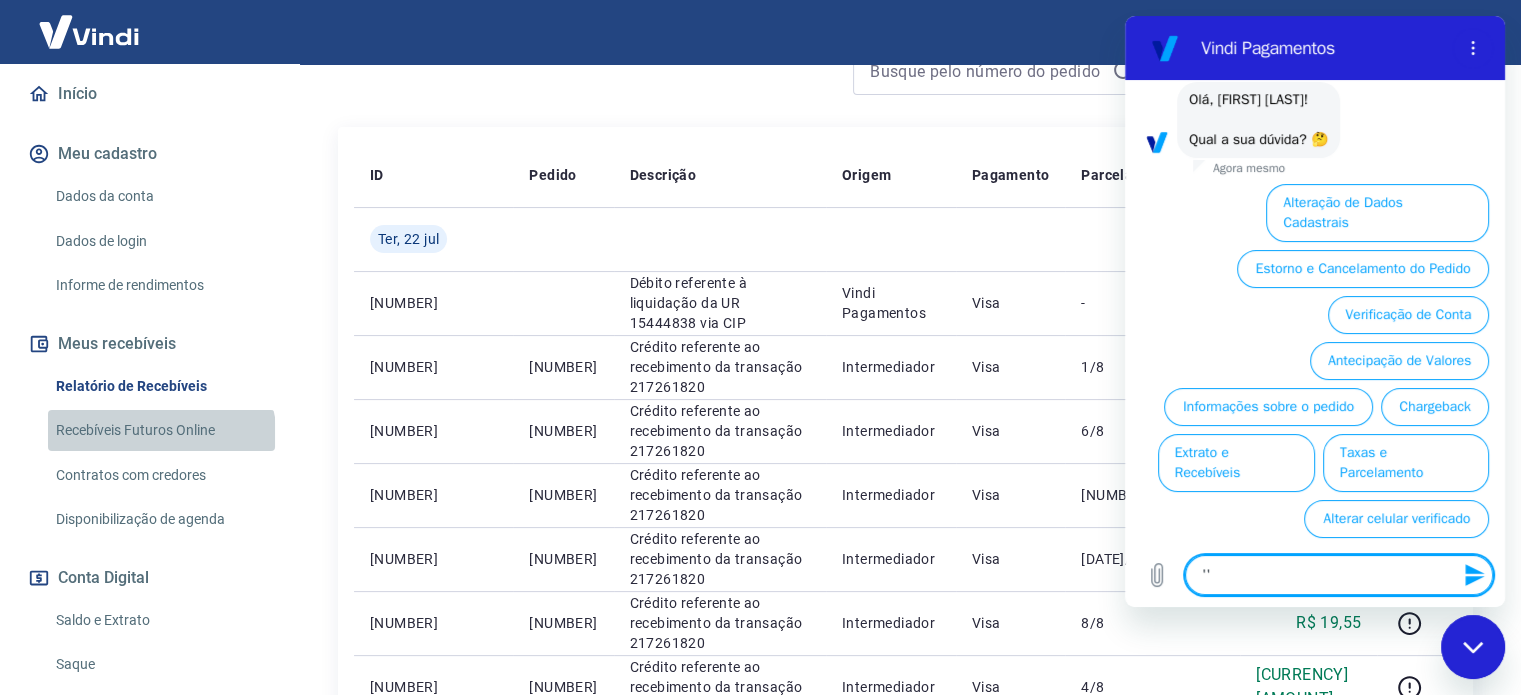 click on "Recebíveis Futuros Online" at bounding box center [161, 430] 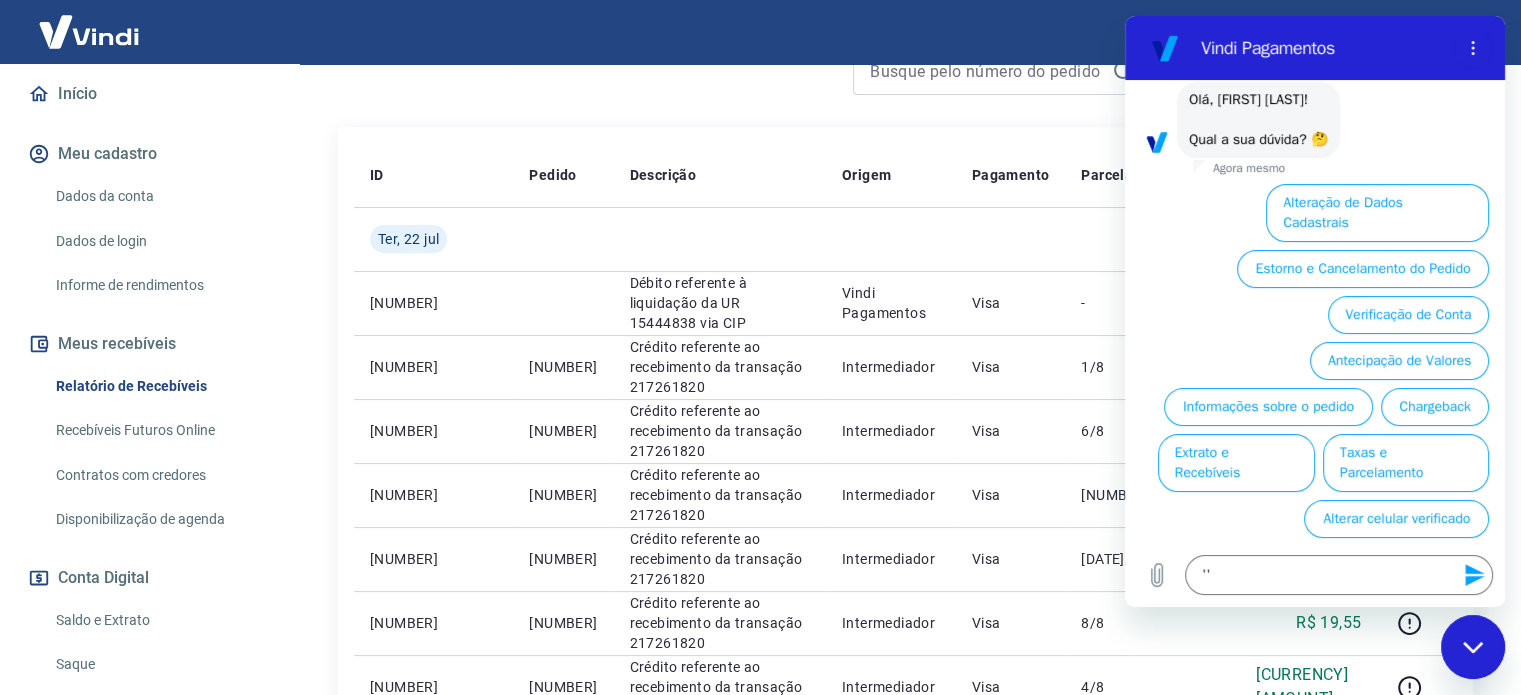 type on "x" 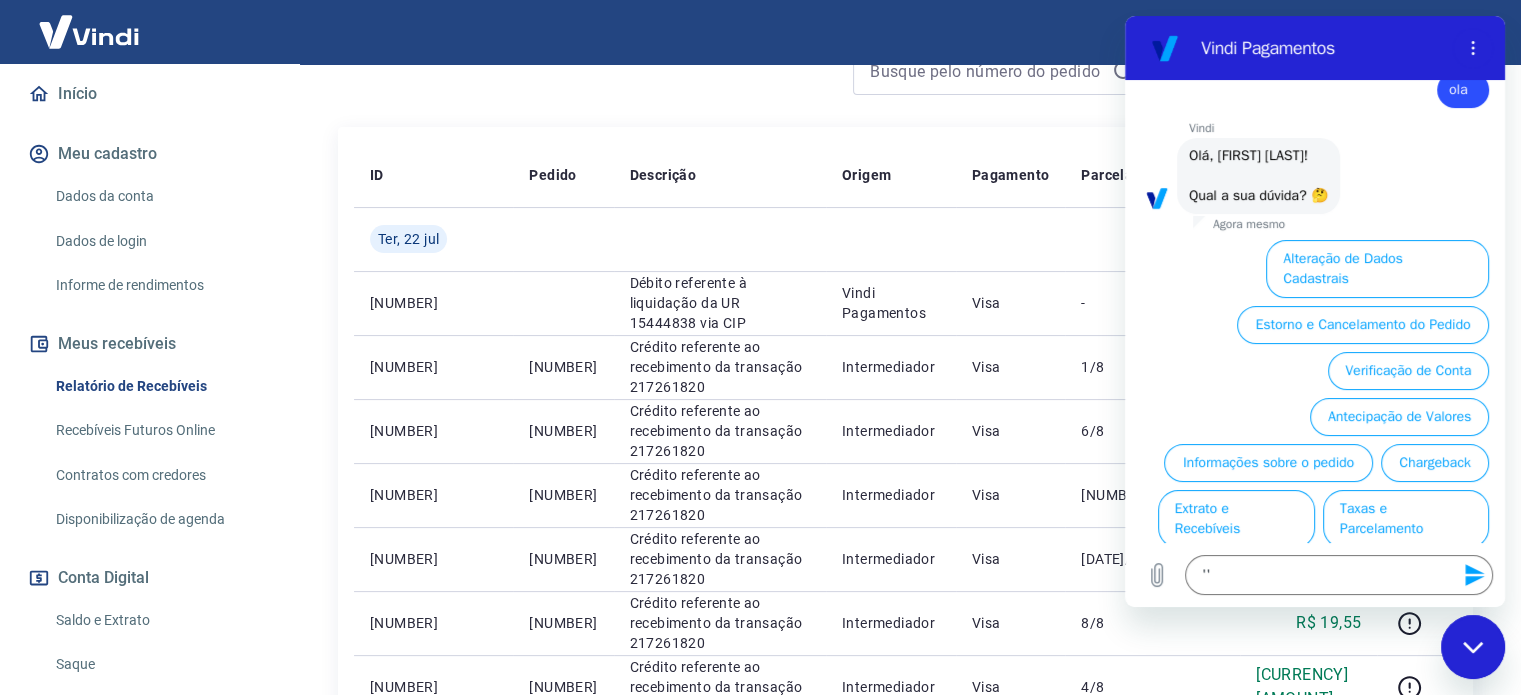 scroll, scrollTop: 106, scrollLeft: 0, axis: vertical 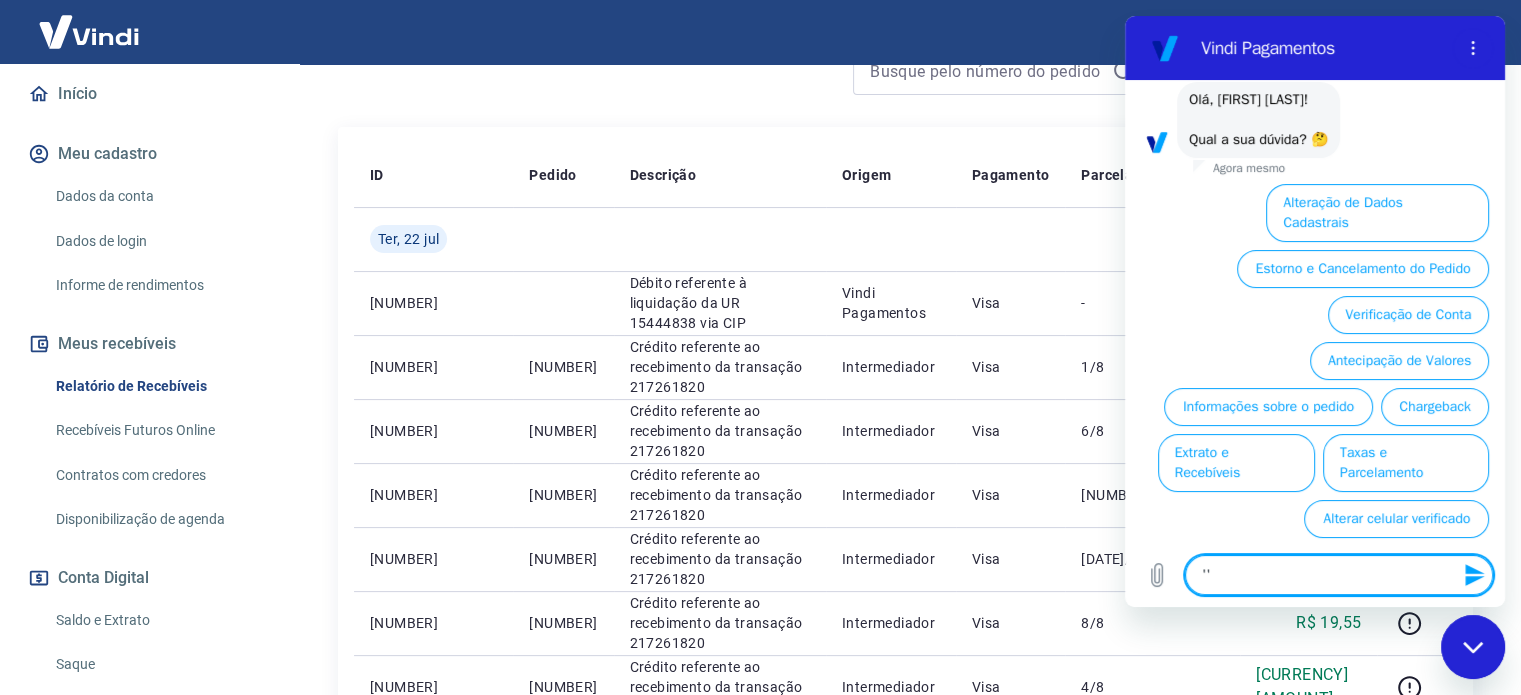 click on "''" at bounding box center [1339, 575] 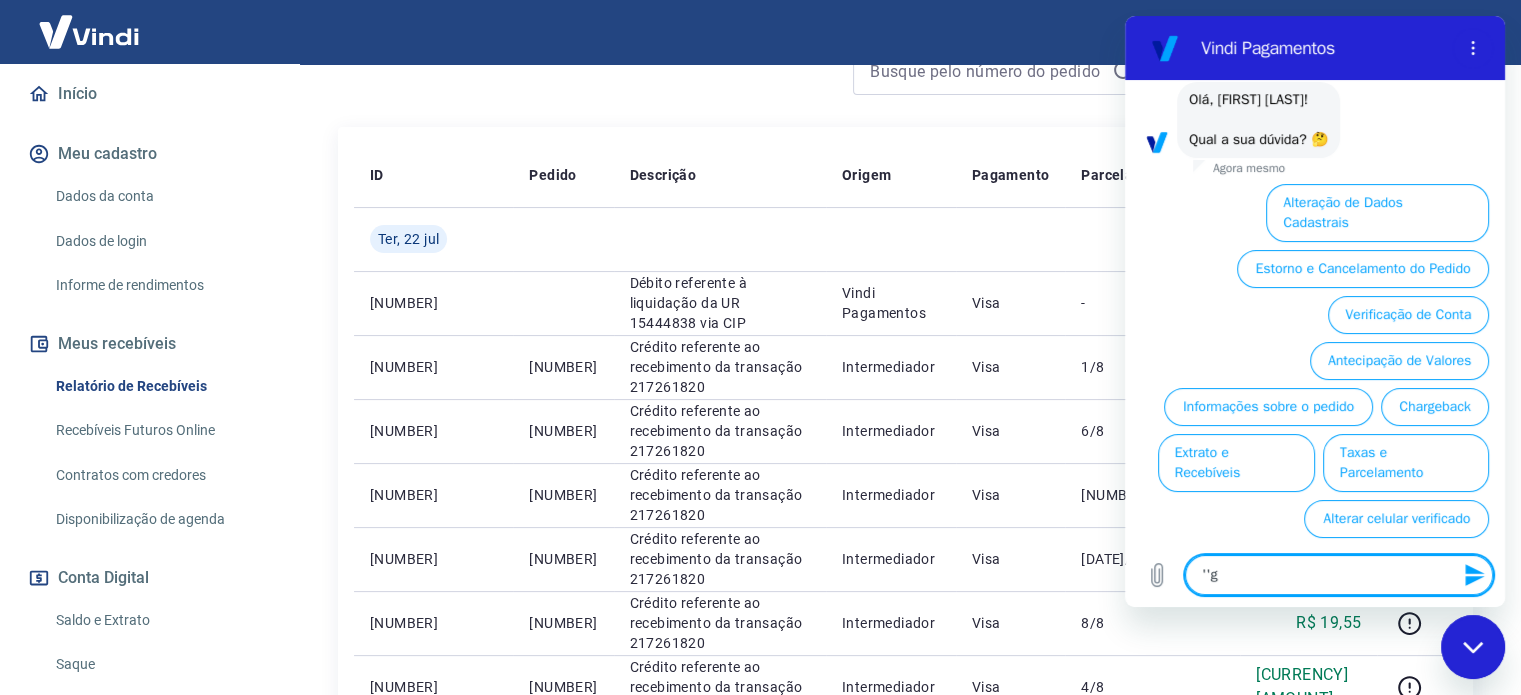 type on "''go" 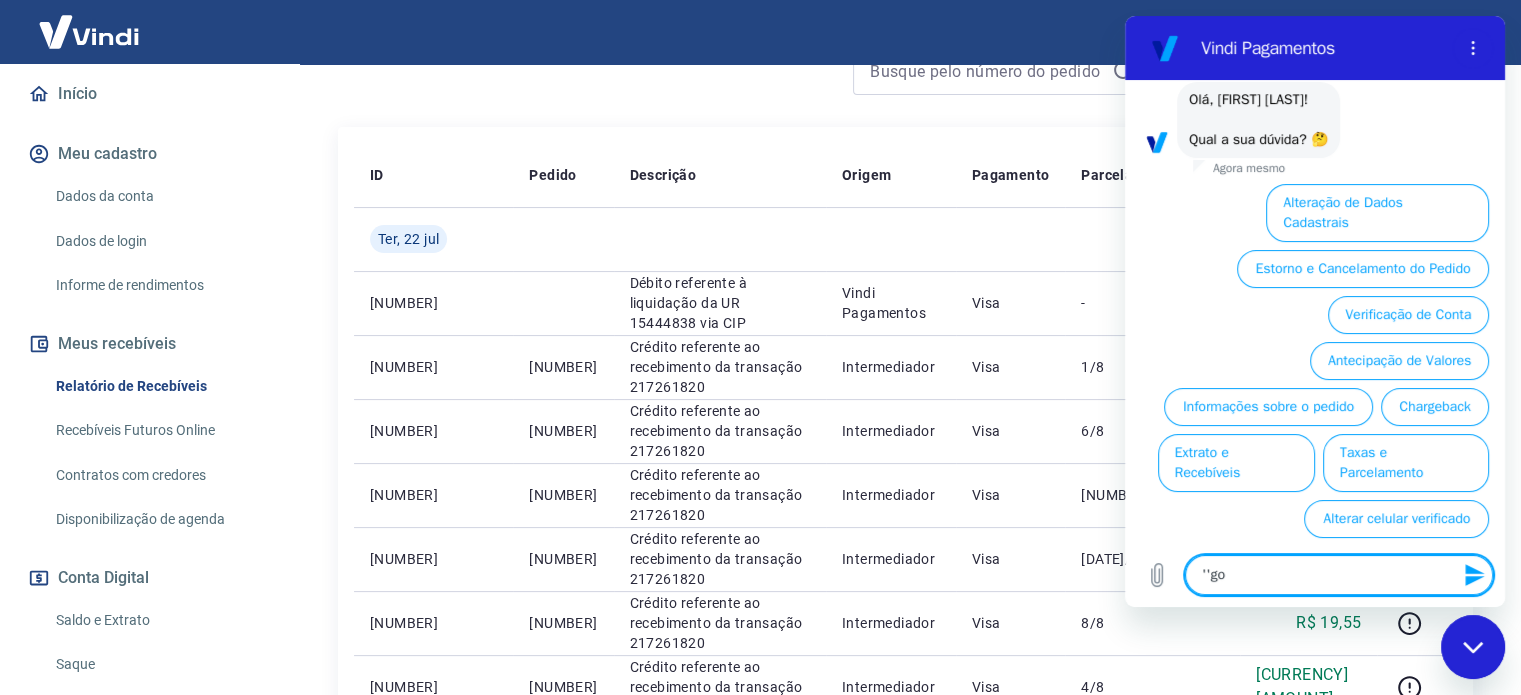 type on "''gos" 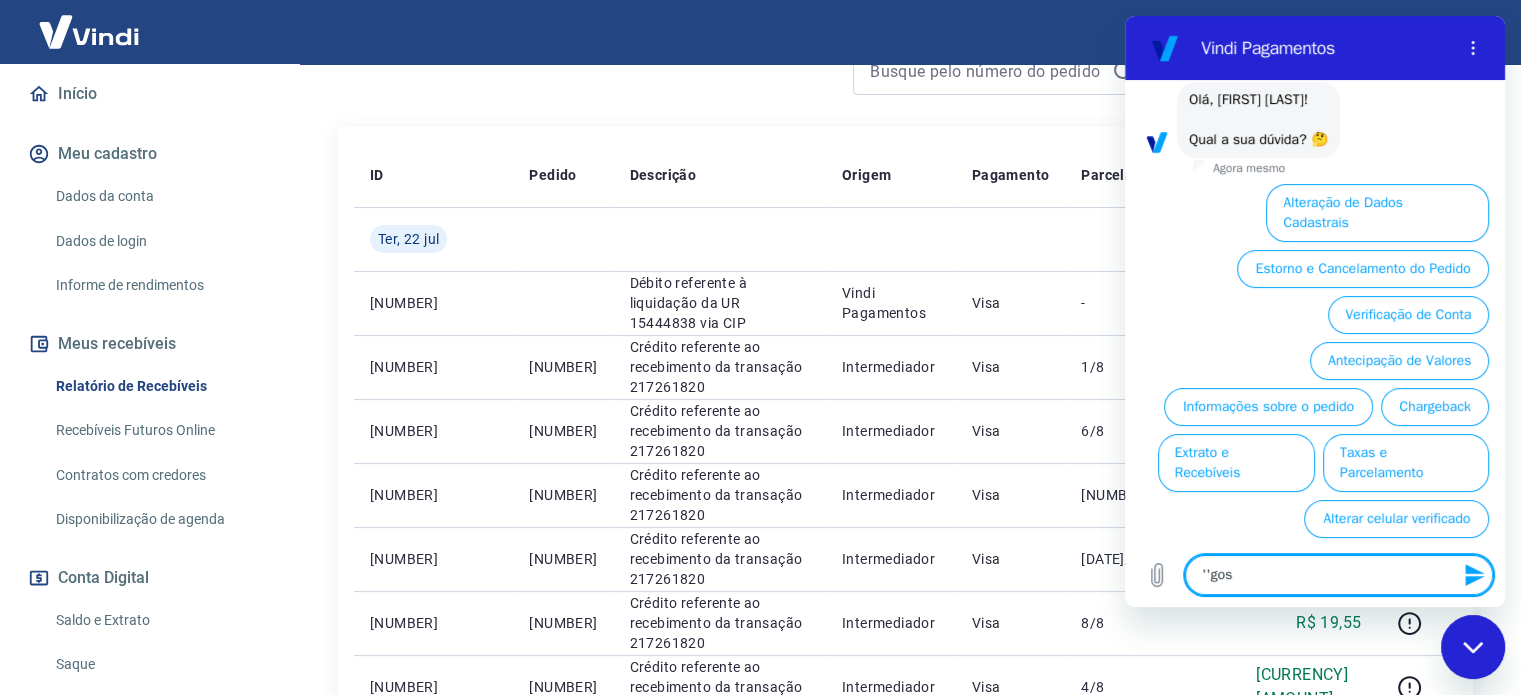 type on "''gost" 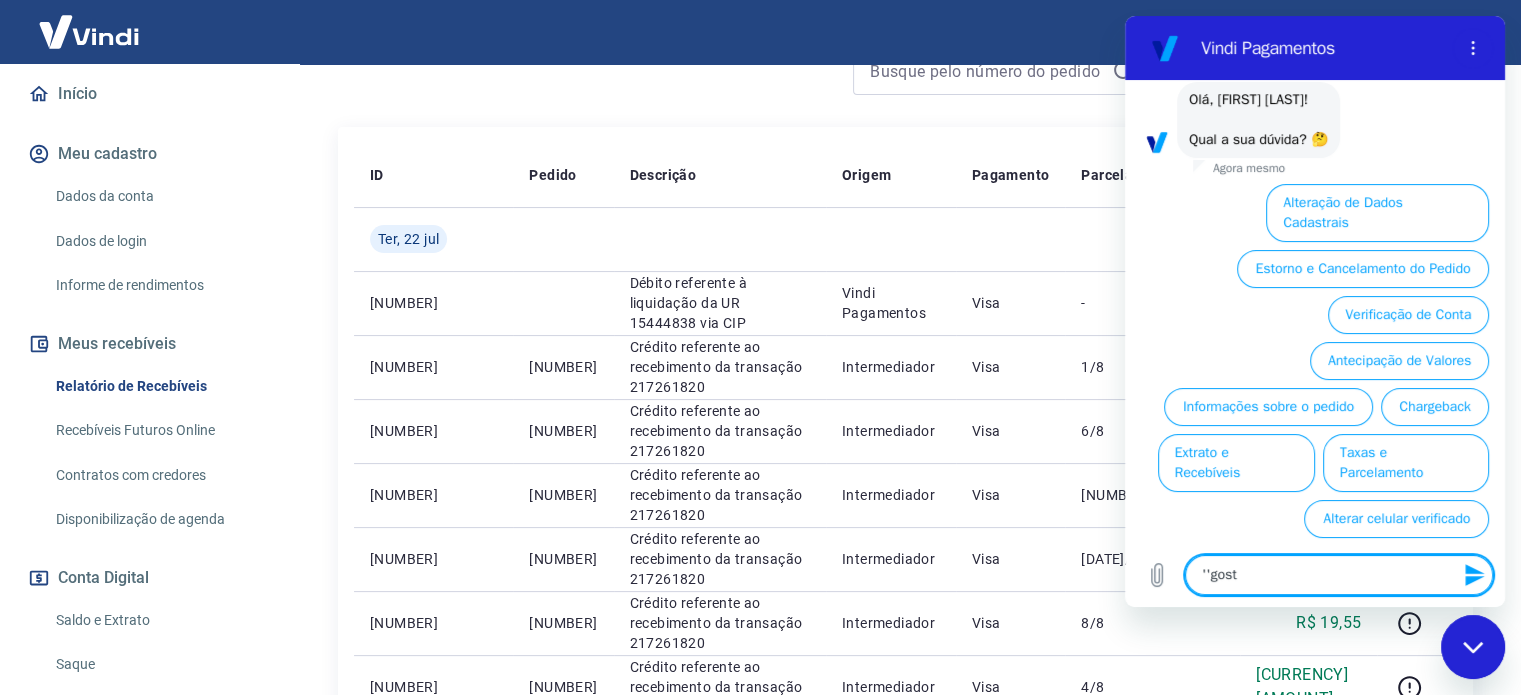 type on "''gosta" 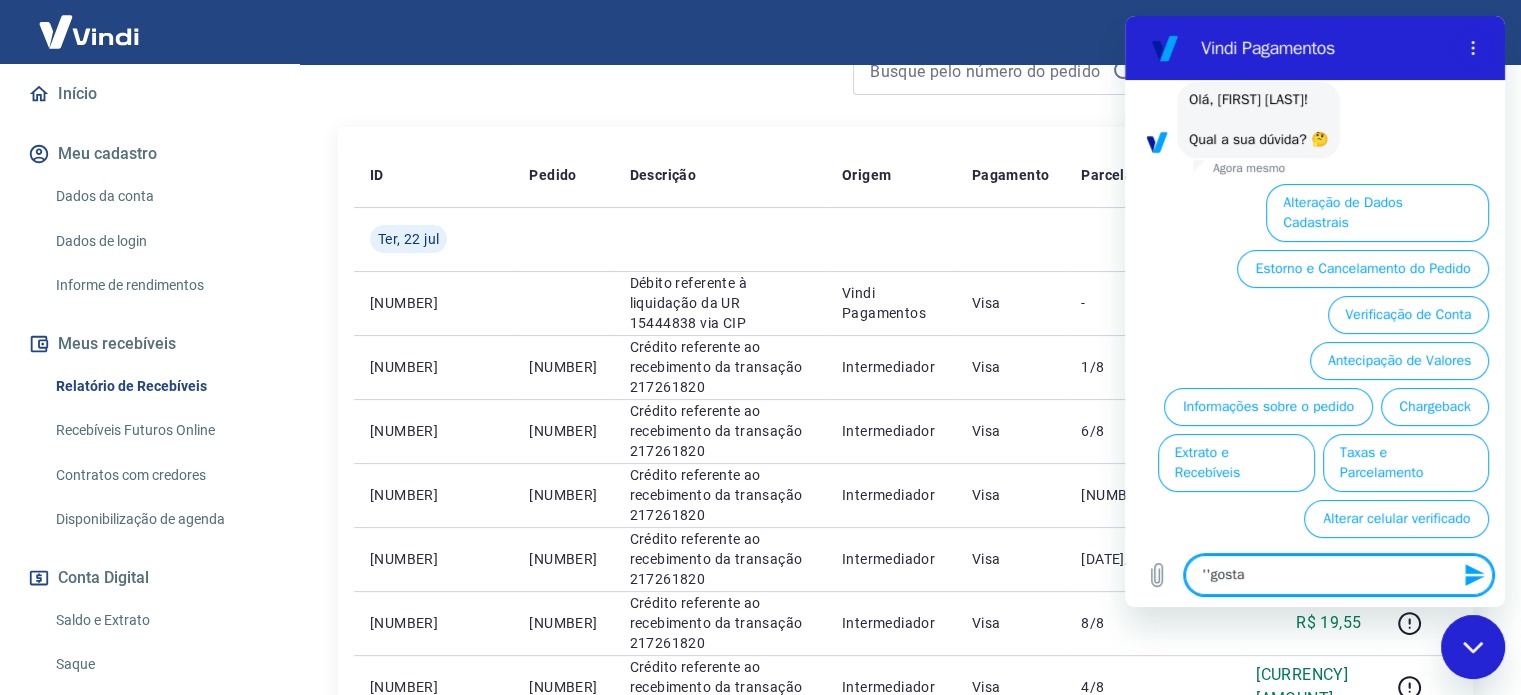 type on "''gostar" 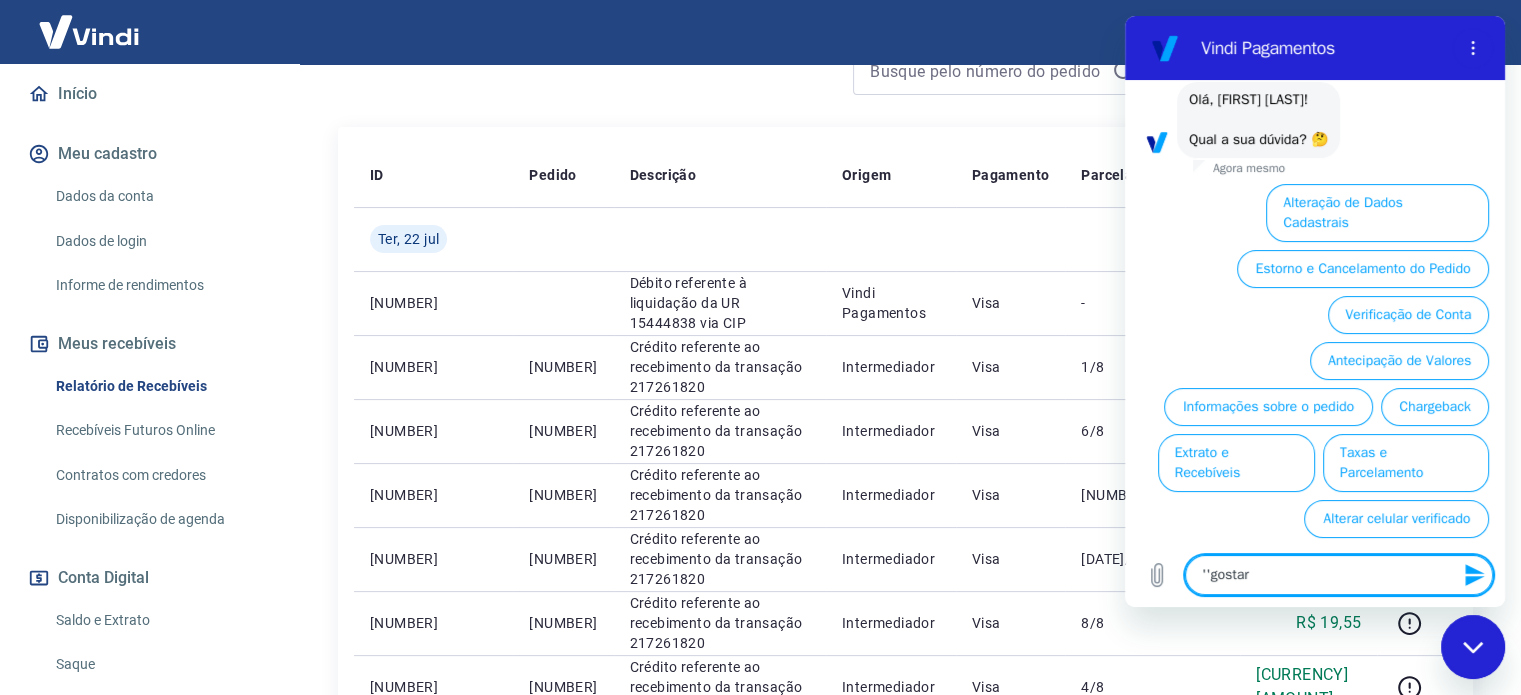 type on "''gostari" 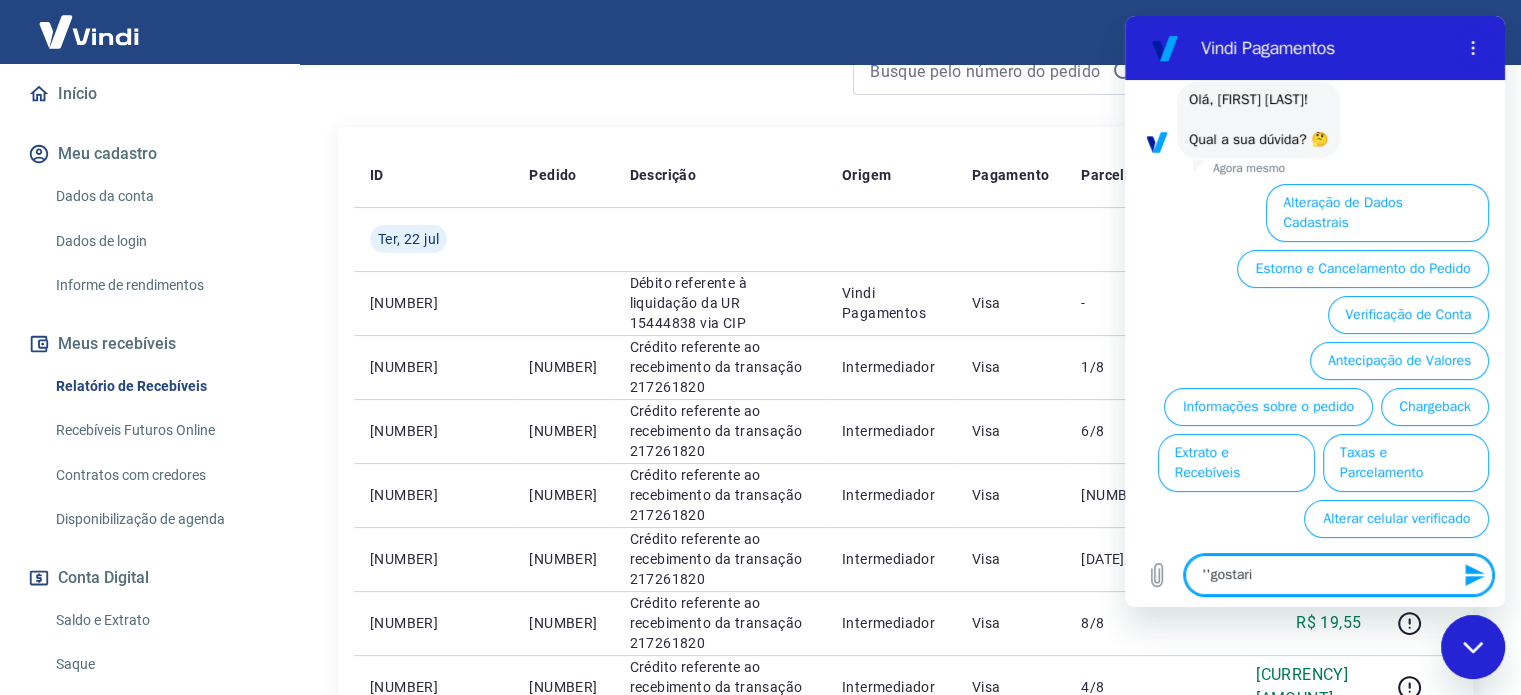 type on "''gostaria" 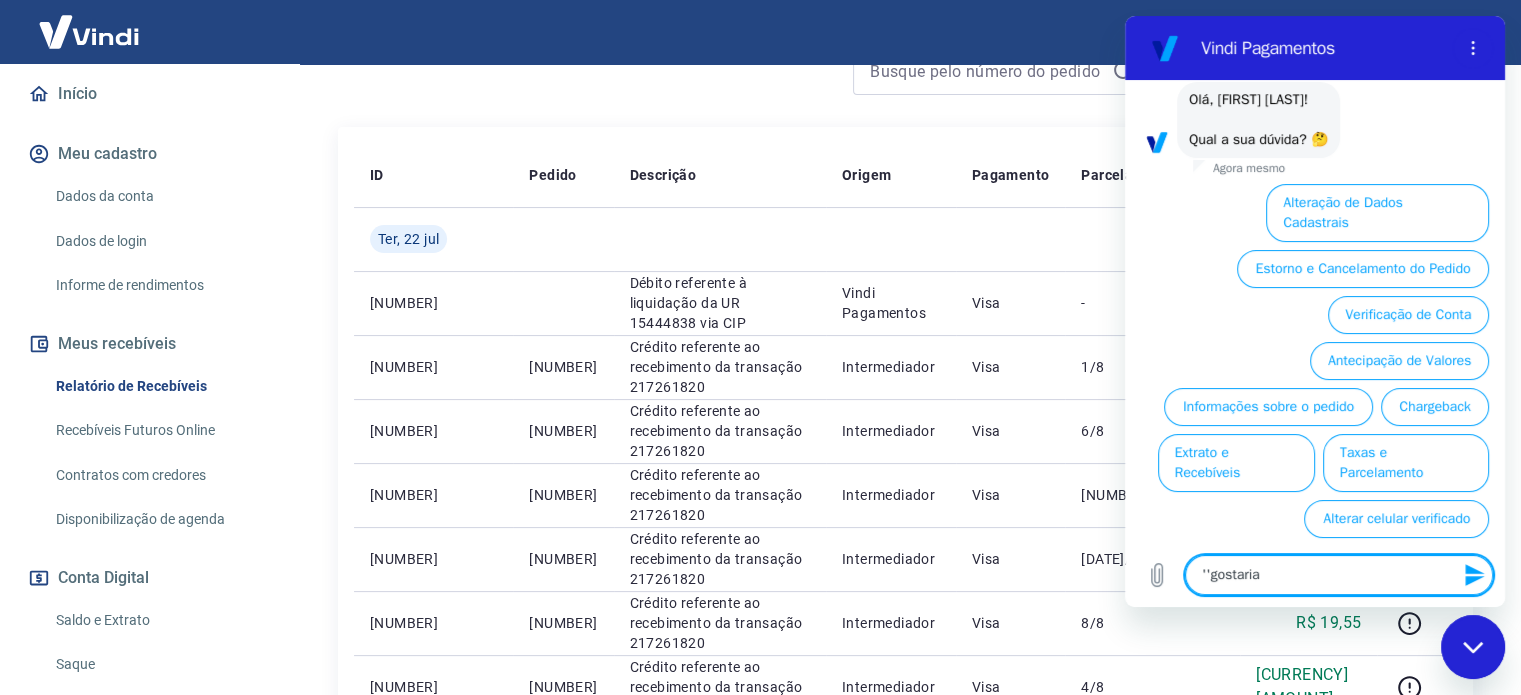 type on "''gostaria" 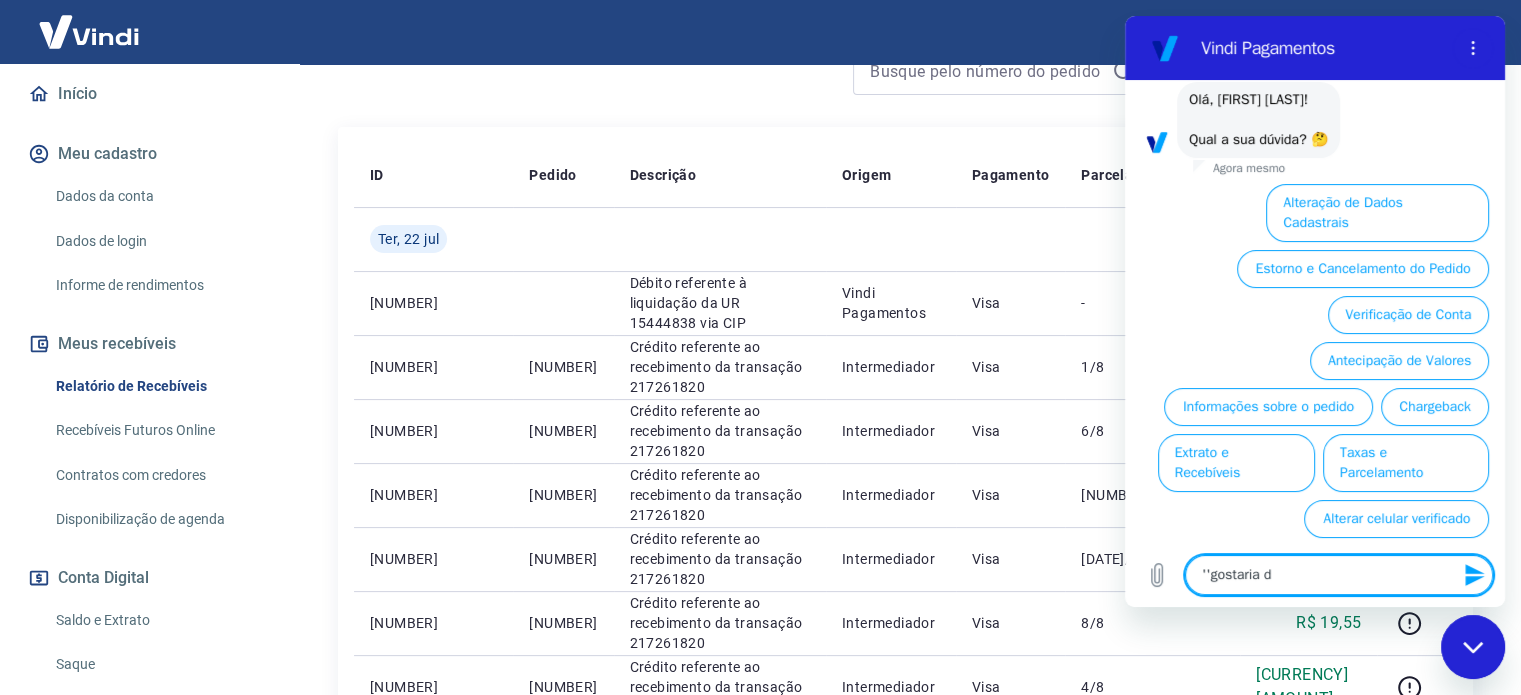 type on "x" 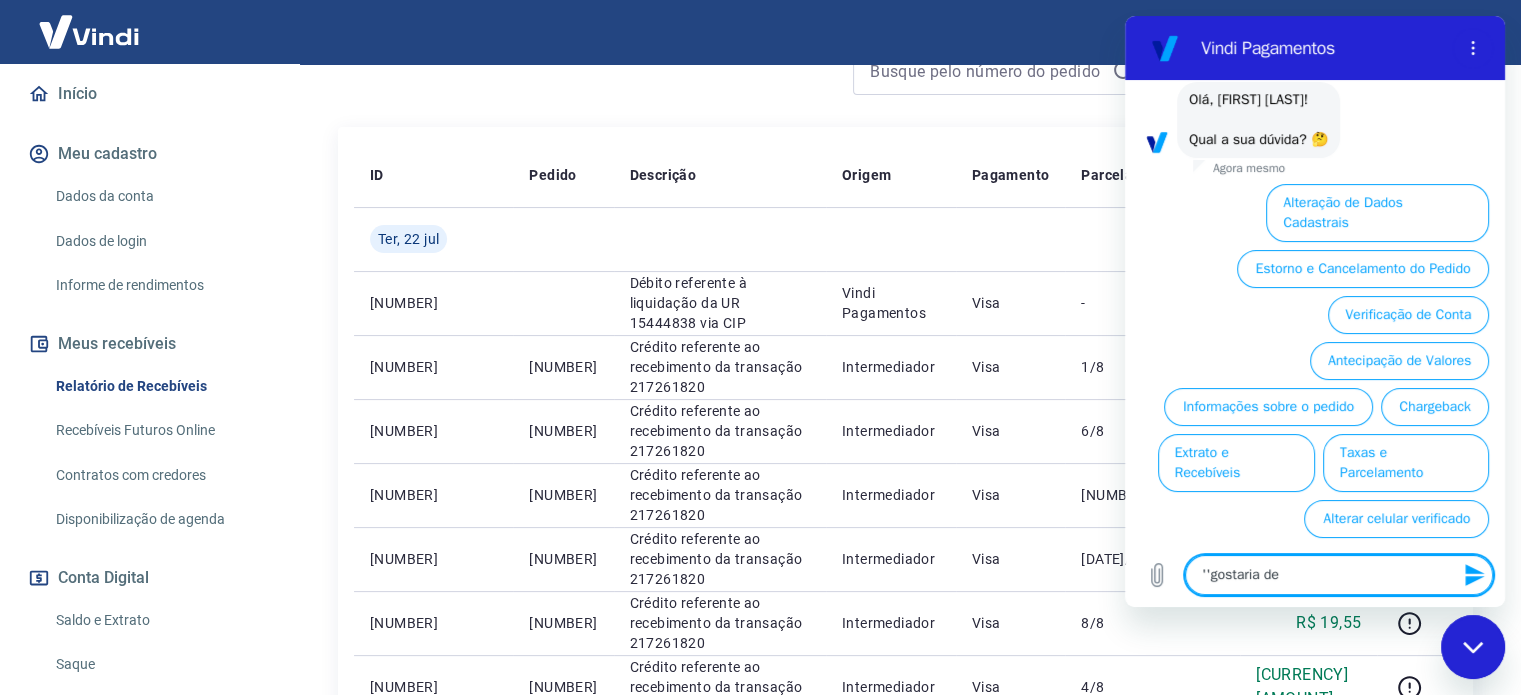 type on "''gostaria de" 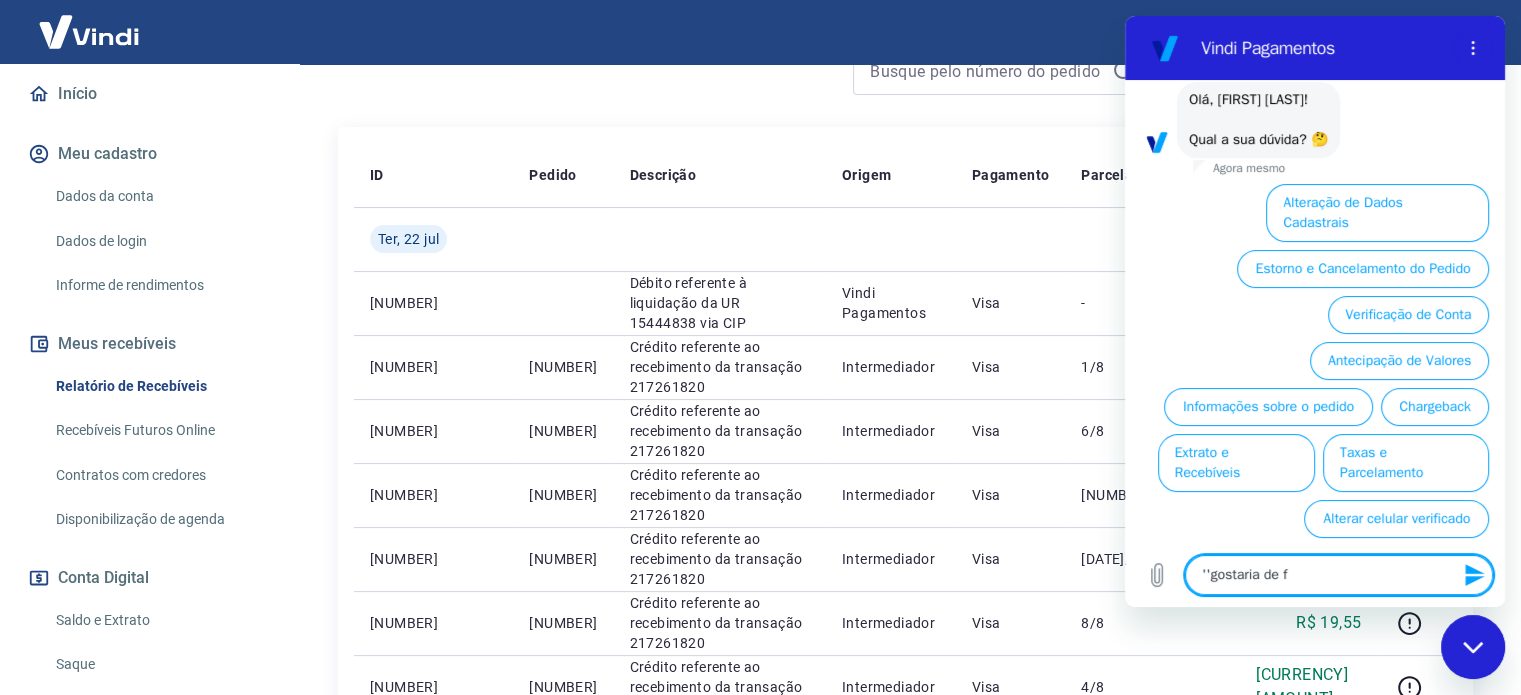 type on "''gostaria de fa" 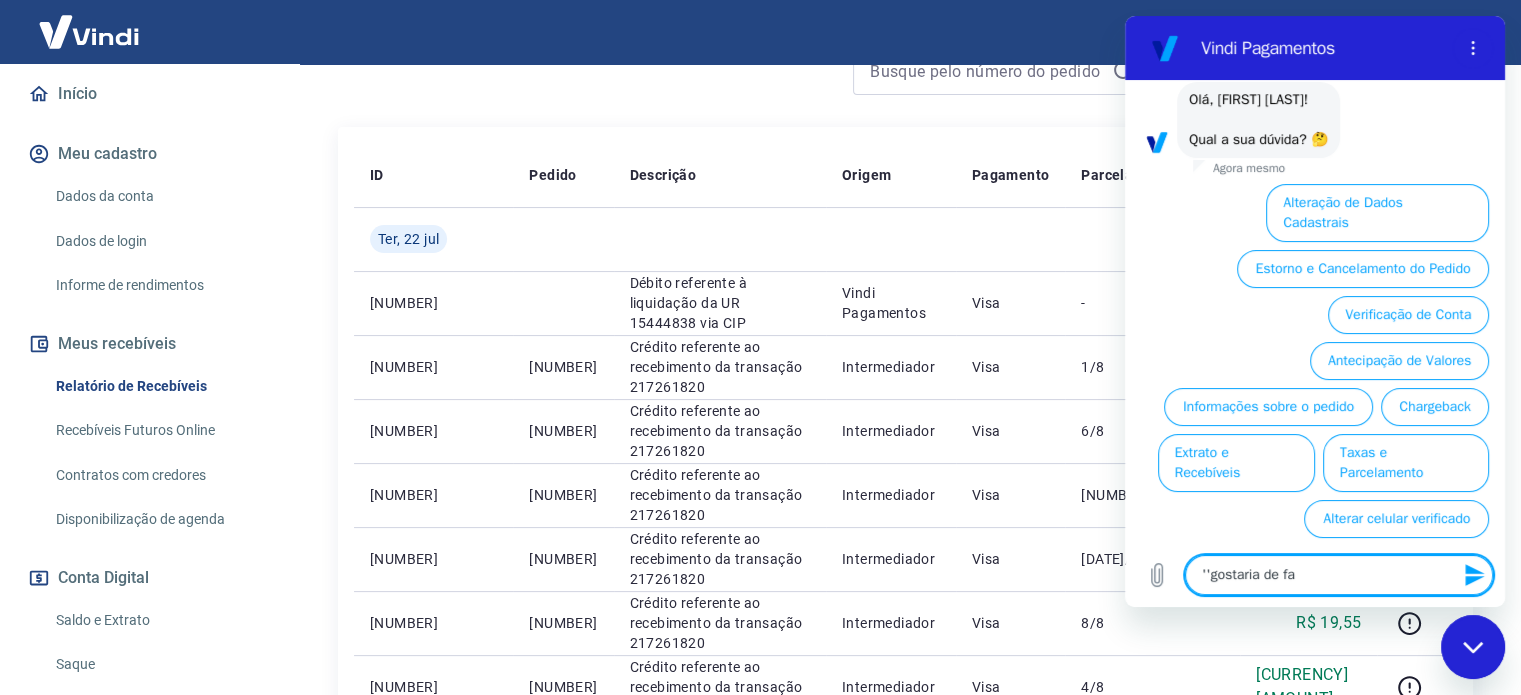 type on "''gostaria de fal" 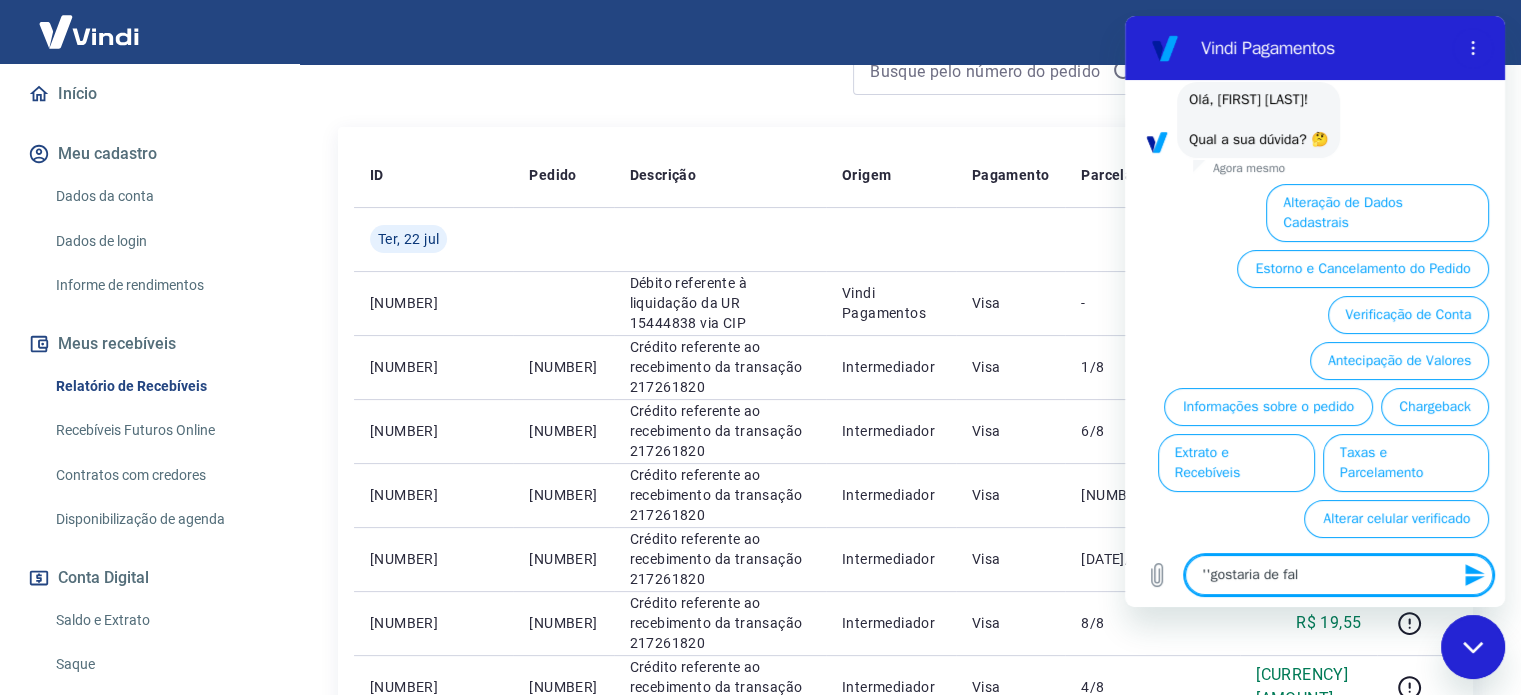 type on "''gostaria de fala" 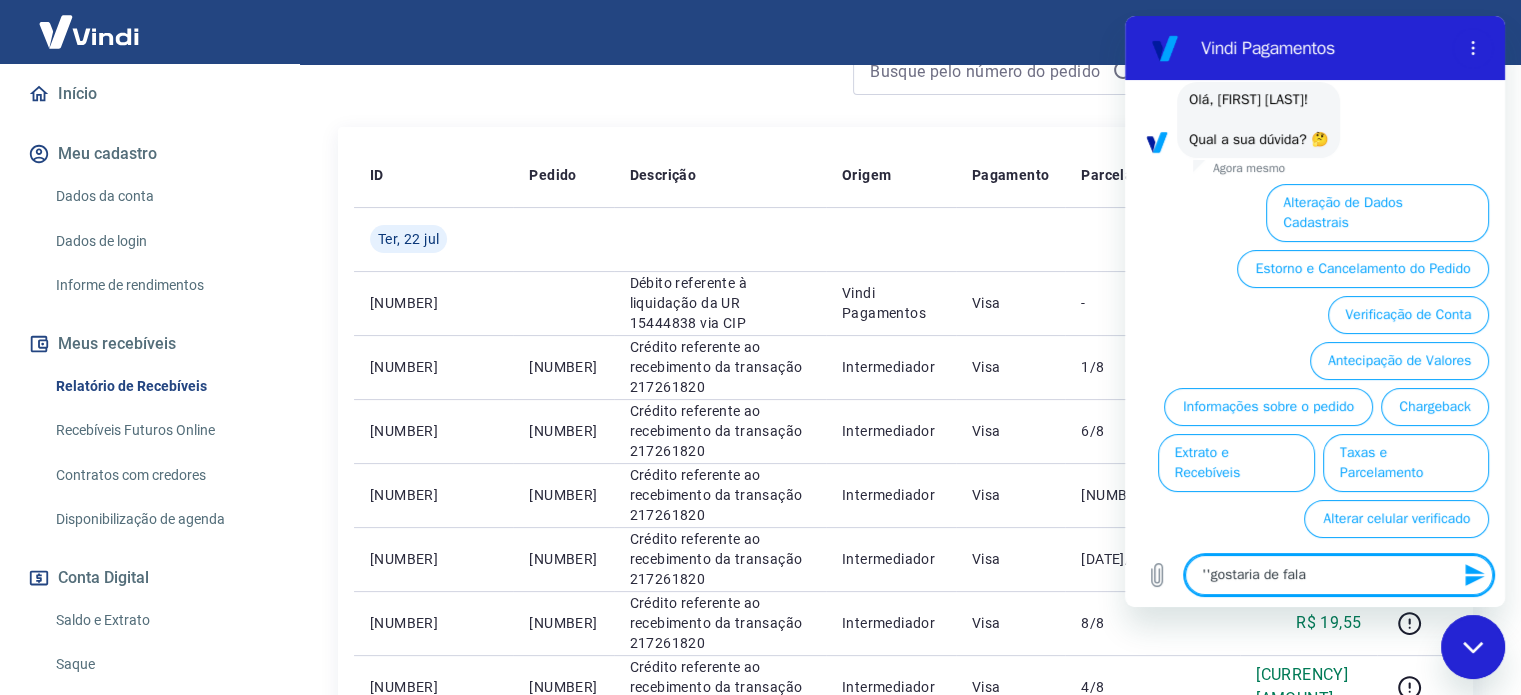 type on "''gostaria de falar" 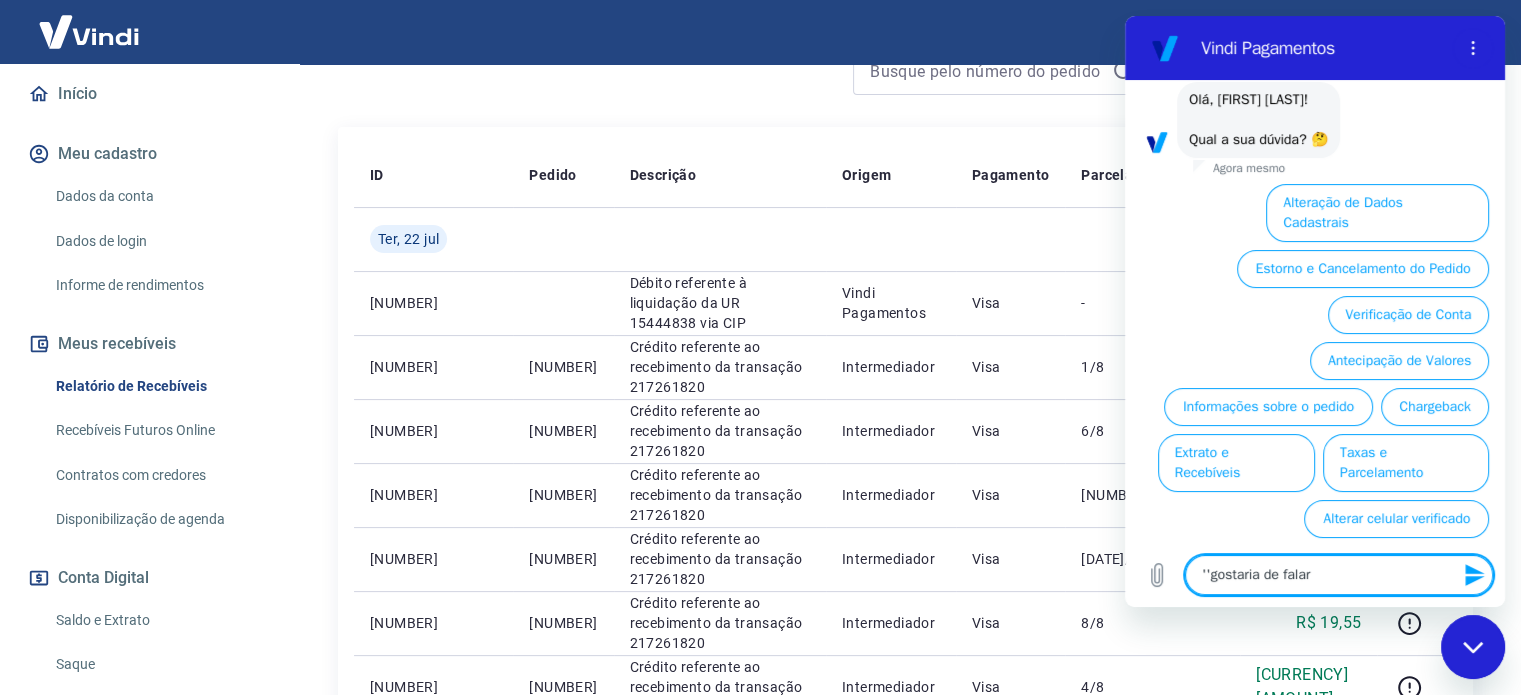type on "''gostaria de falar" 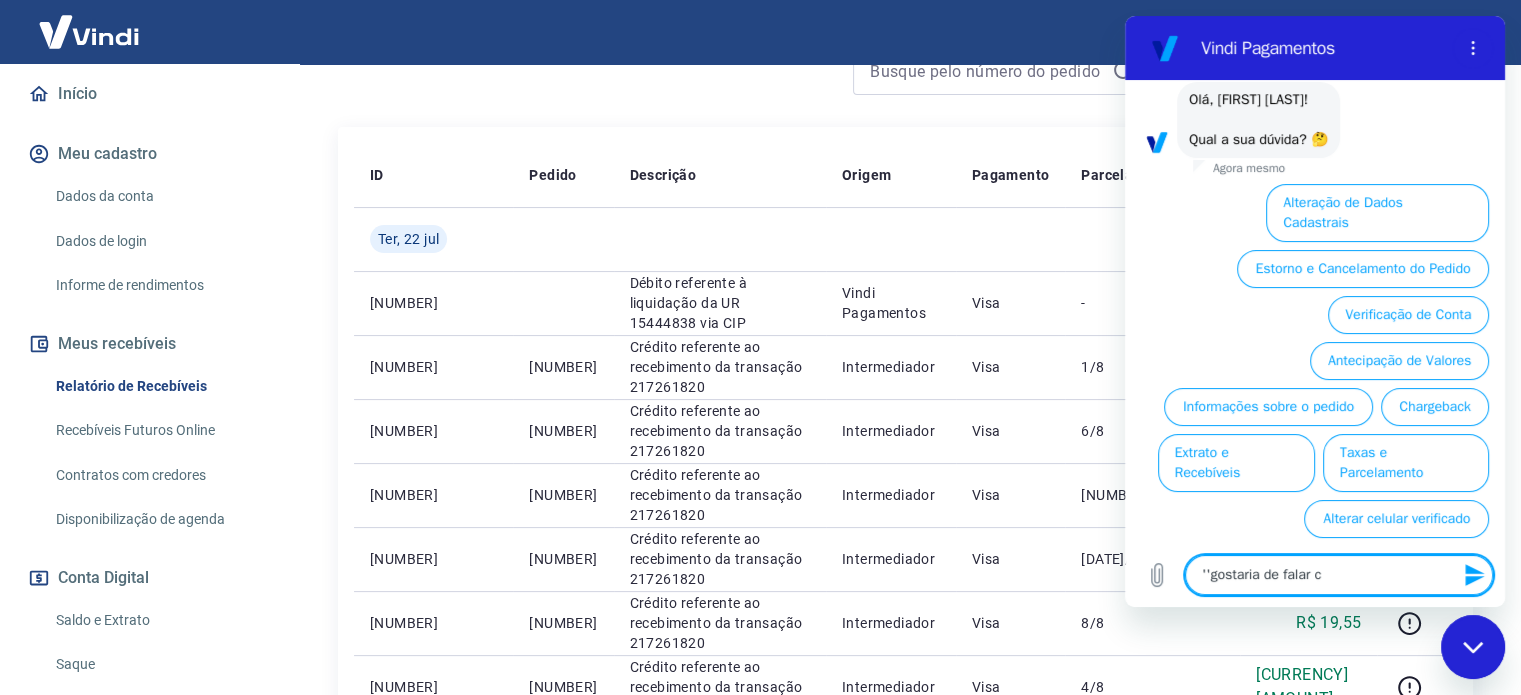 type on "''gostaria de falar co" 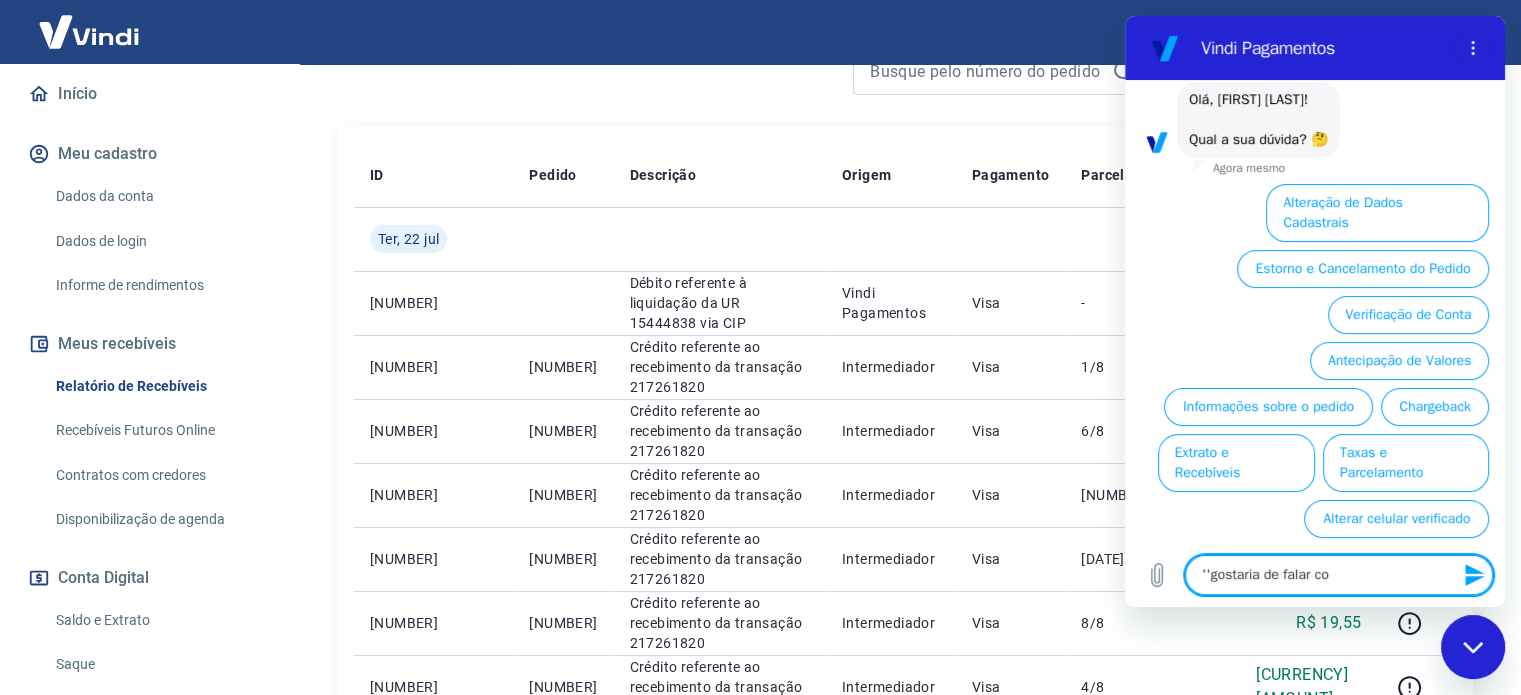 type on "''gostaria de falar com" 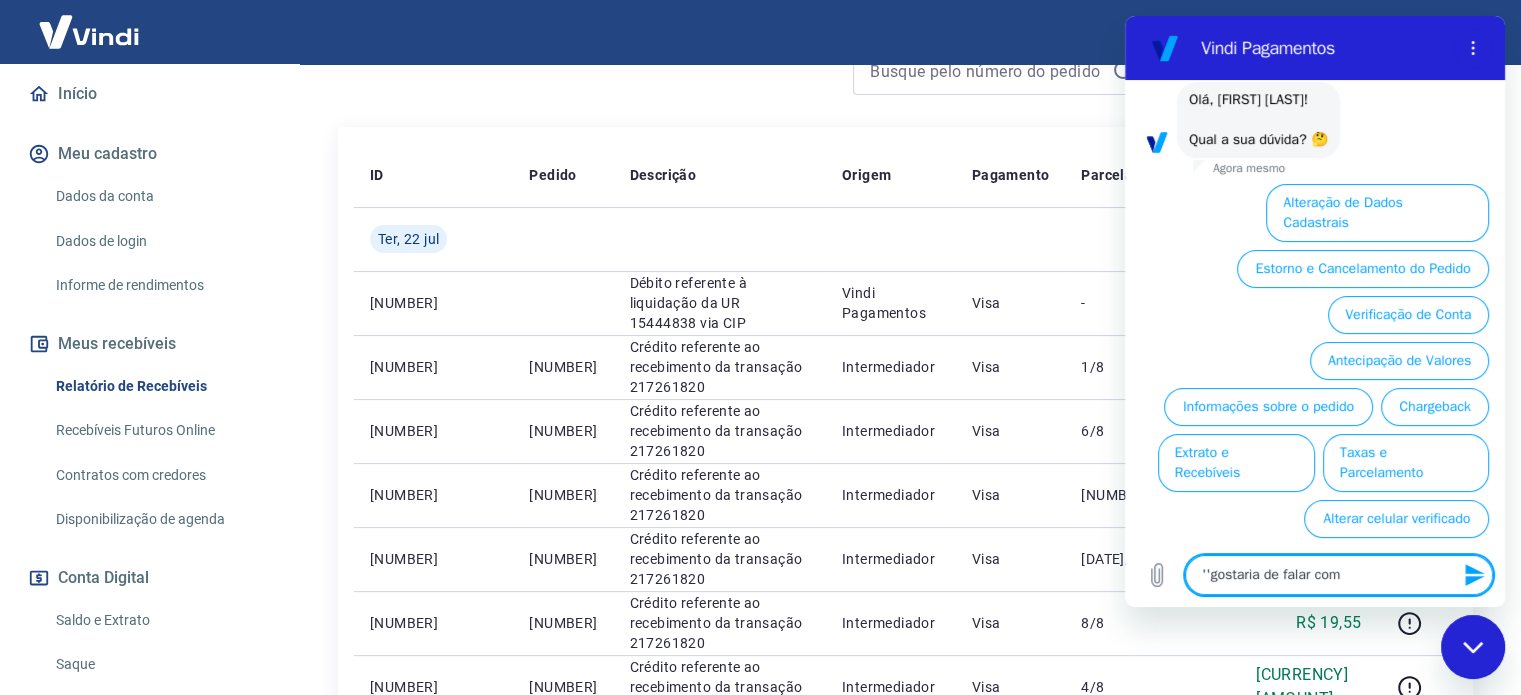 type on "''gostaria de falar com" 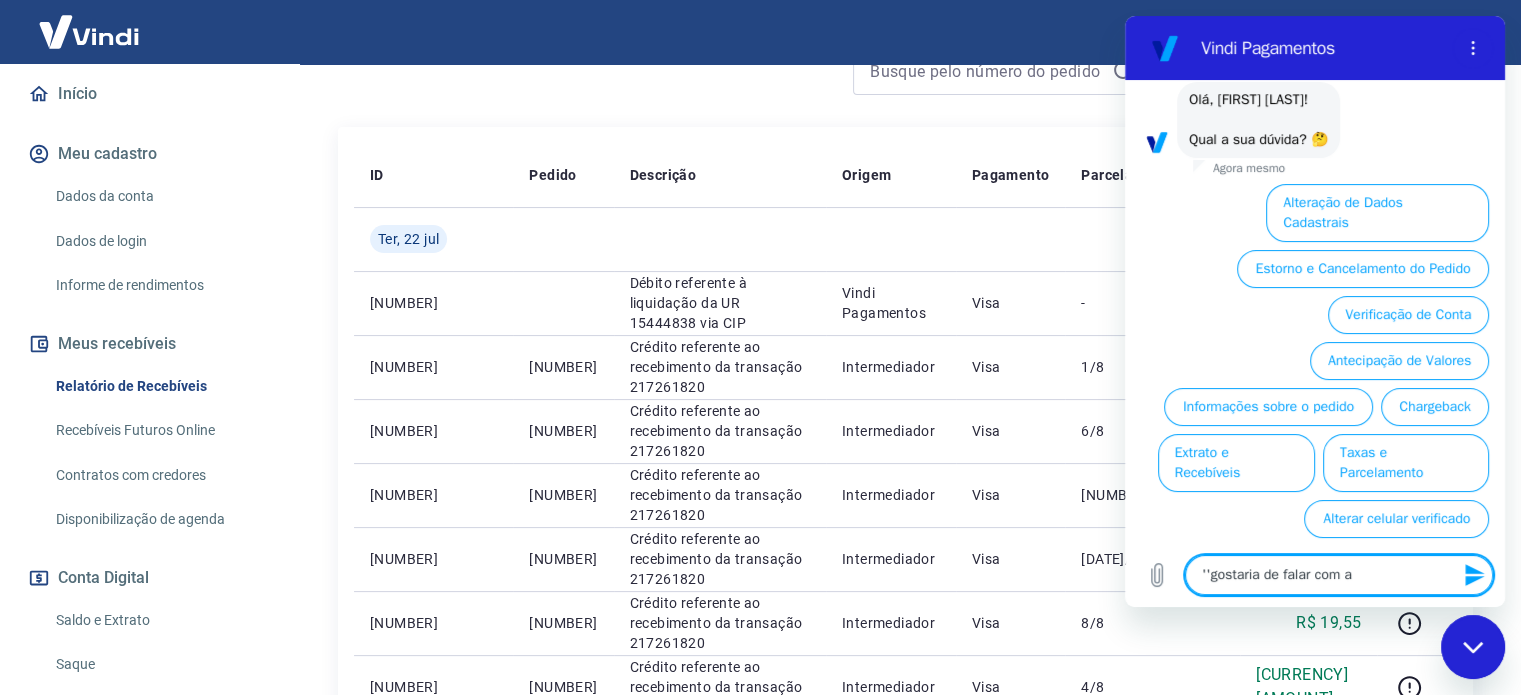type on "''gostaria de falar com at" 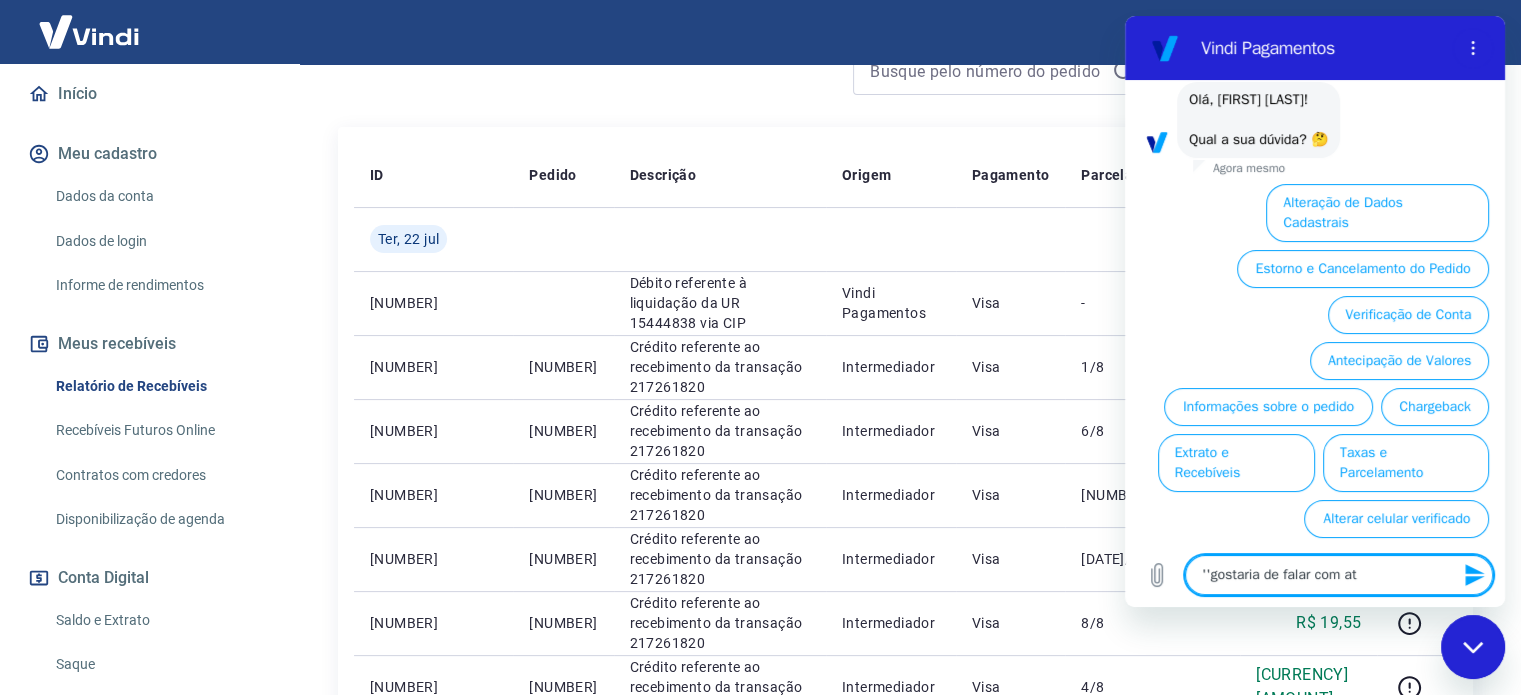 type on "''gostaria de falar com ate" 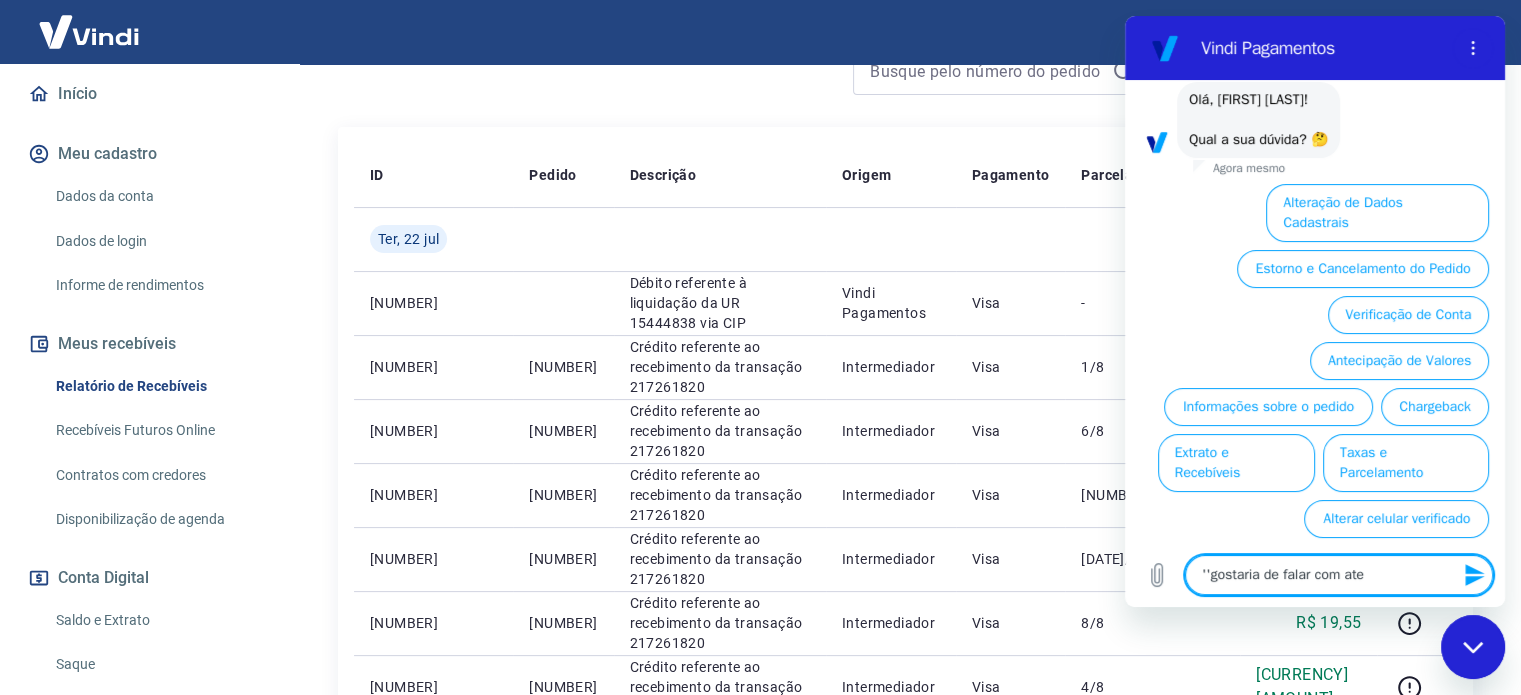 type on "''gostaria de falar com aten" 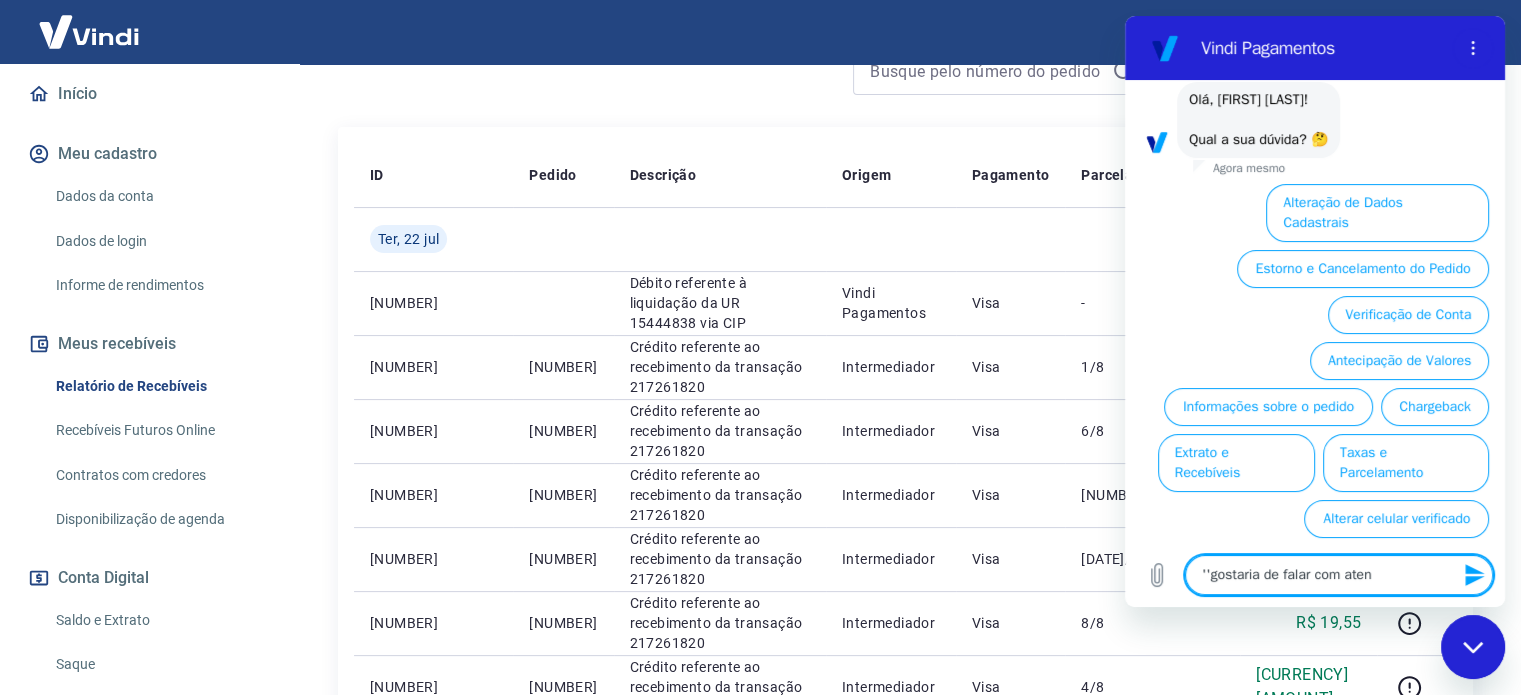 type on "''gostaria de falar com atend" 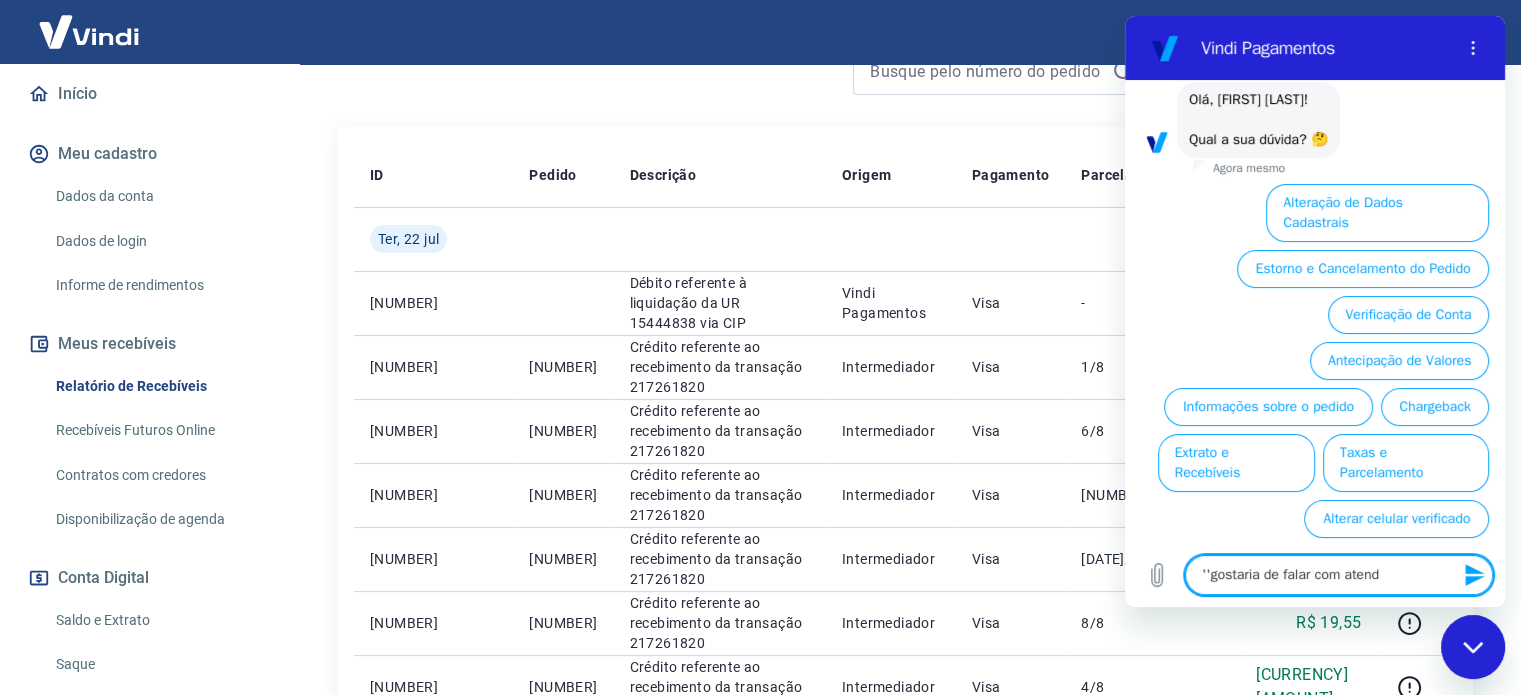type on "x" 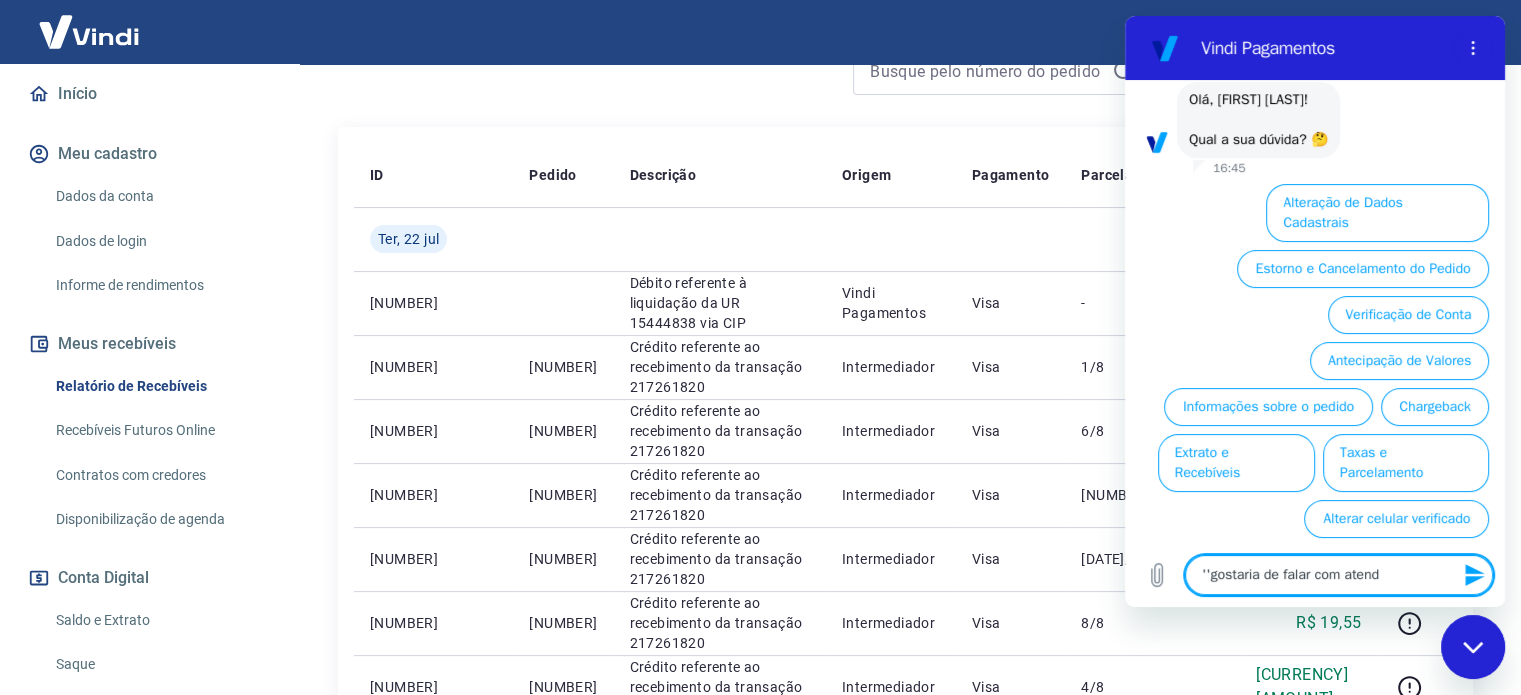 type on "''gostaria de falar com atende" 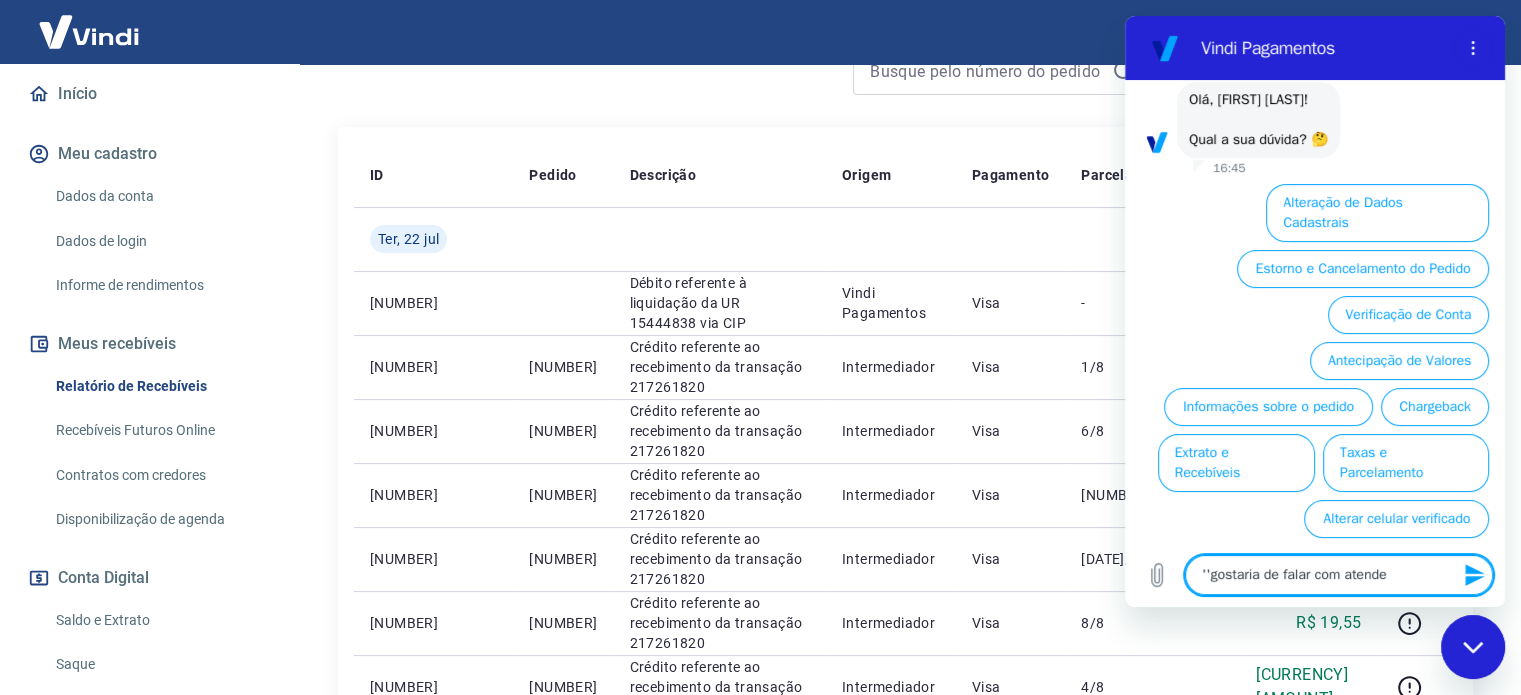type on "''gostaria de falar com atenden" 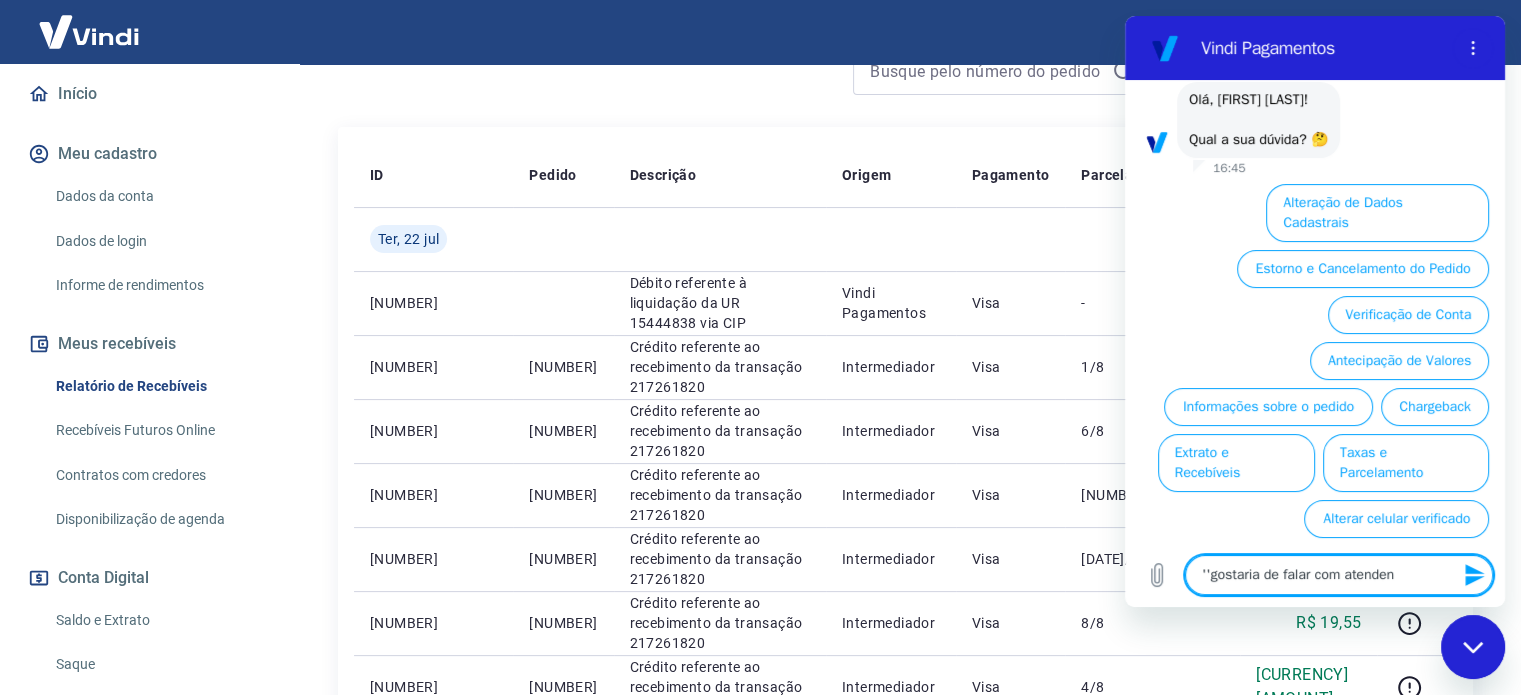 type on "''gostaria de falar com atendent" 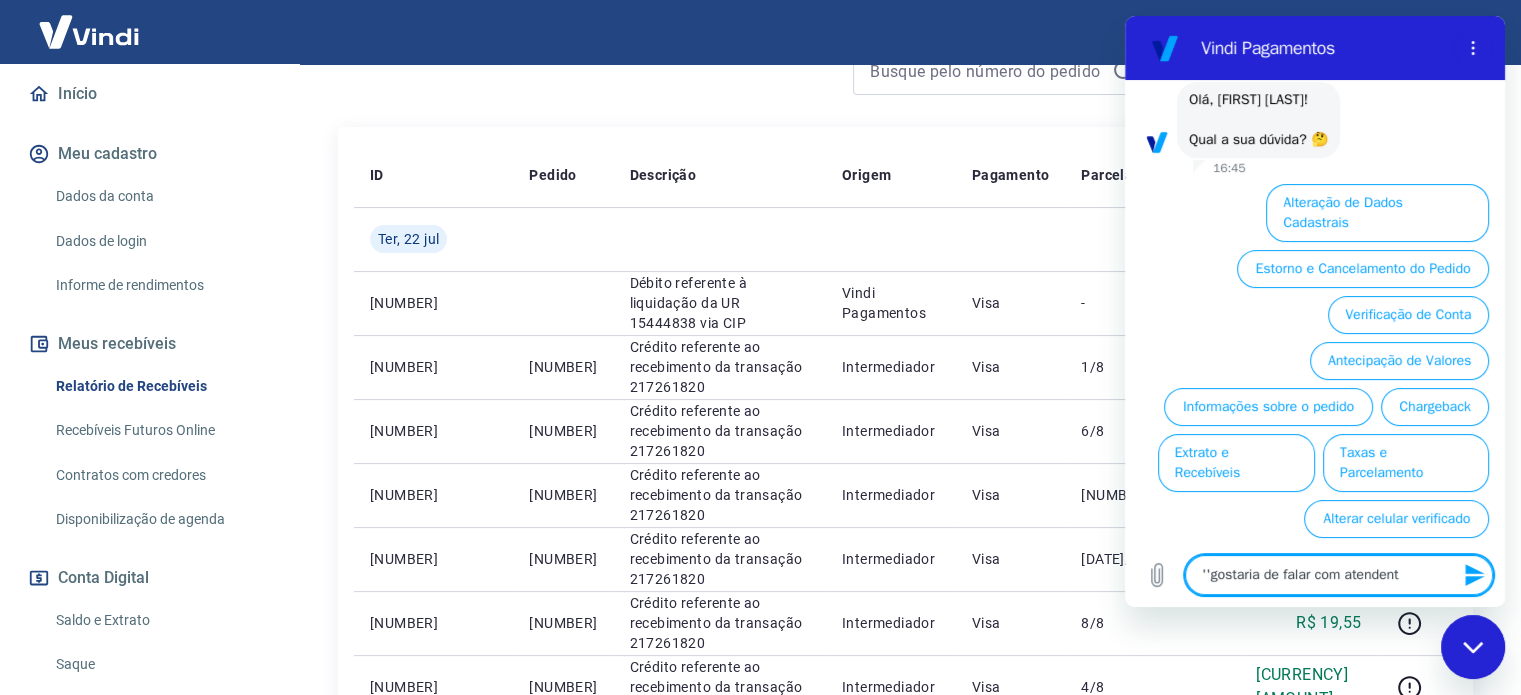 type on "x" 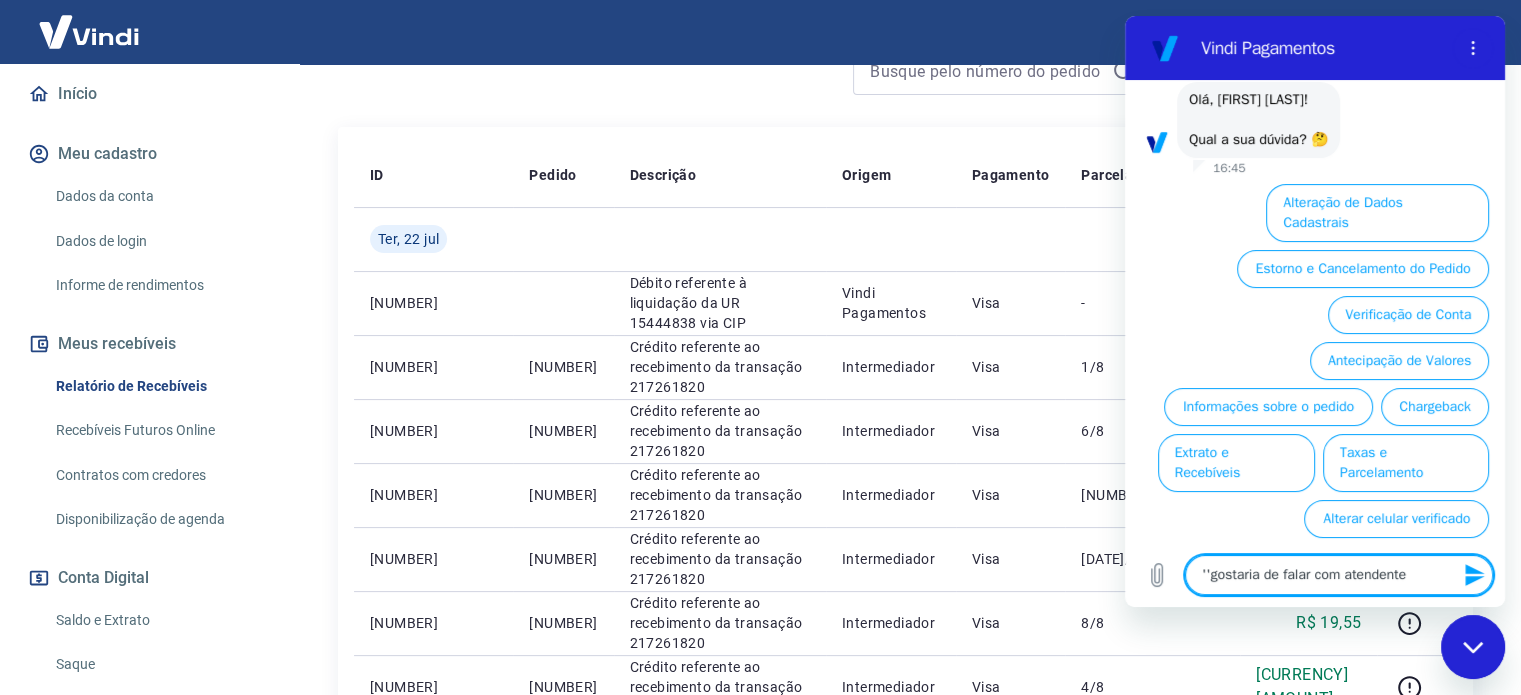 type 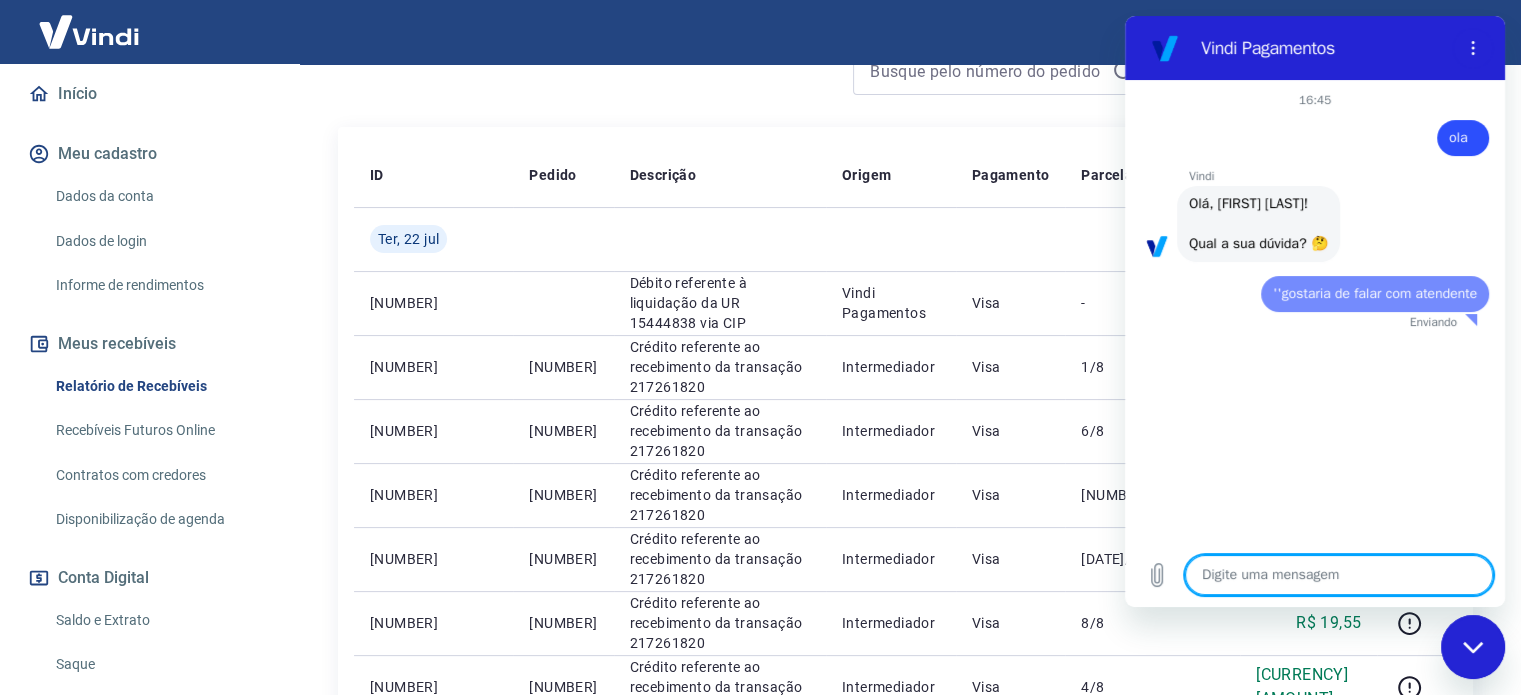 scroll, scrollTop: 0, scrollLeft: 0, axis: both 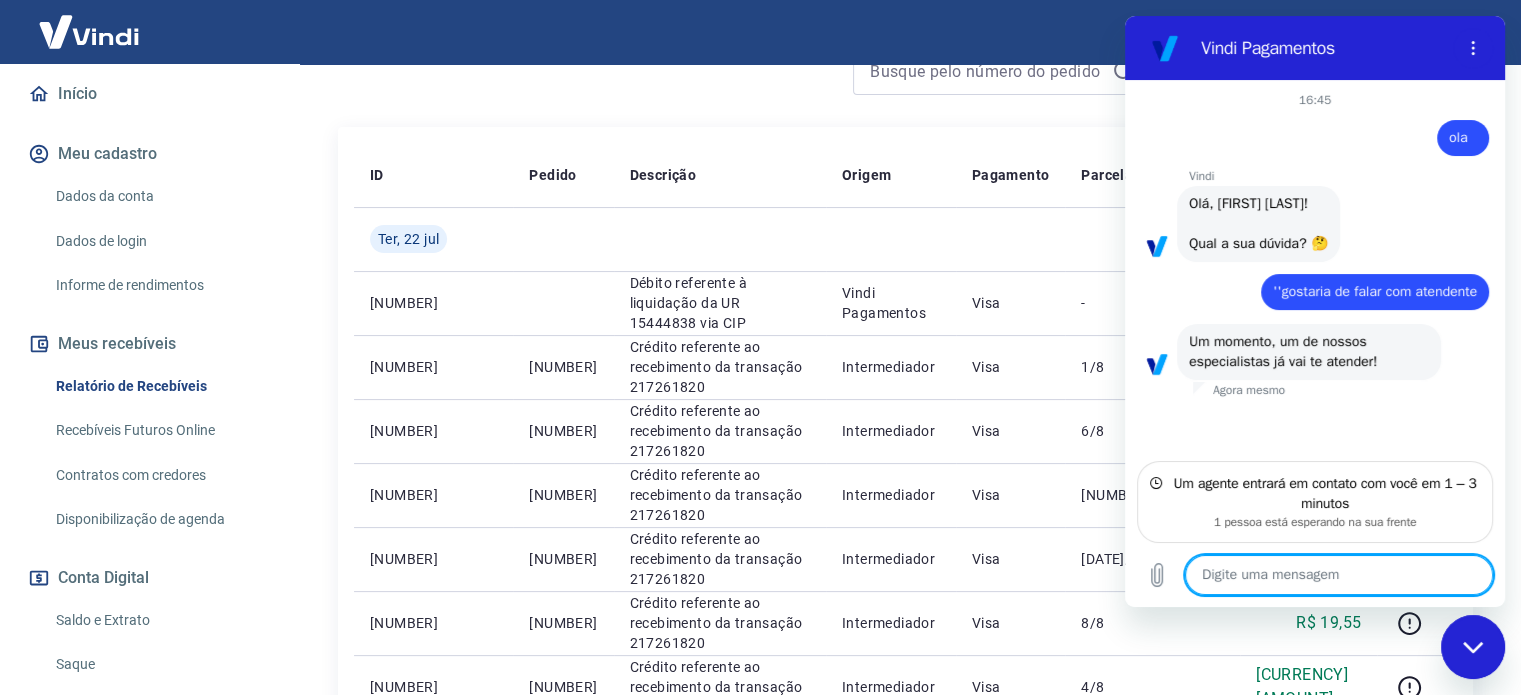 type on "x" 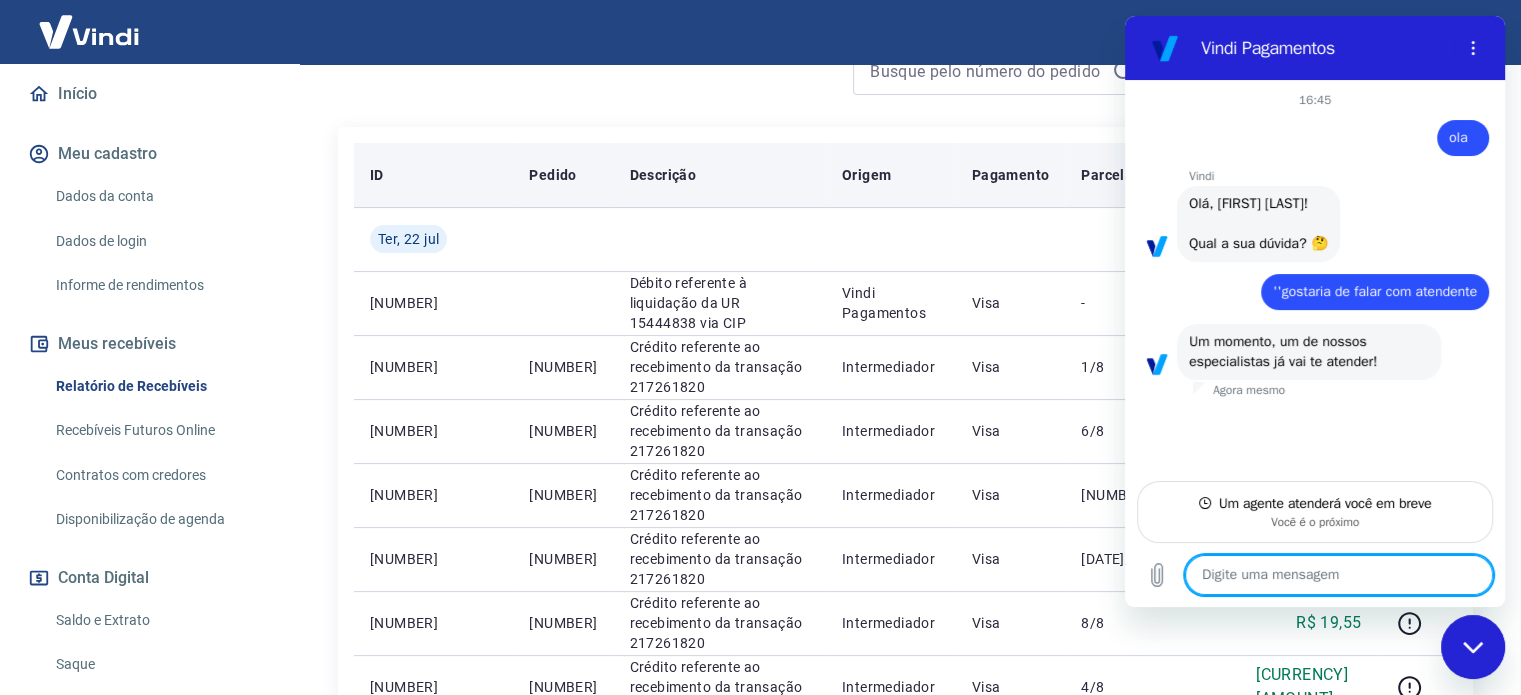 type 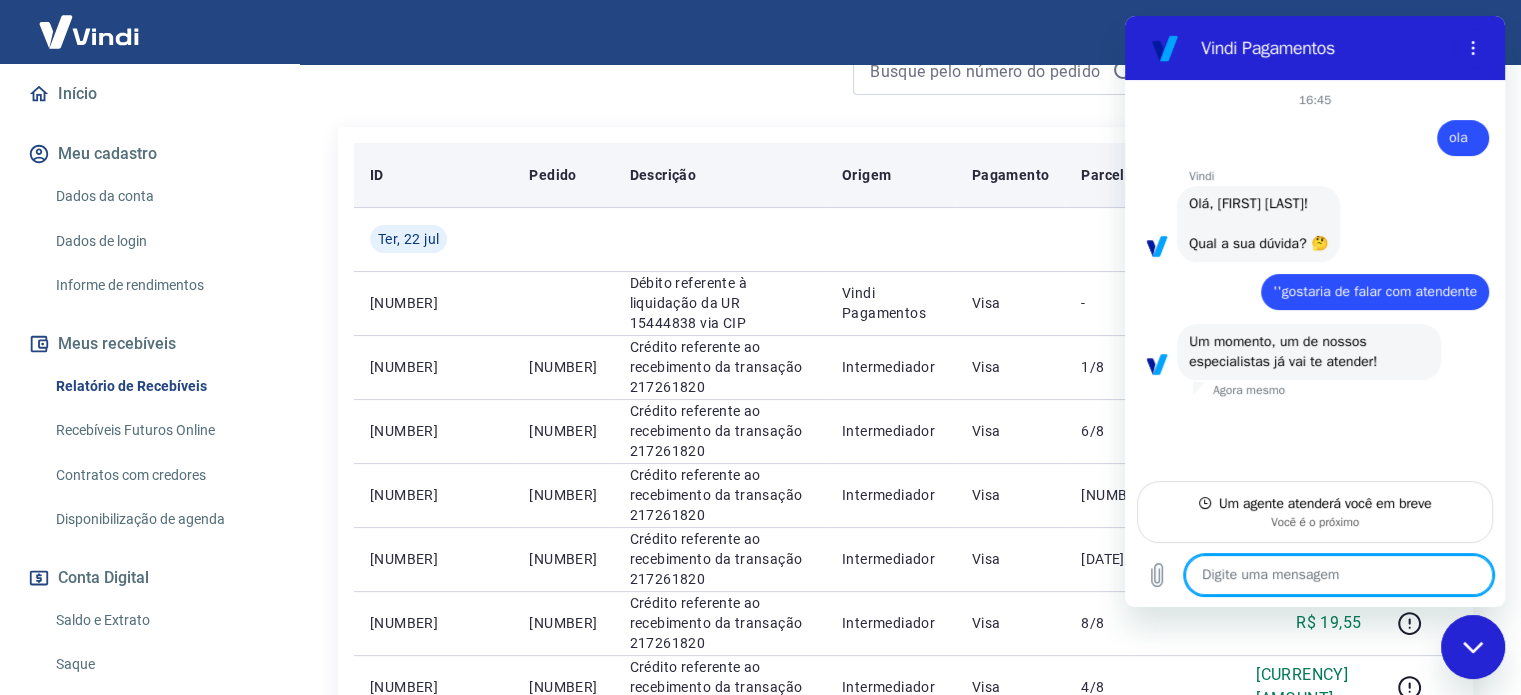 click on "Descrição" at bounding box center [720, 175] 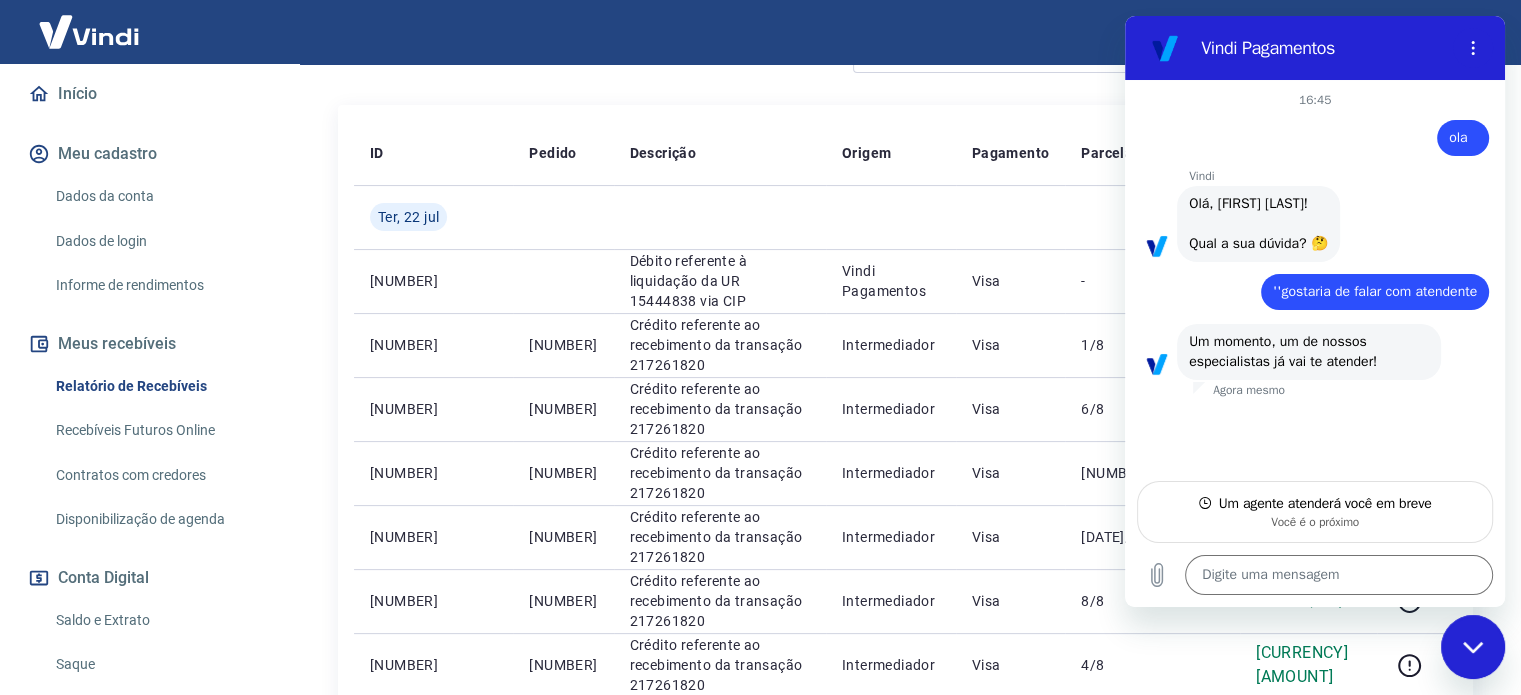 scroll, scrollTop: 200, scrollLeft: 0, axis: vertical 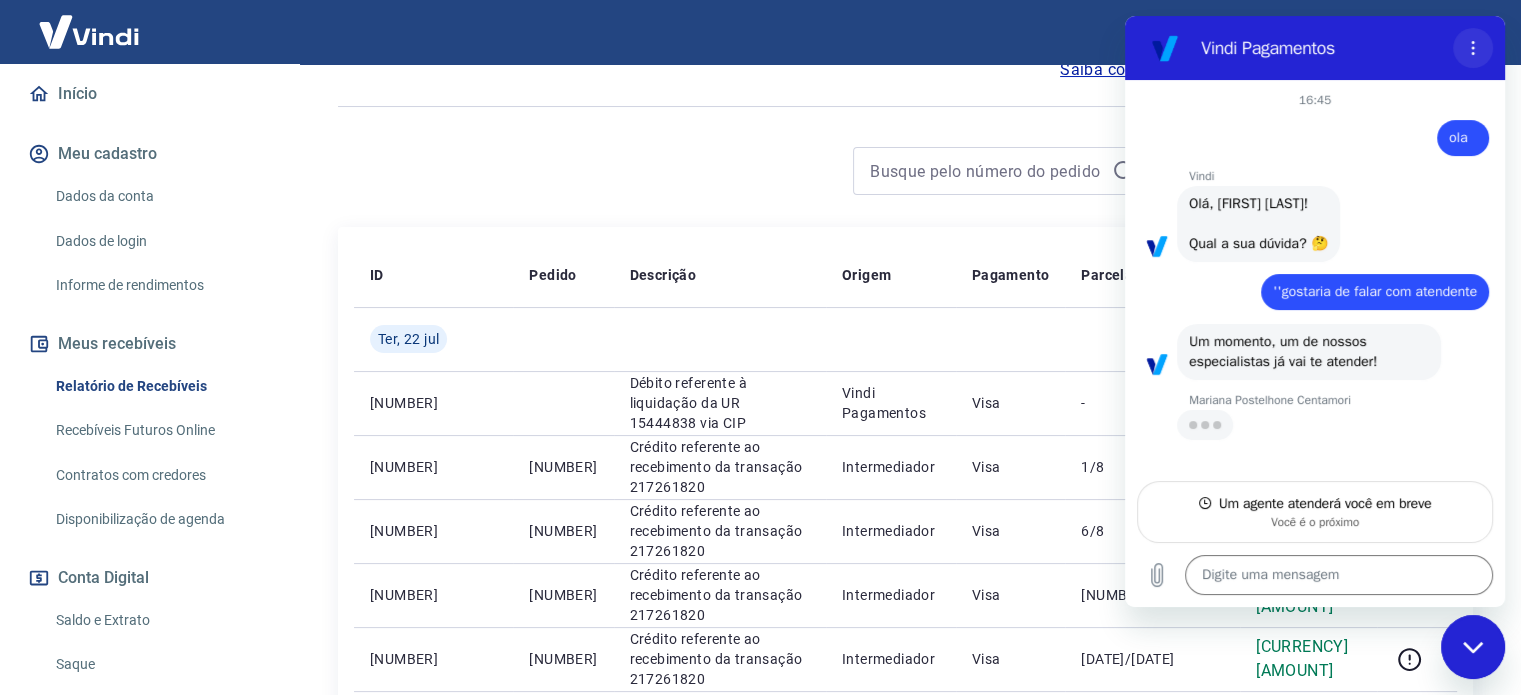 click at bounding box center [1473, 48] 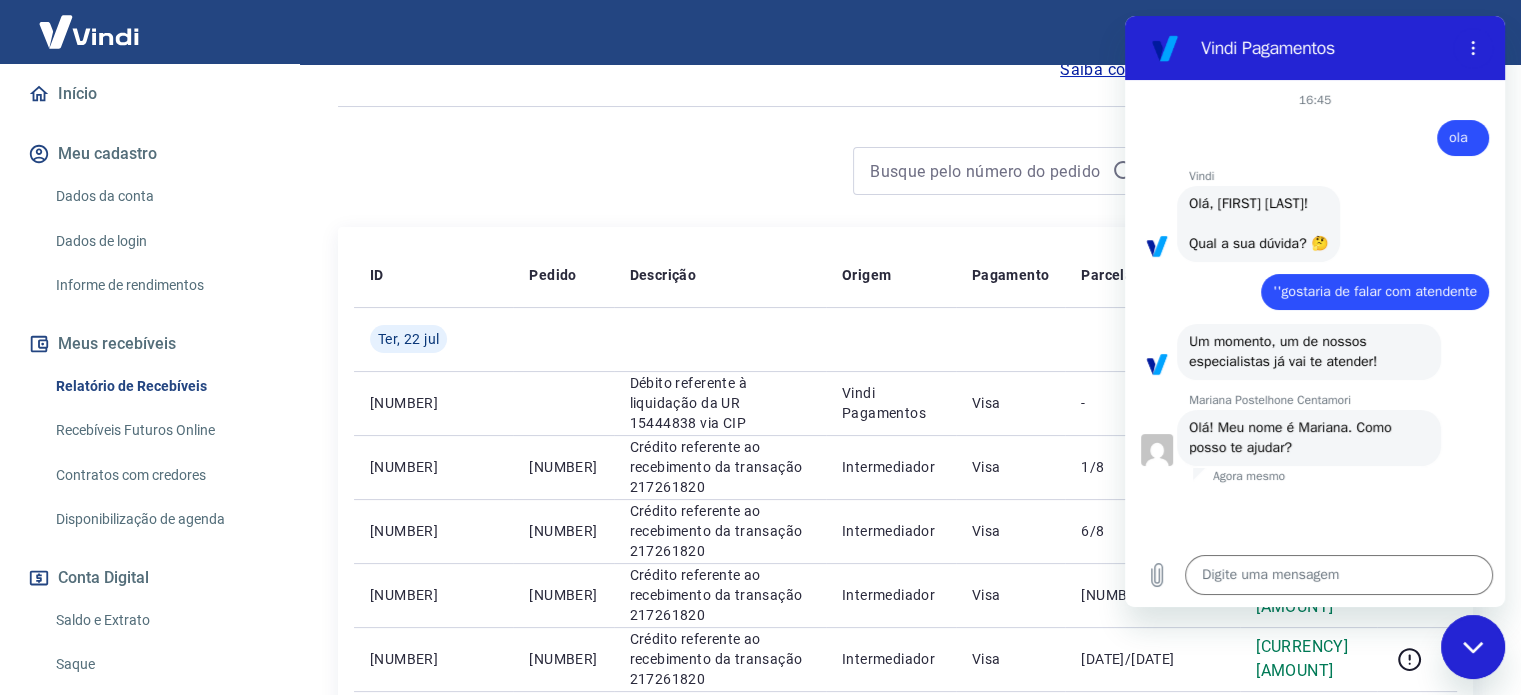 type on "x" 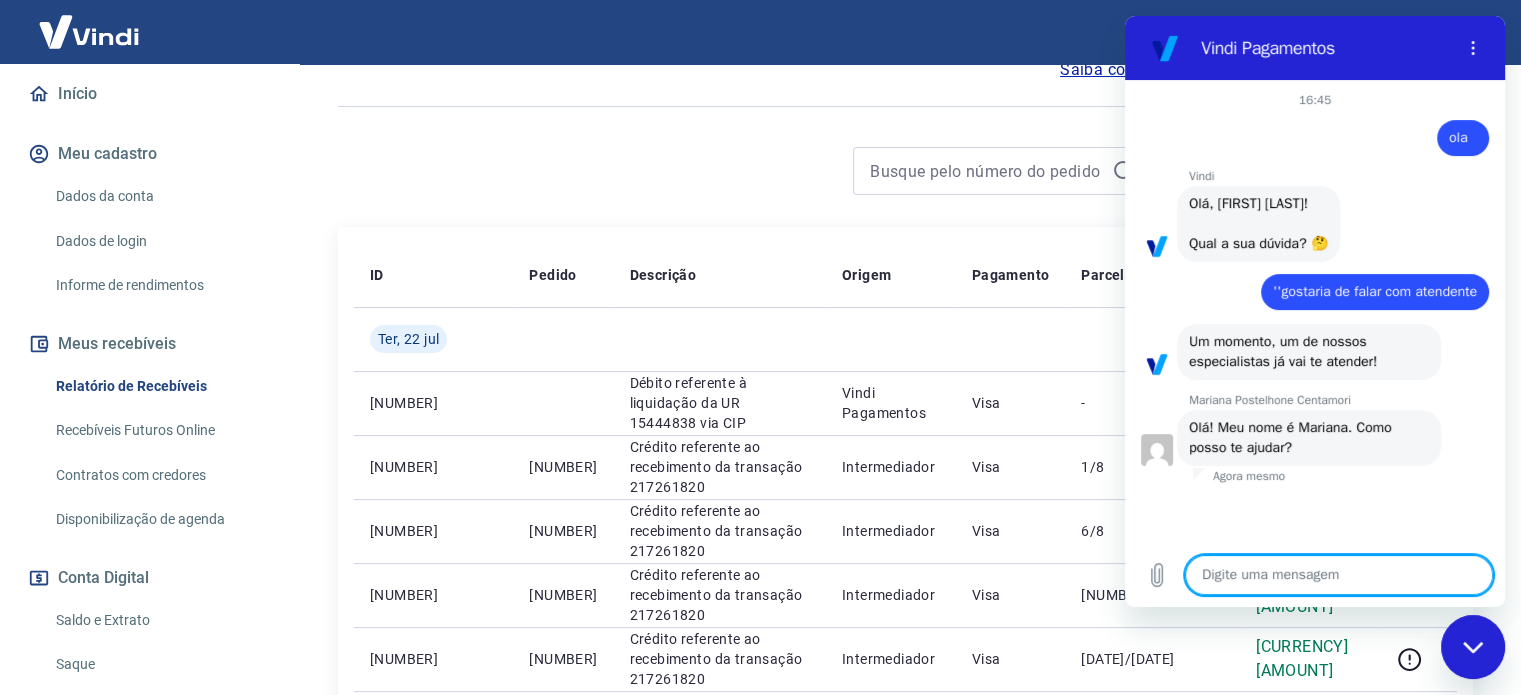 drag, startPoint x: 1266, startPoint y: 561, endPoint x: 1263, endPoint y: 575, distance: 14.3178215 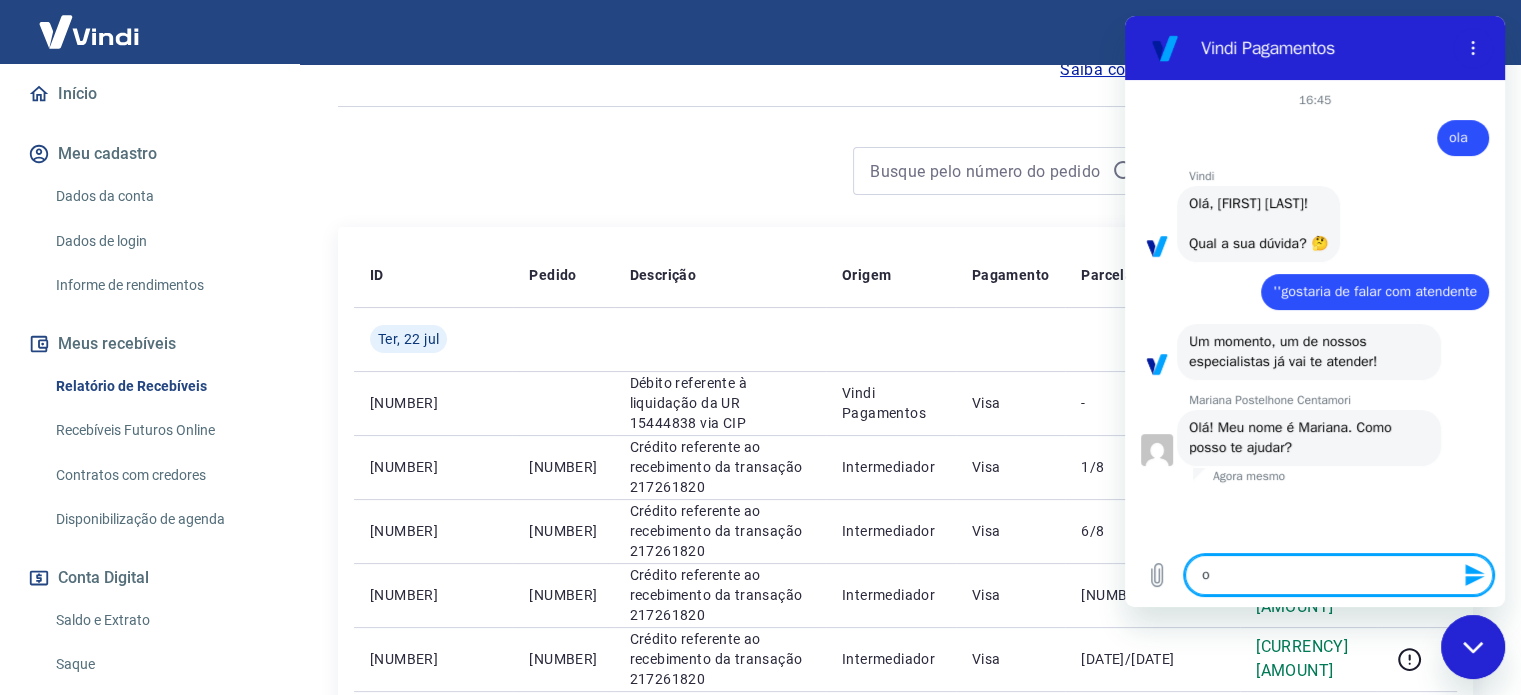 type on "ol" 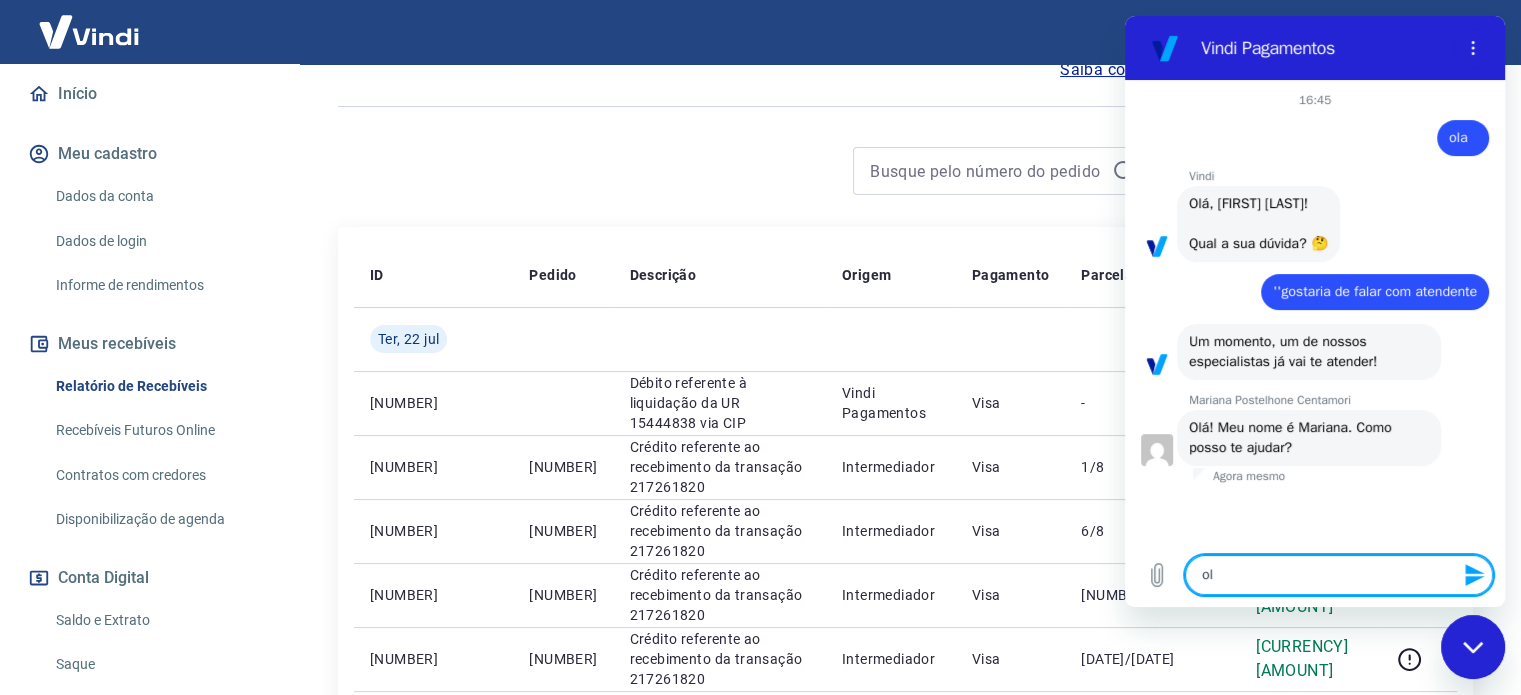 type on "ola" 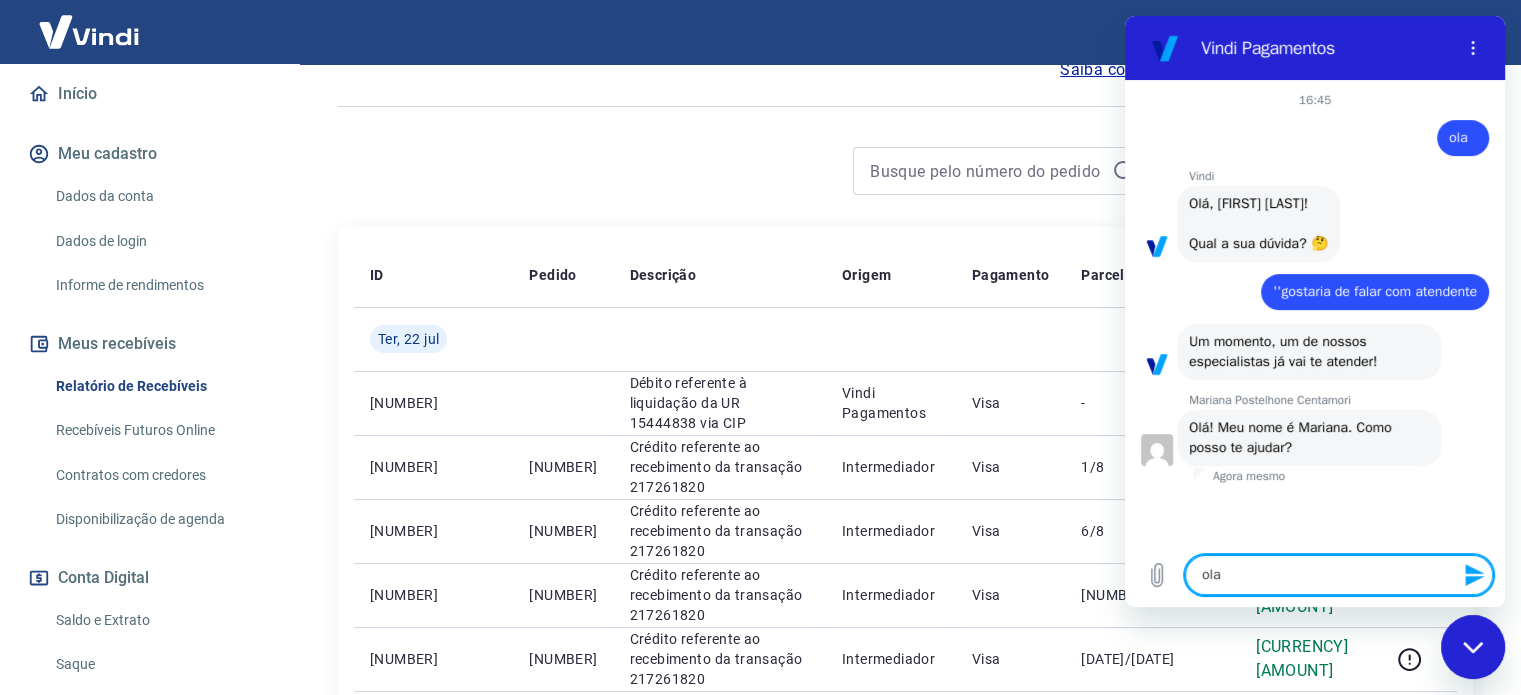 type on "ola" 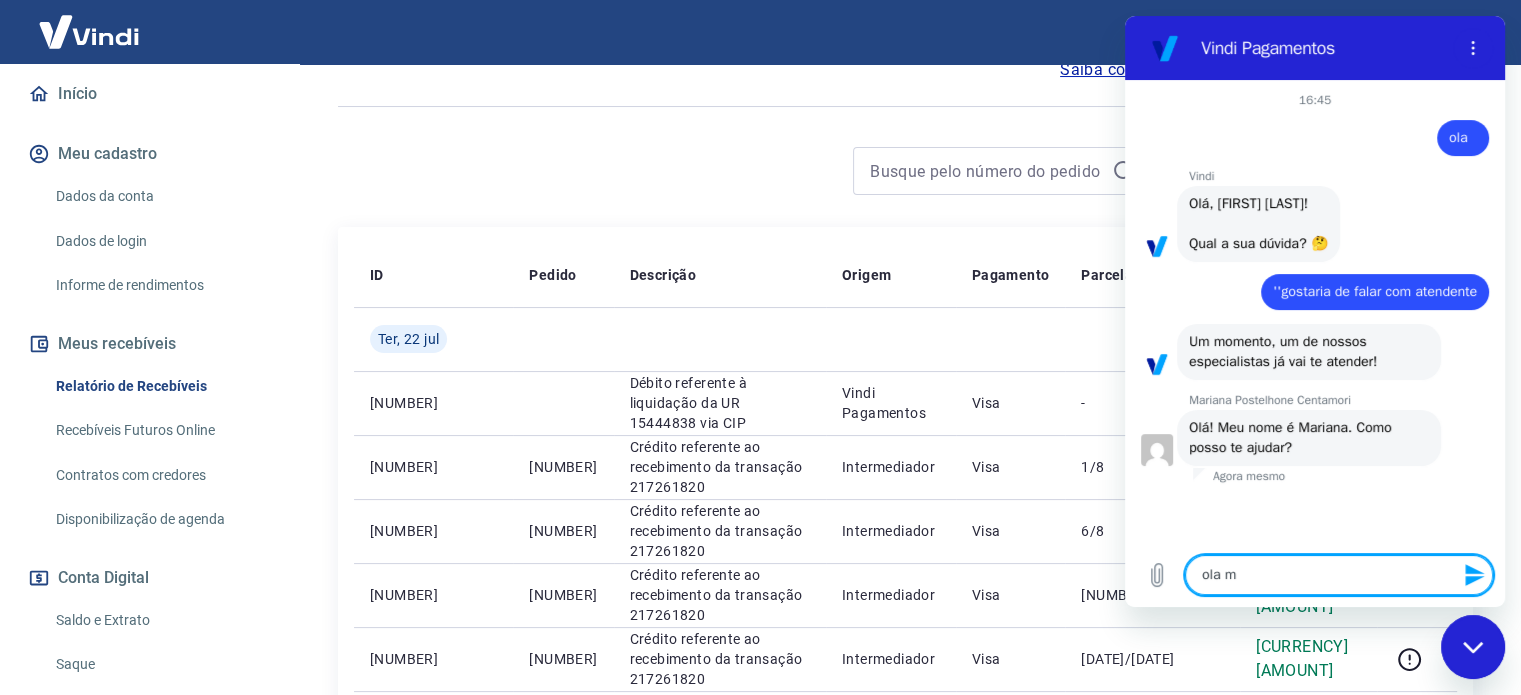 type on "ola ma" 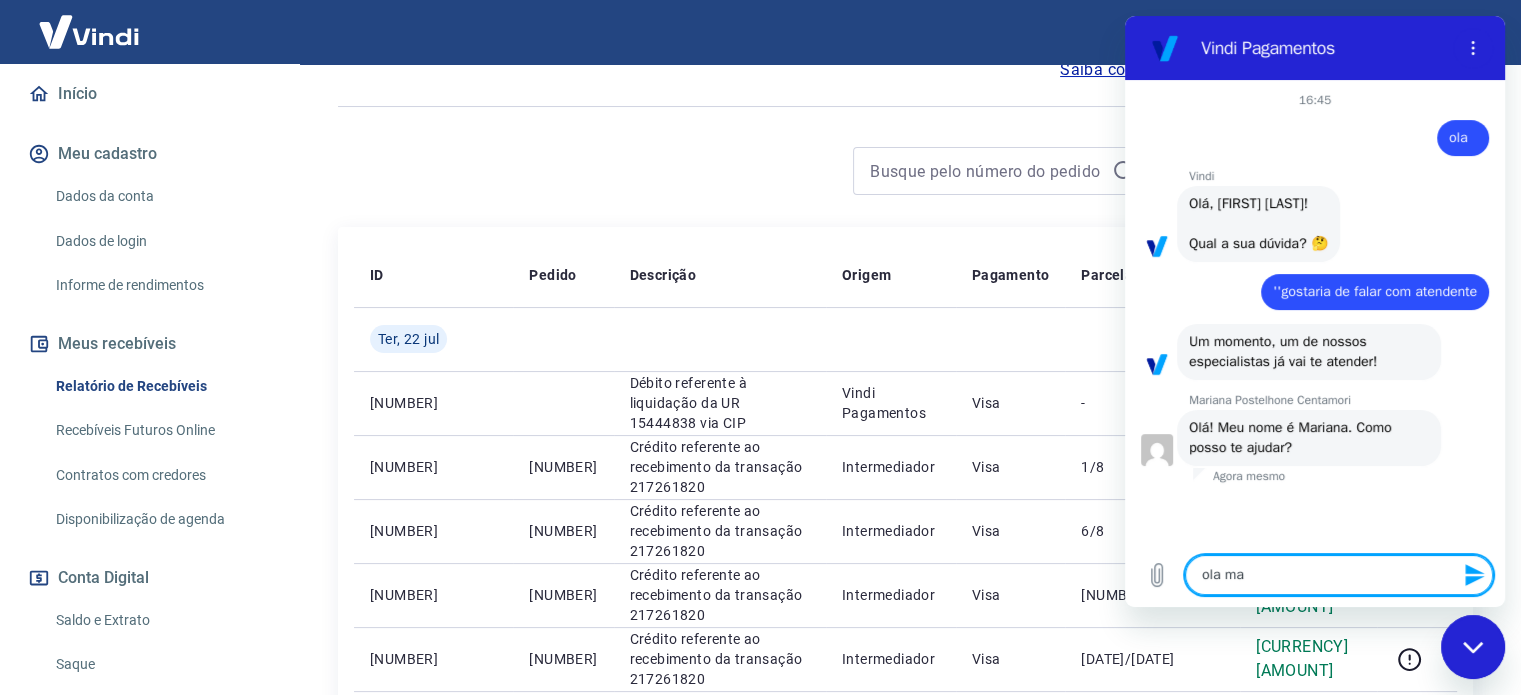 type on "ola [NAME]" 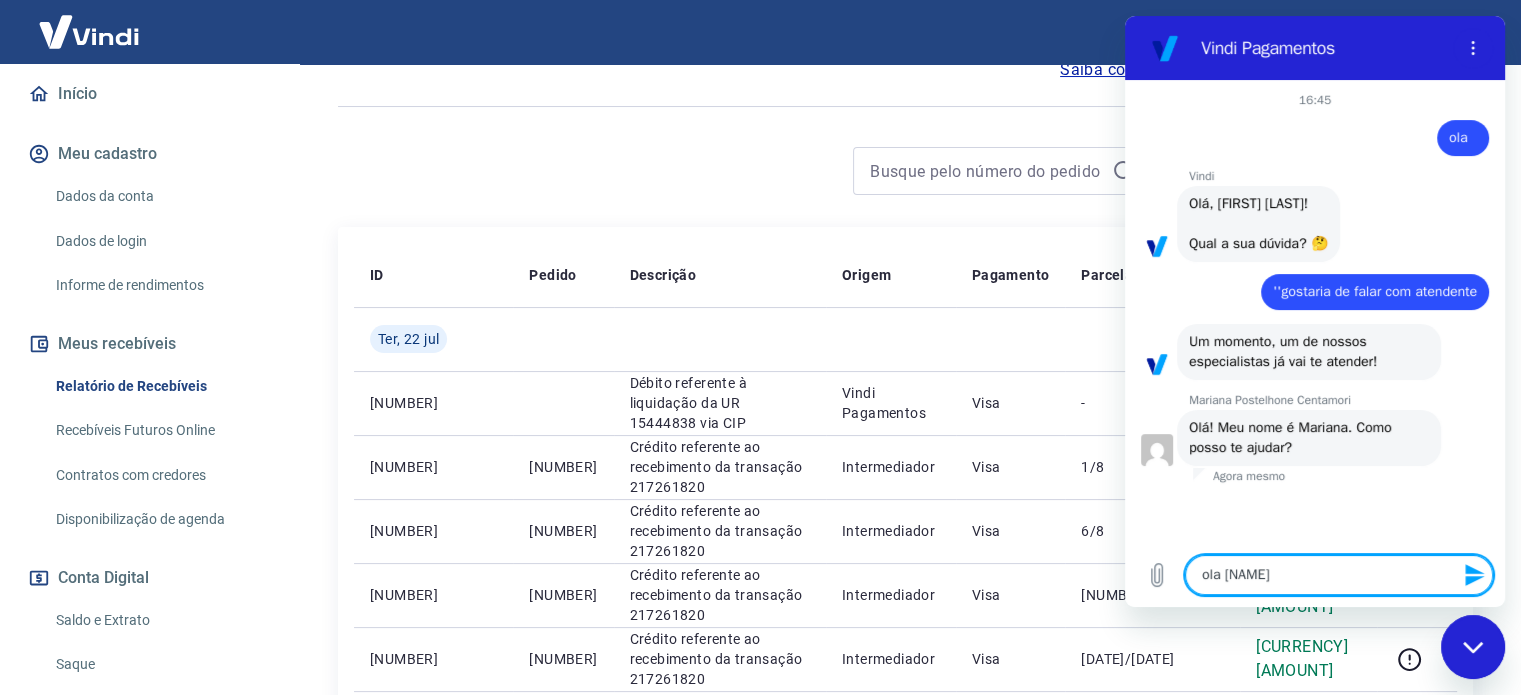 type on "ola mari" 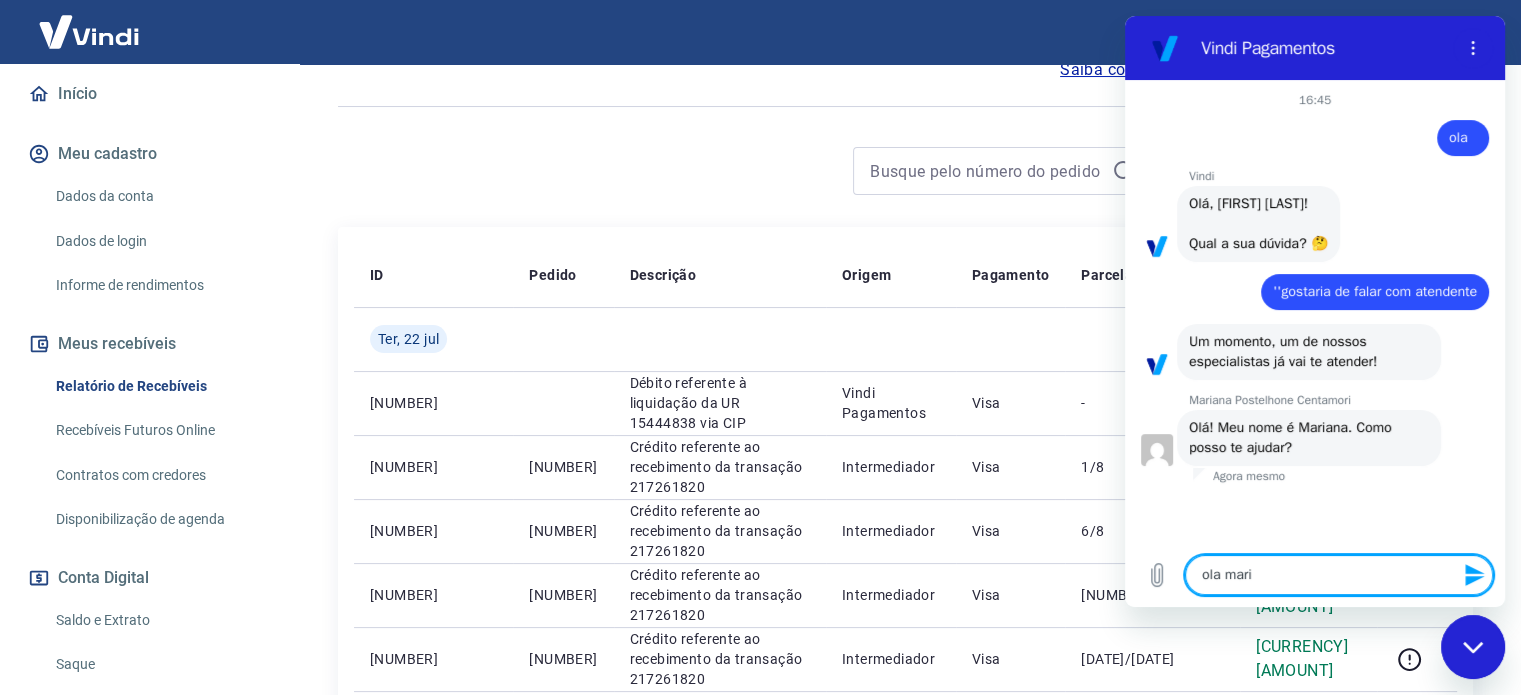 type on "ola [NAME]" 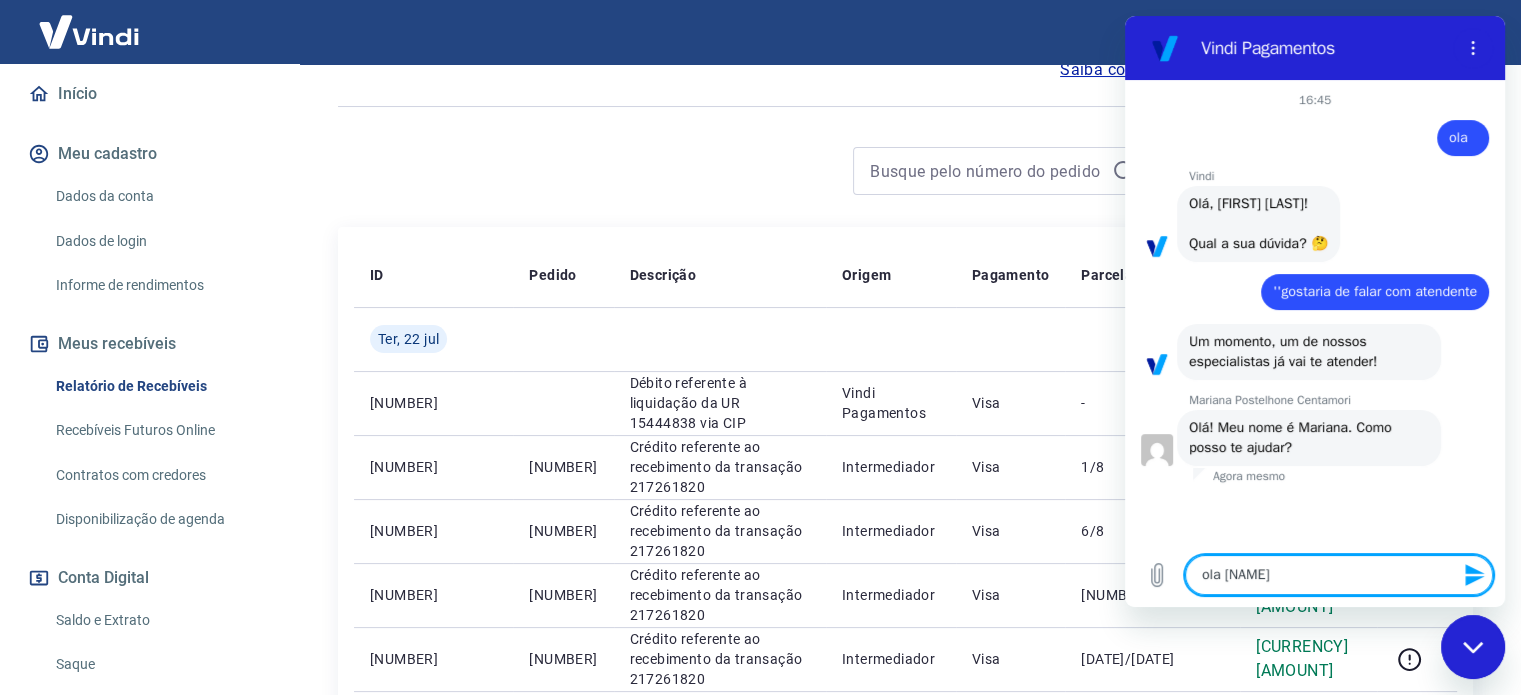 type on "ola [PERSON]" 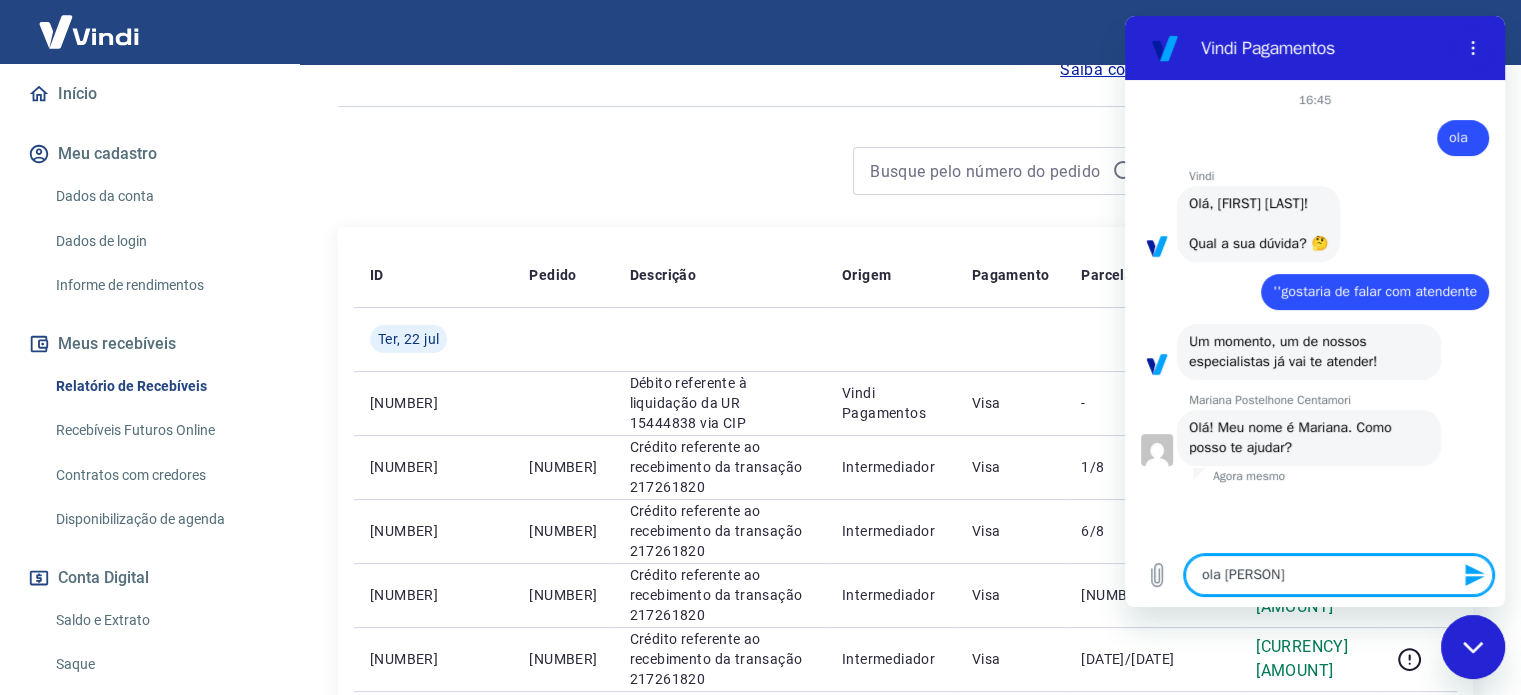 type on "x" 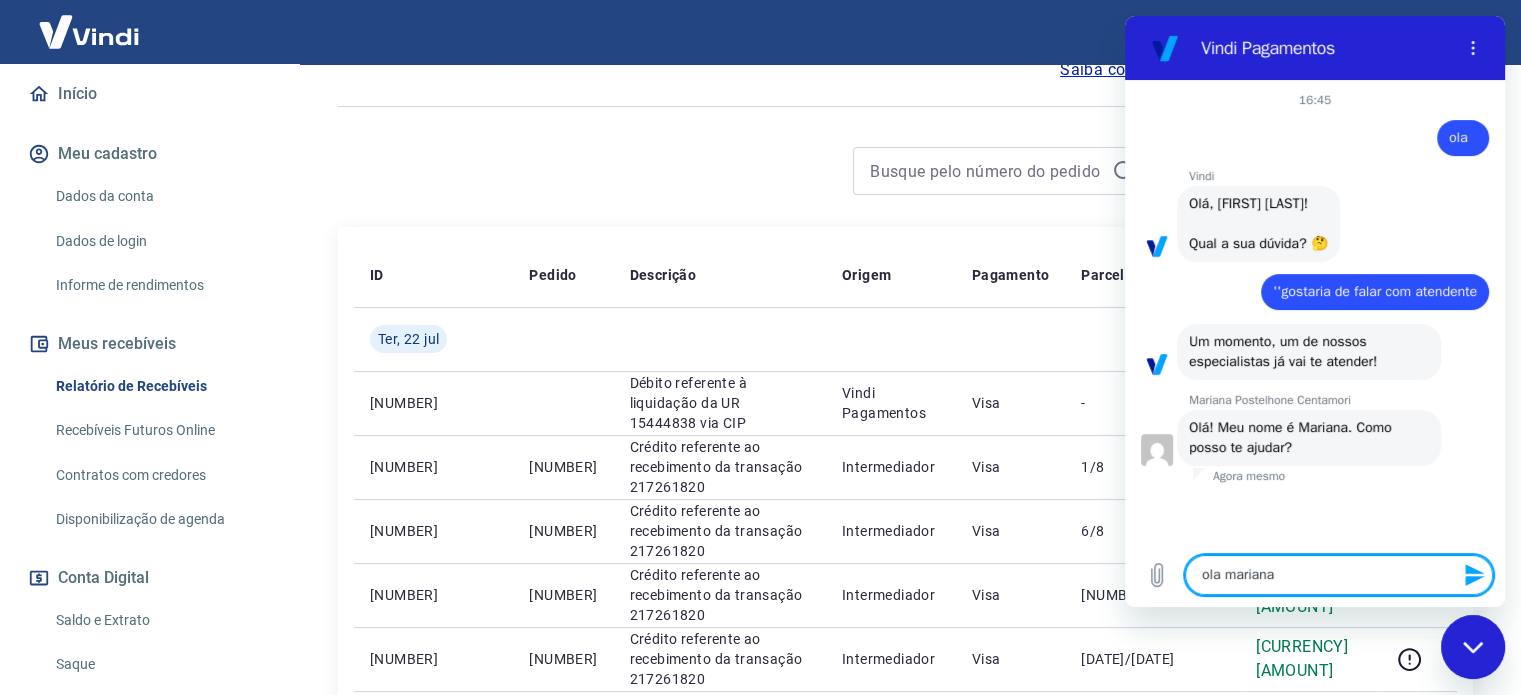 type on "ola [NAME]," 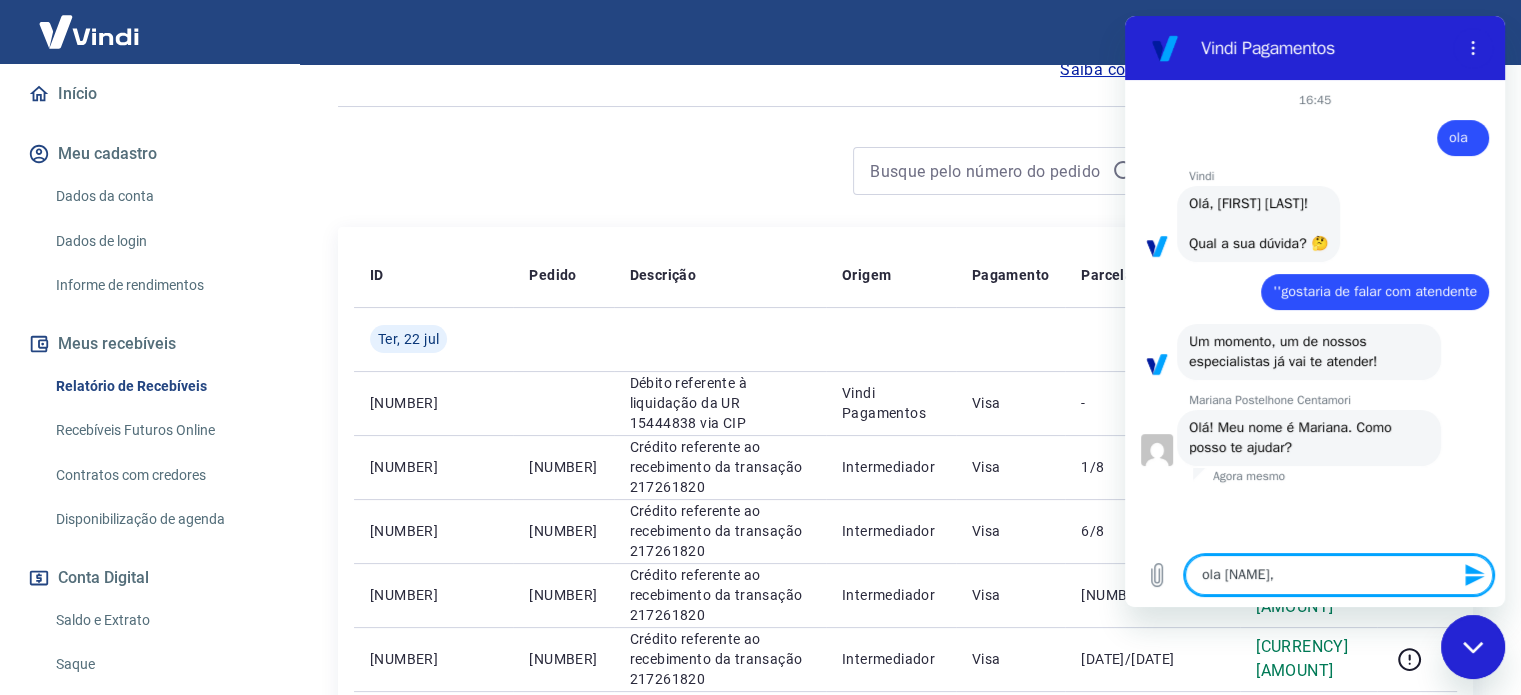 type on "ola [NAME]," 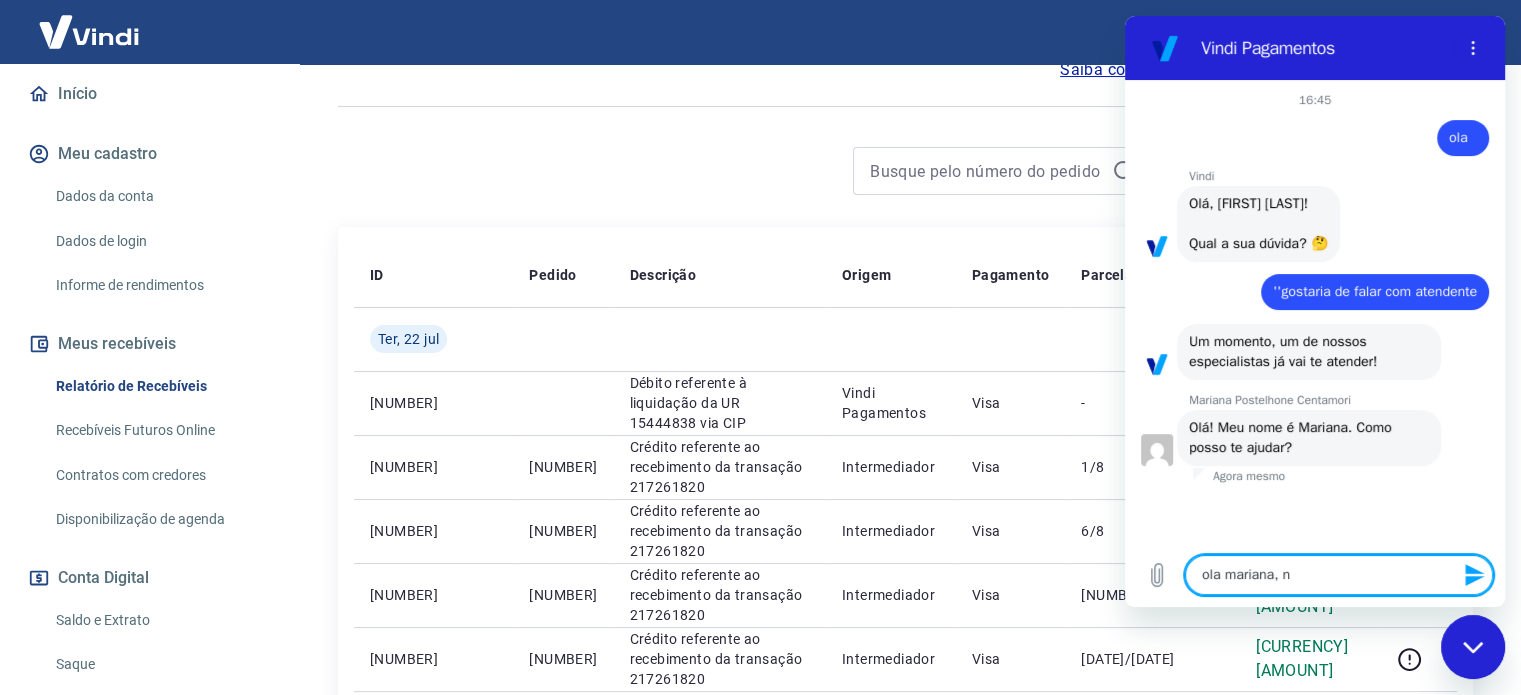 type on "ola mariana, no" 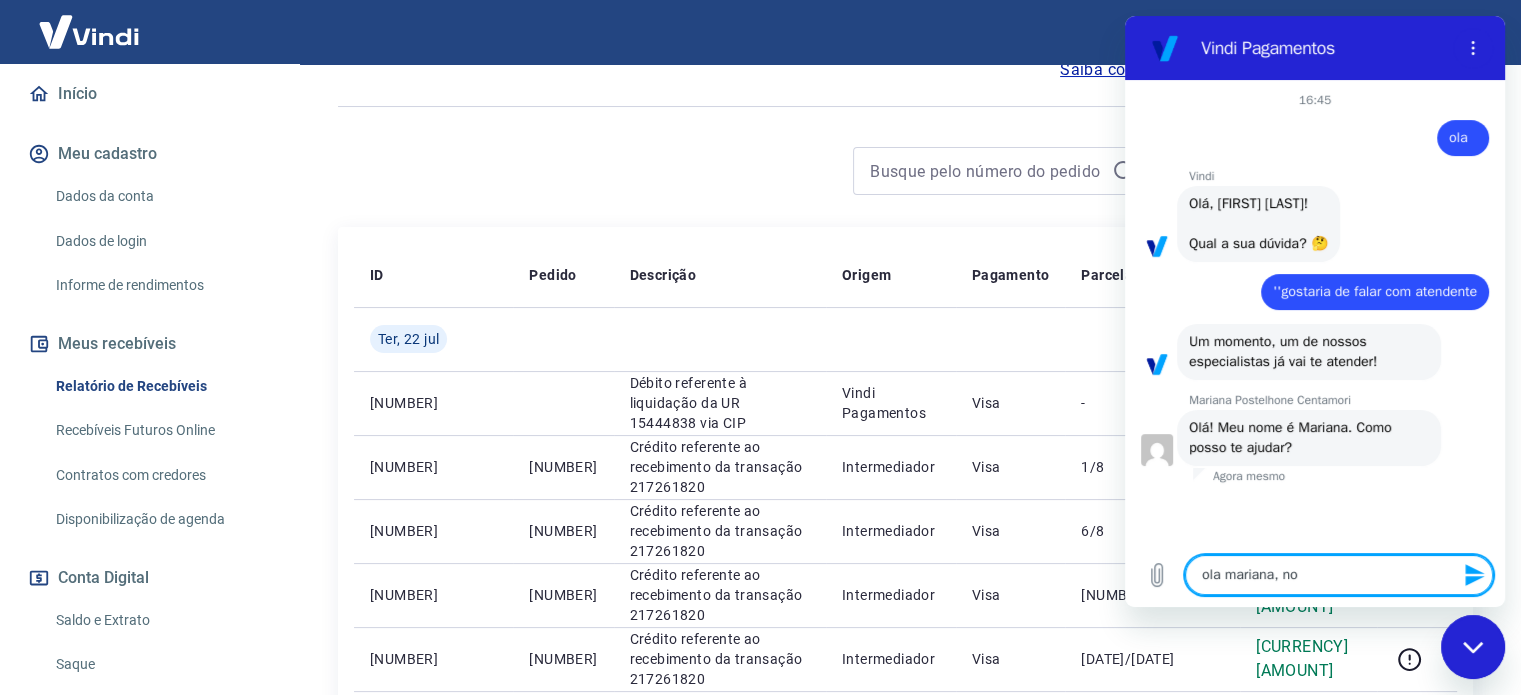 type on "ola mariana, not" 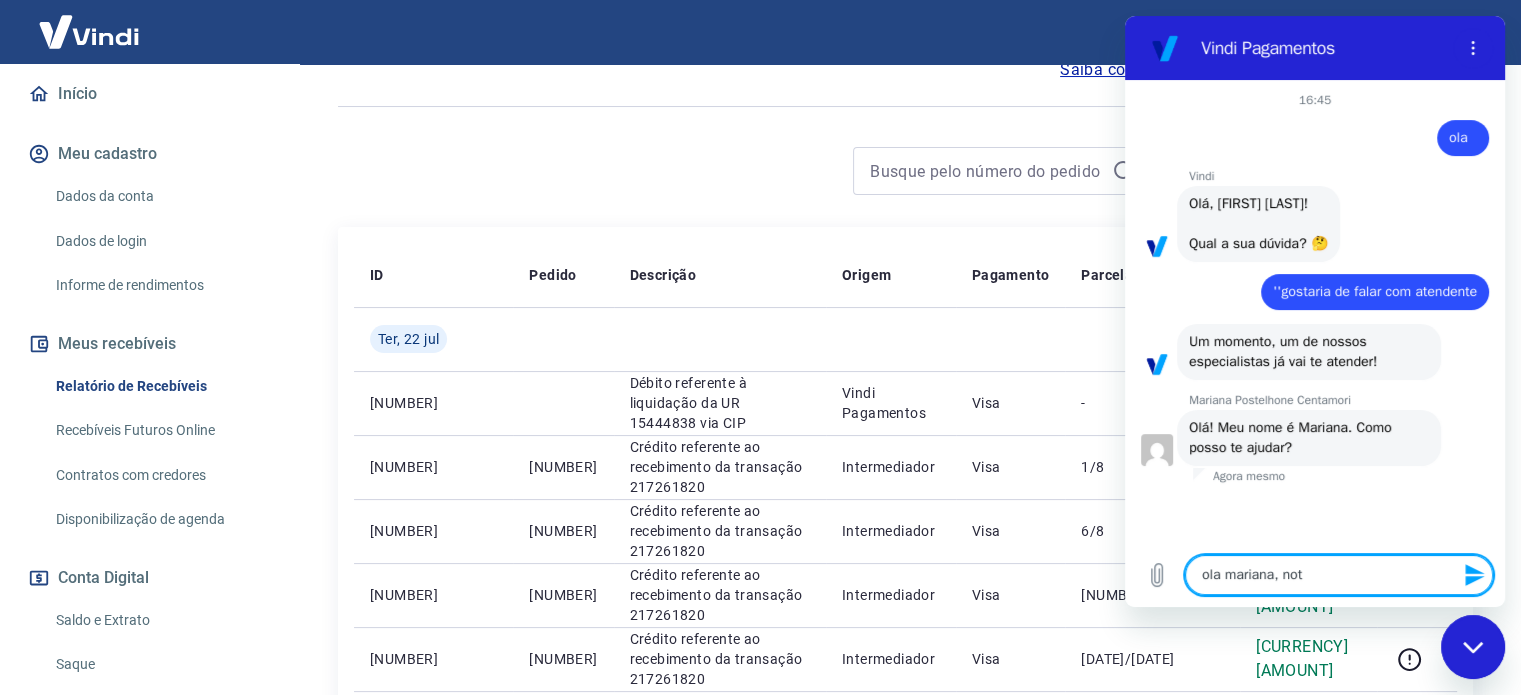 type on "ola mariana, note" 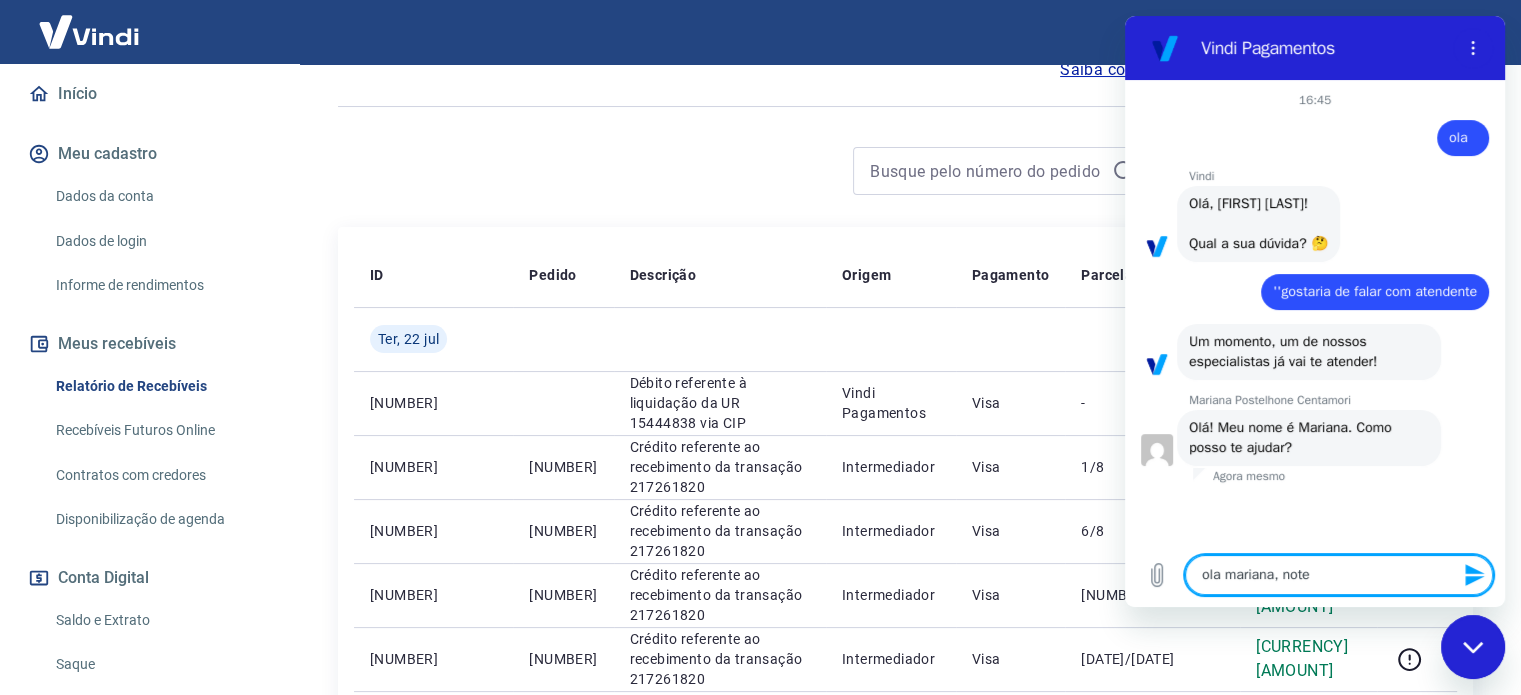 type on "ola mariana, notei" 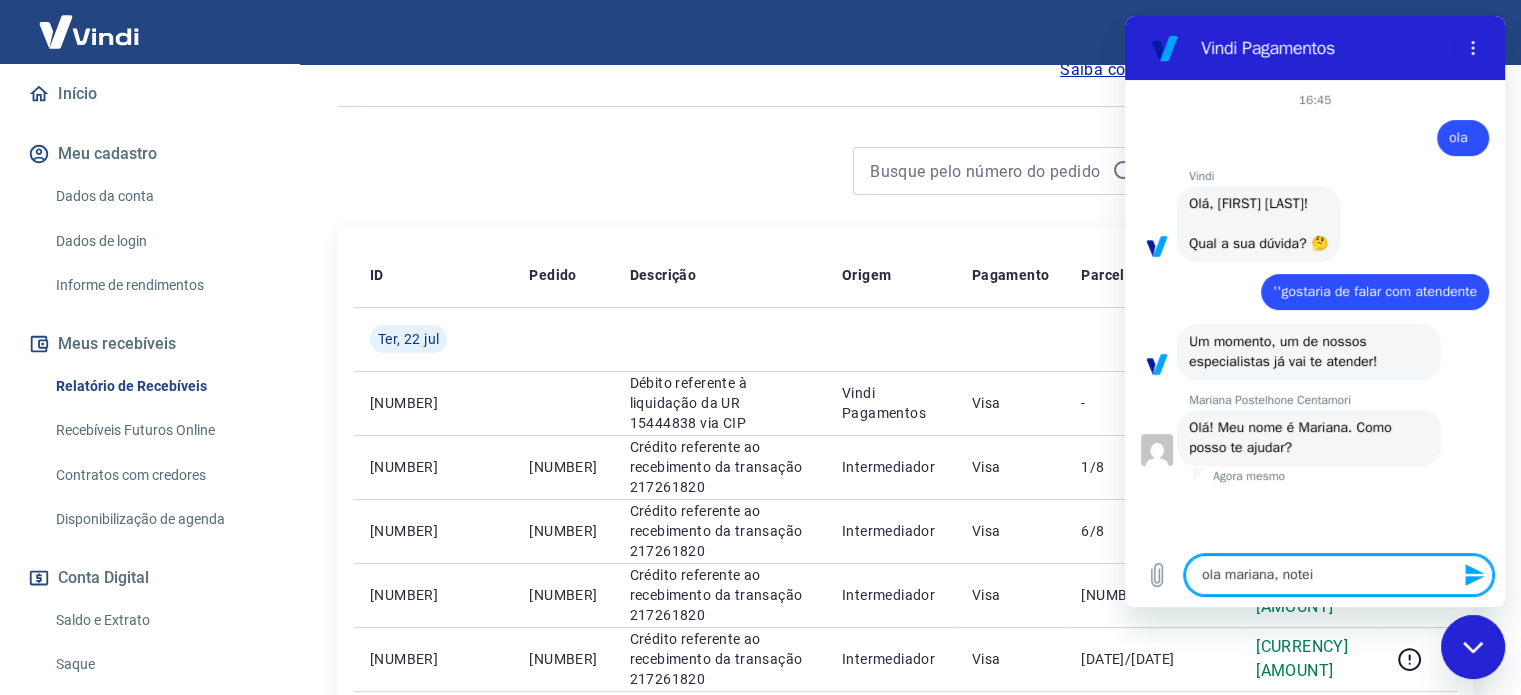 type on "x" 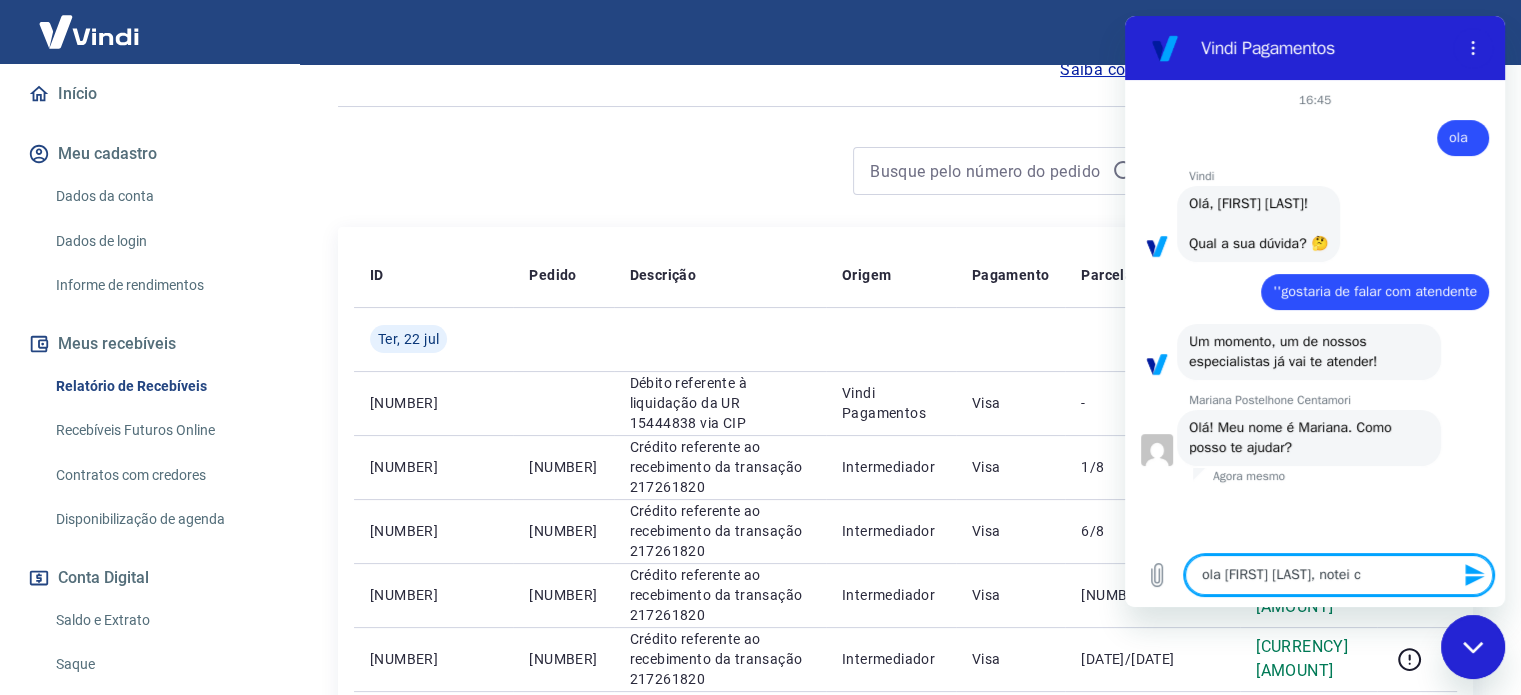 type on "ola mariana, notei" 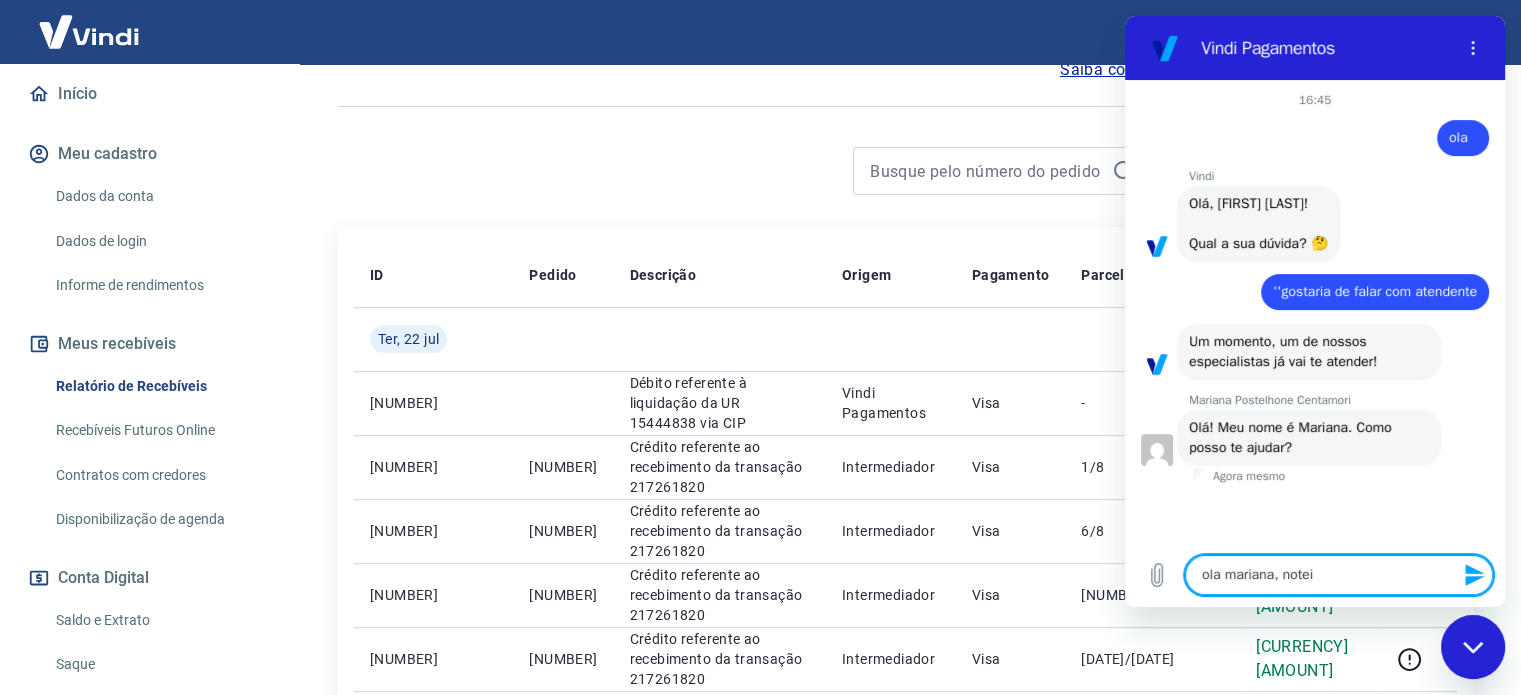 type on "ola mariana, notei q" 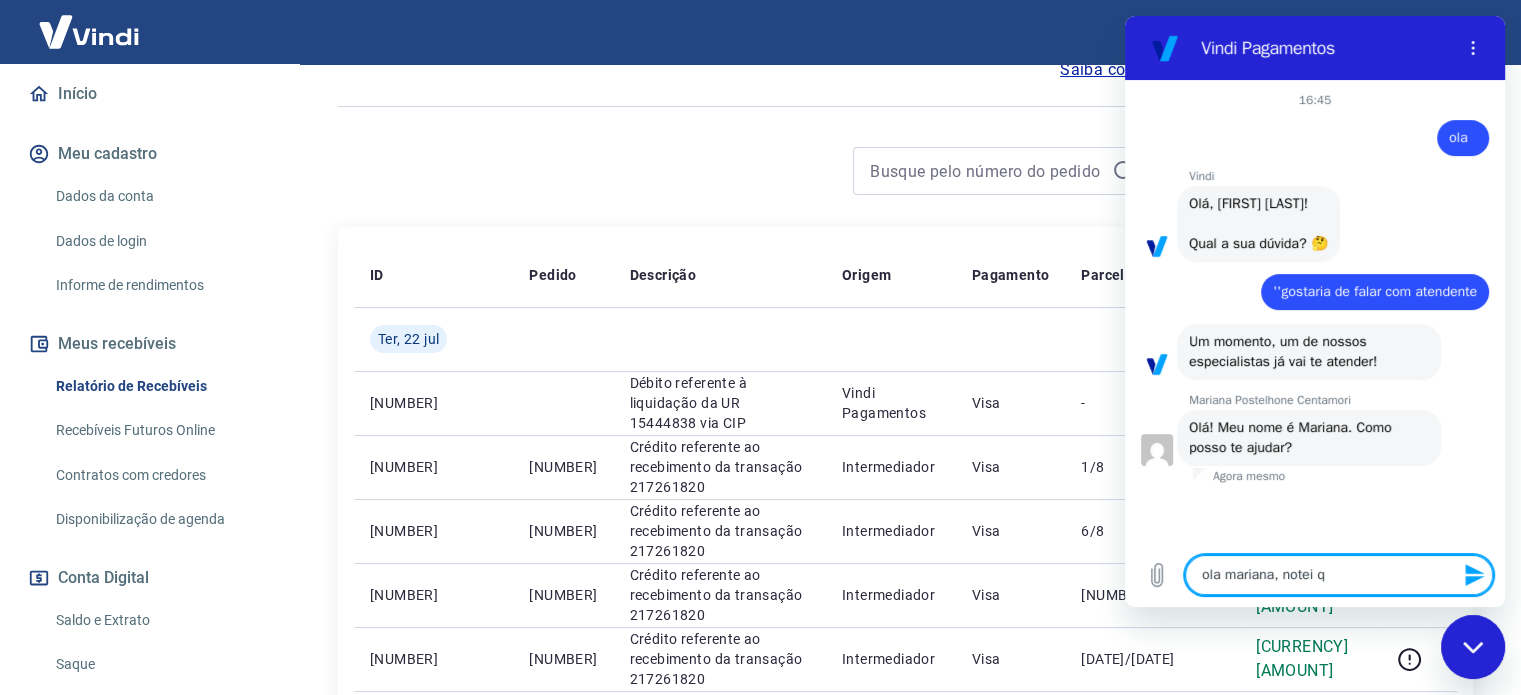 type on "ola mariana, notei que m" 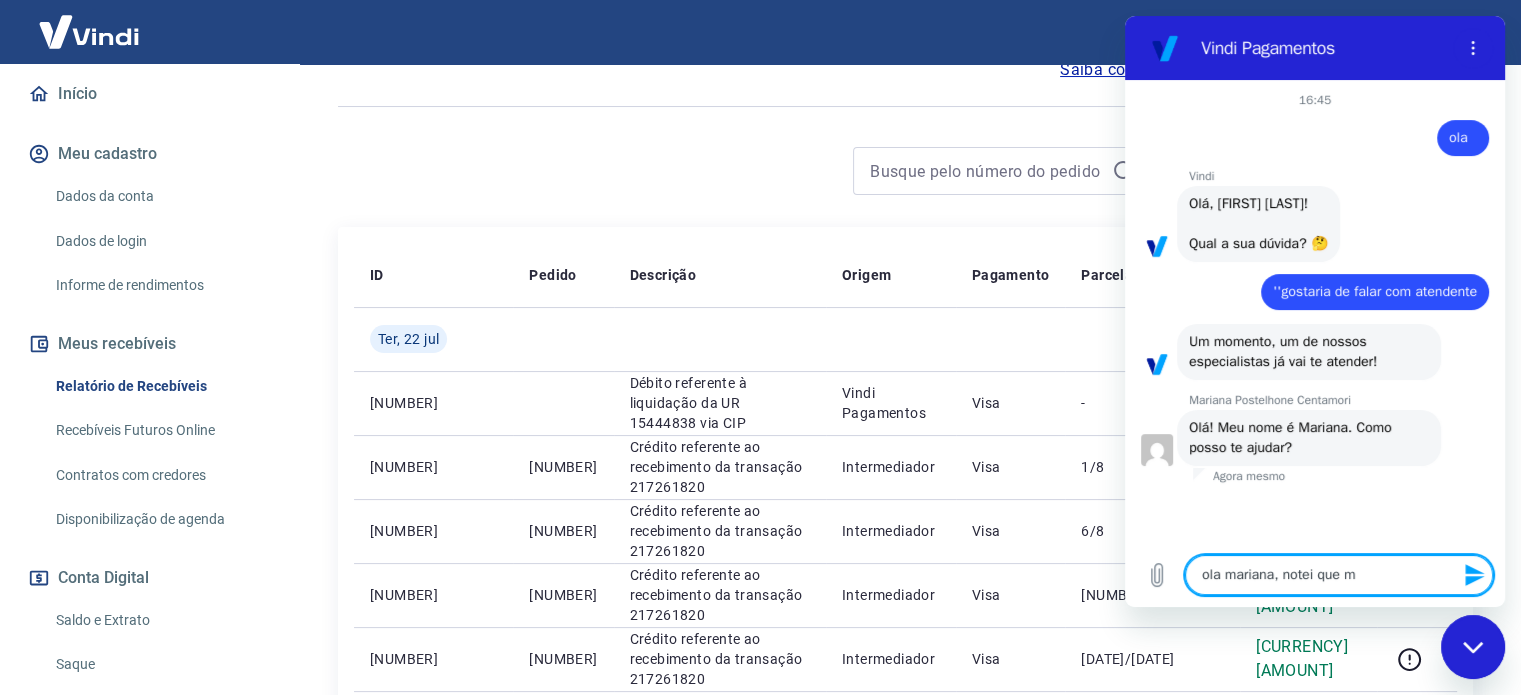type on "ola [PERSON], notei que" 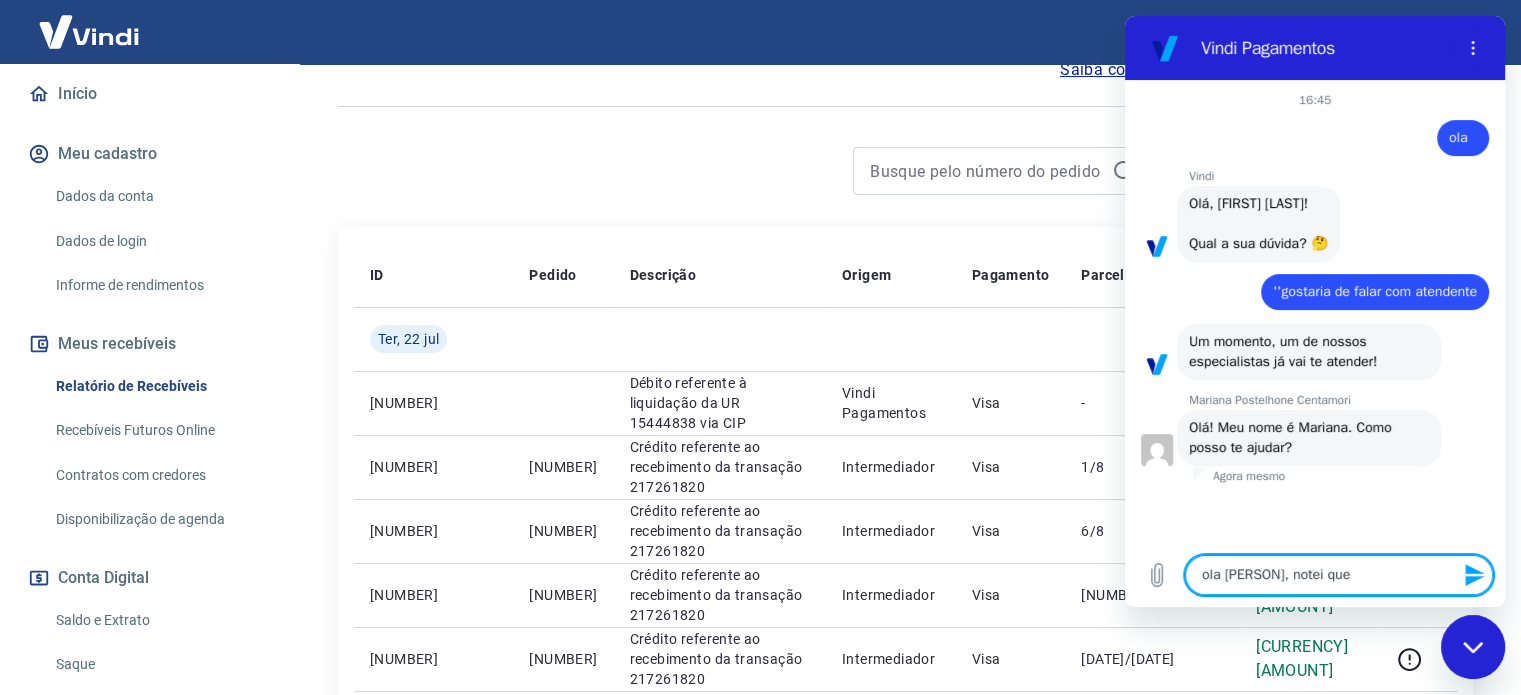 type on "x" 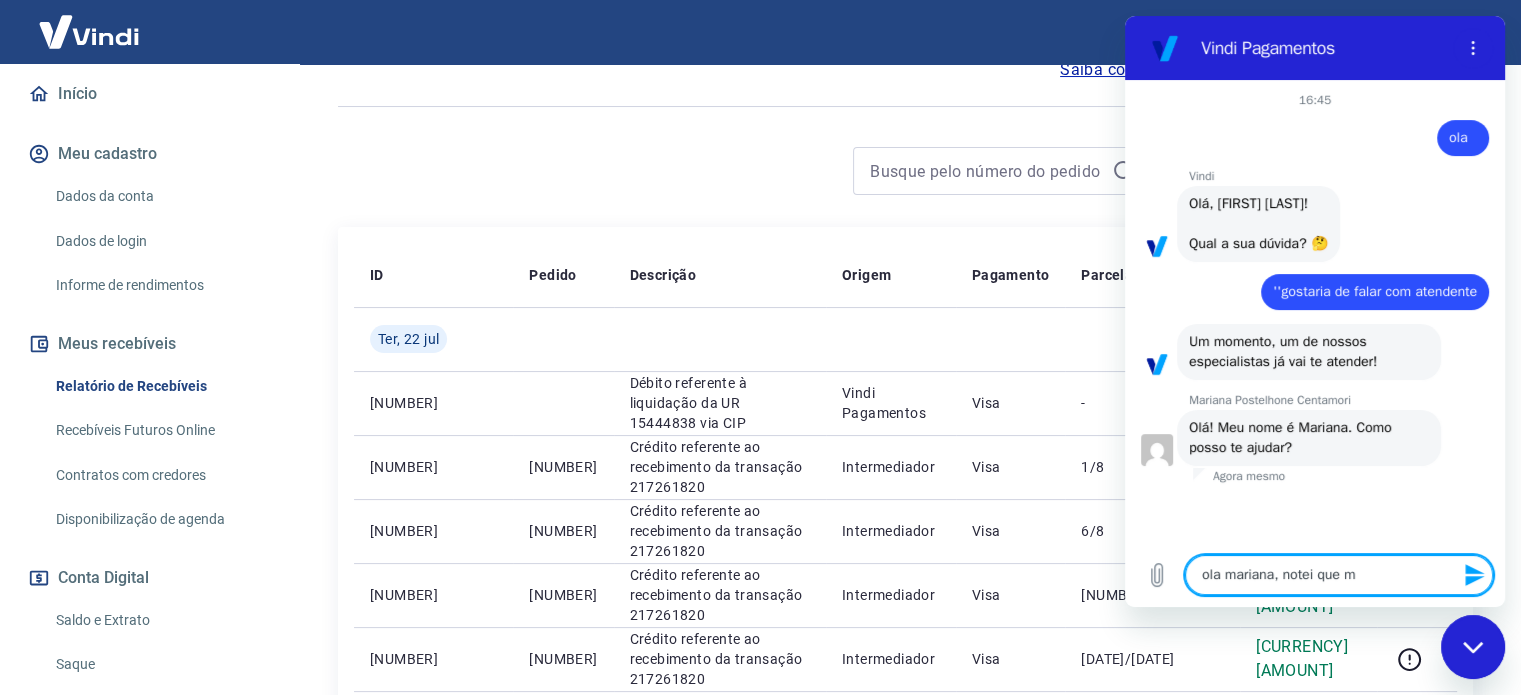 type on "ola mariana, notei que mi" 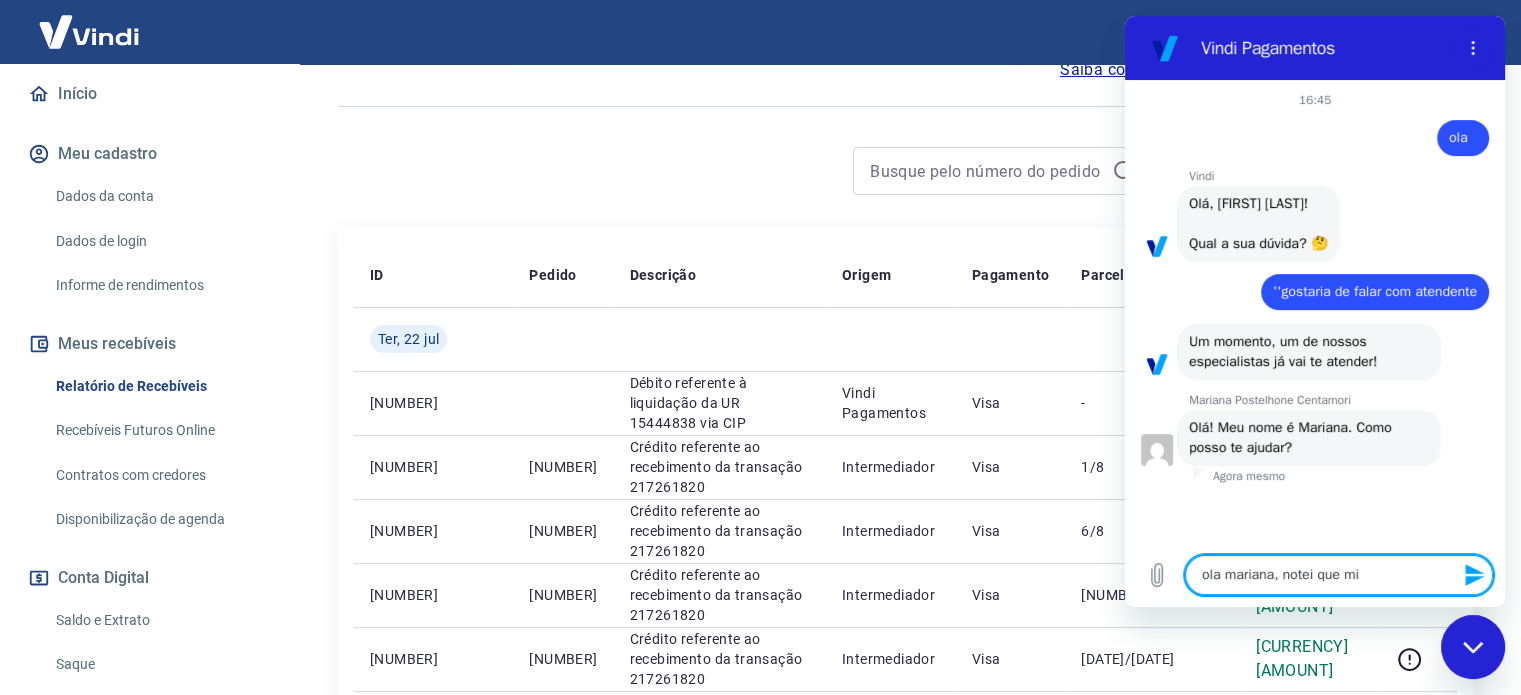 type on "ola mariana, notei que min" 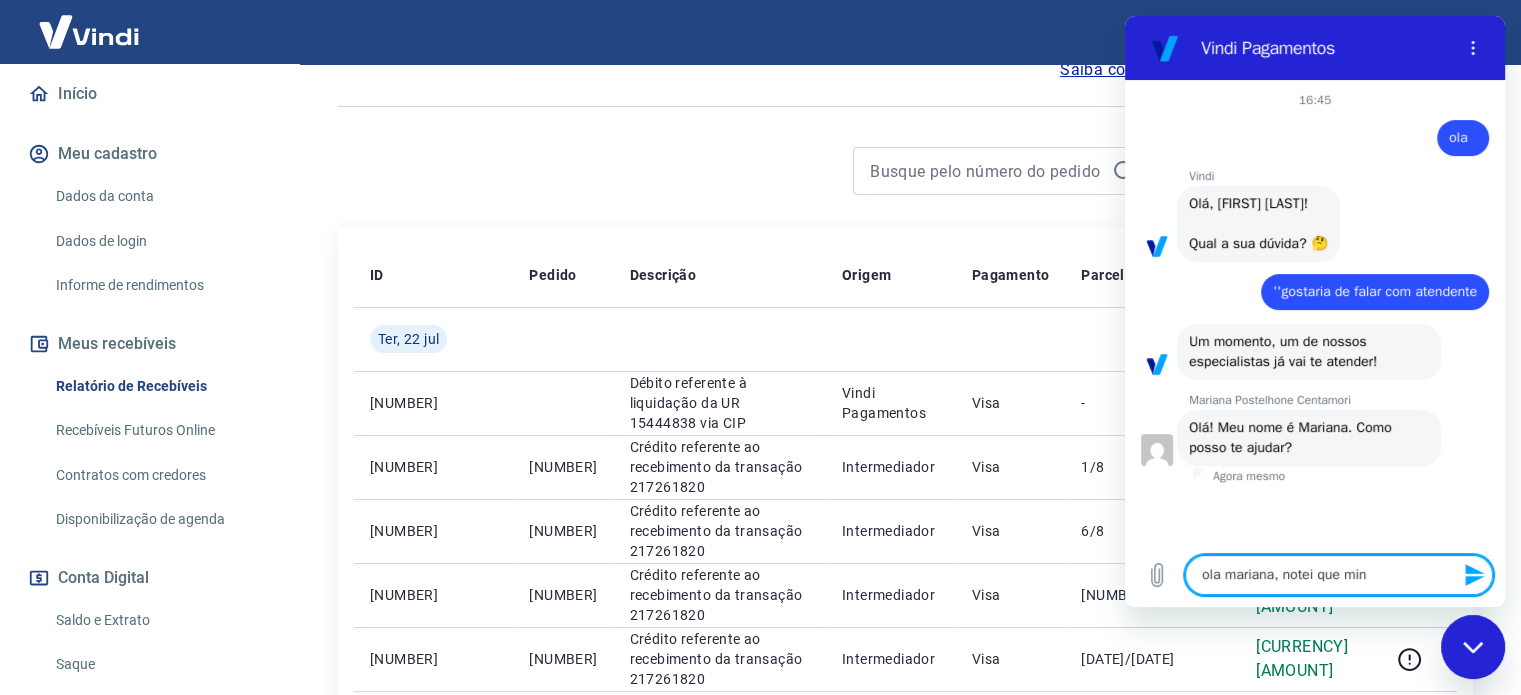 type on "ola mariana, notei que minh" 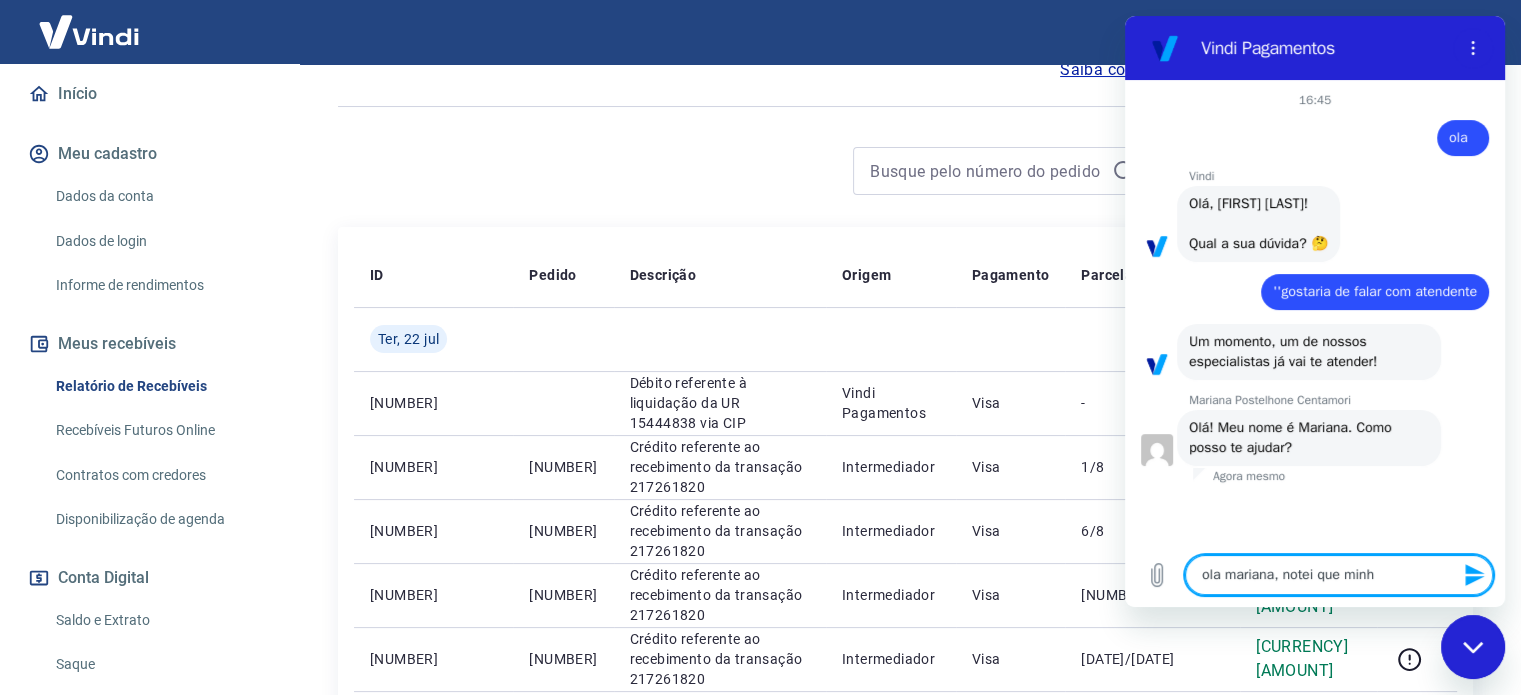 type on "ola mariana, notei que minha" 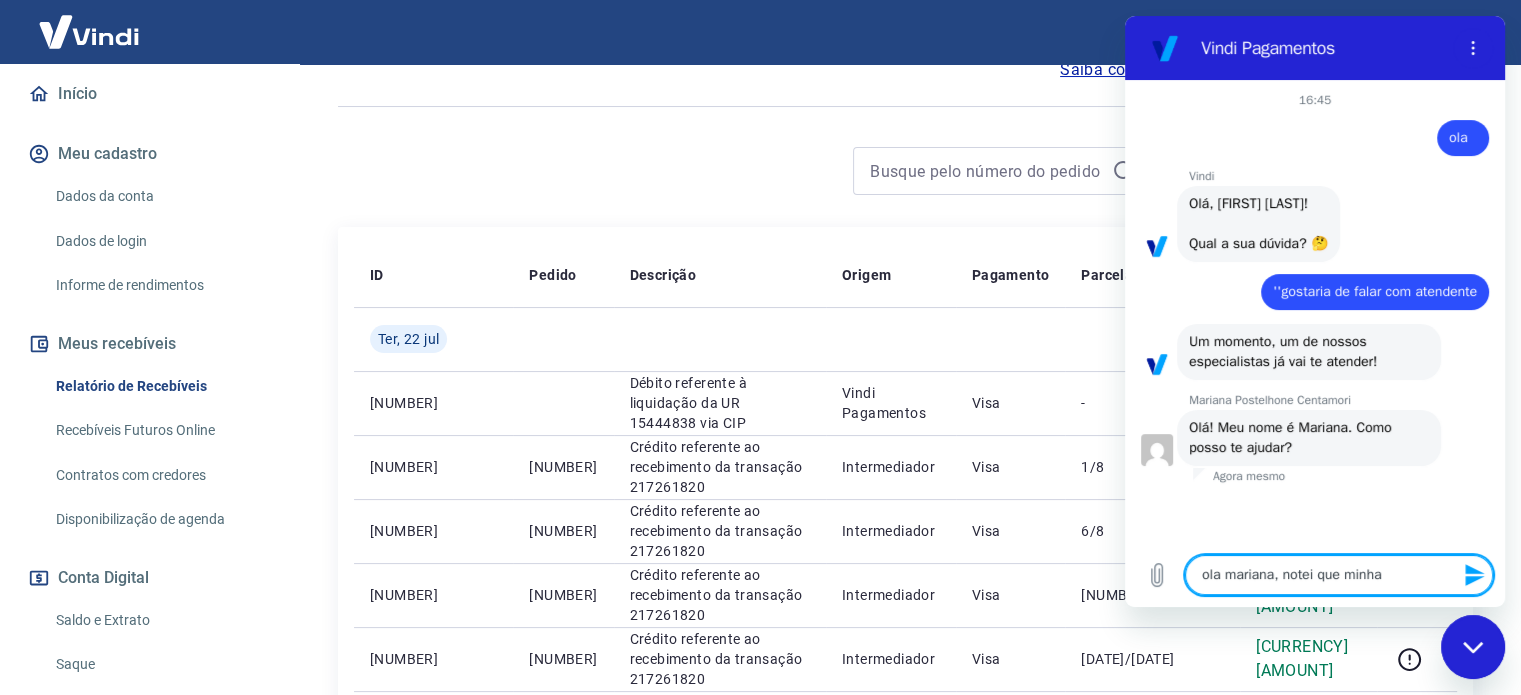 type on "ola mariana, notei que minha" 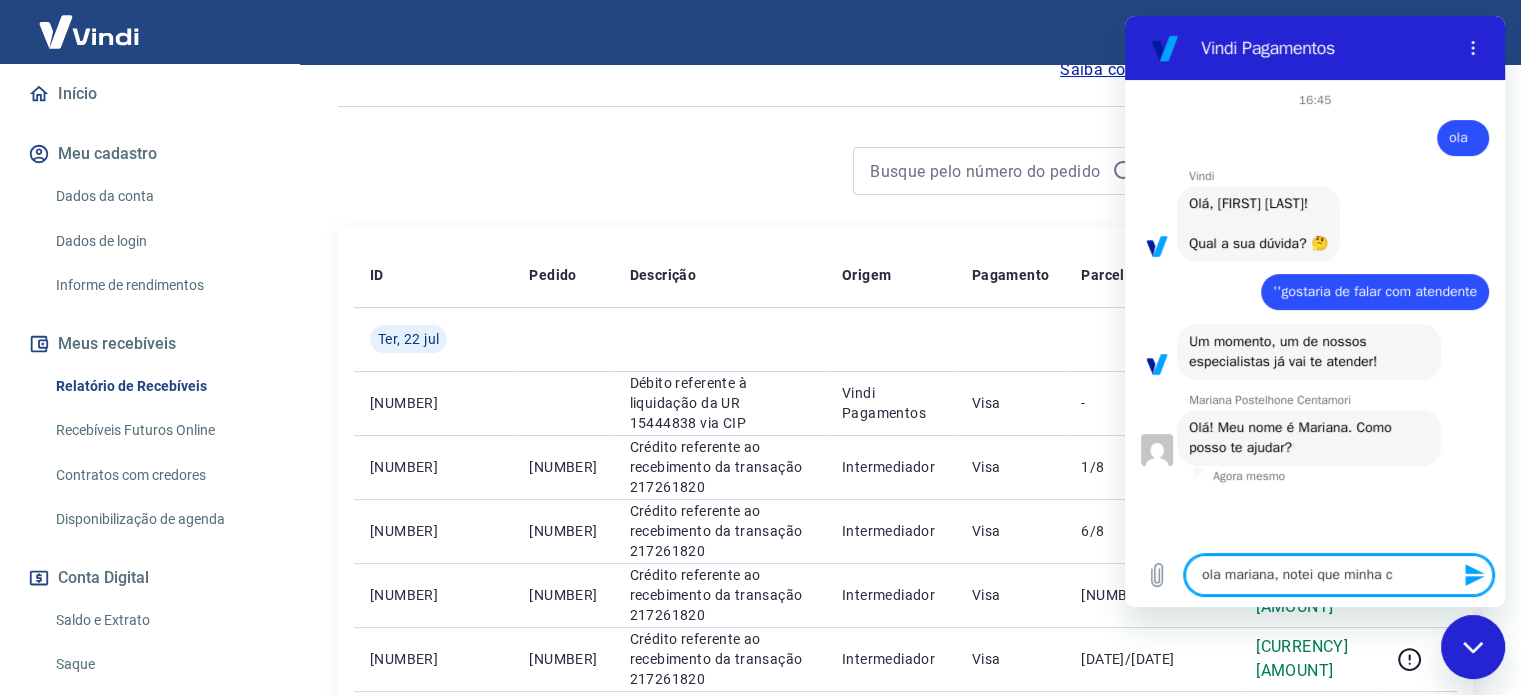 type on "ola mariana, notei que minha co" 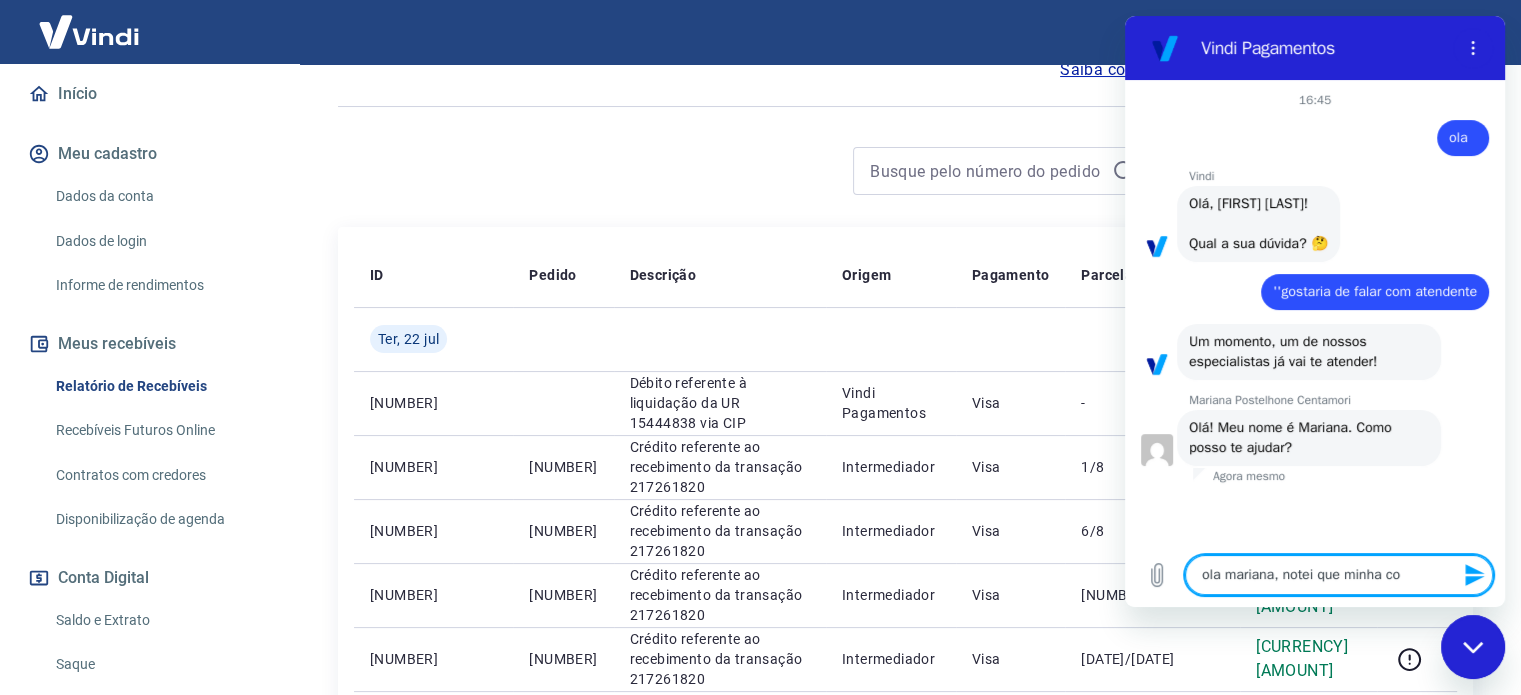 type on "ola mariana, notei que minha con" 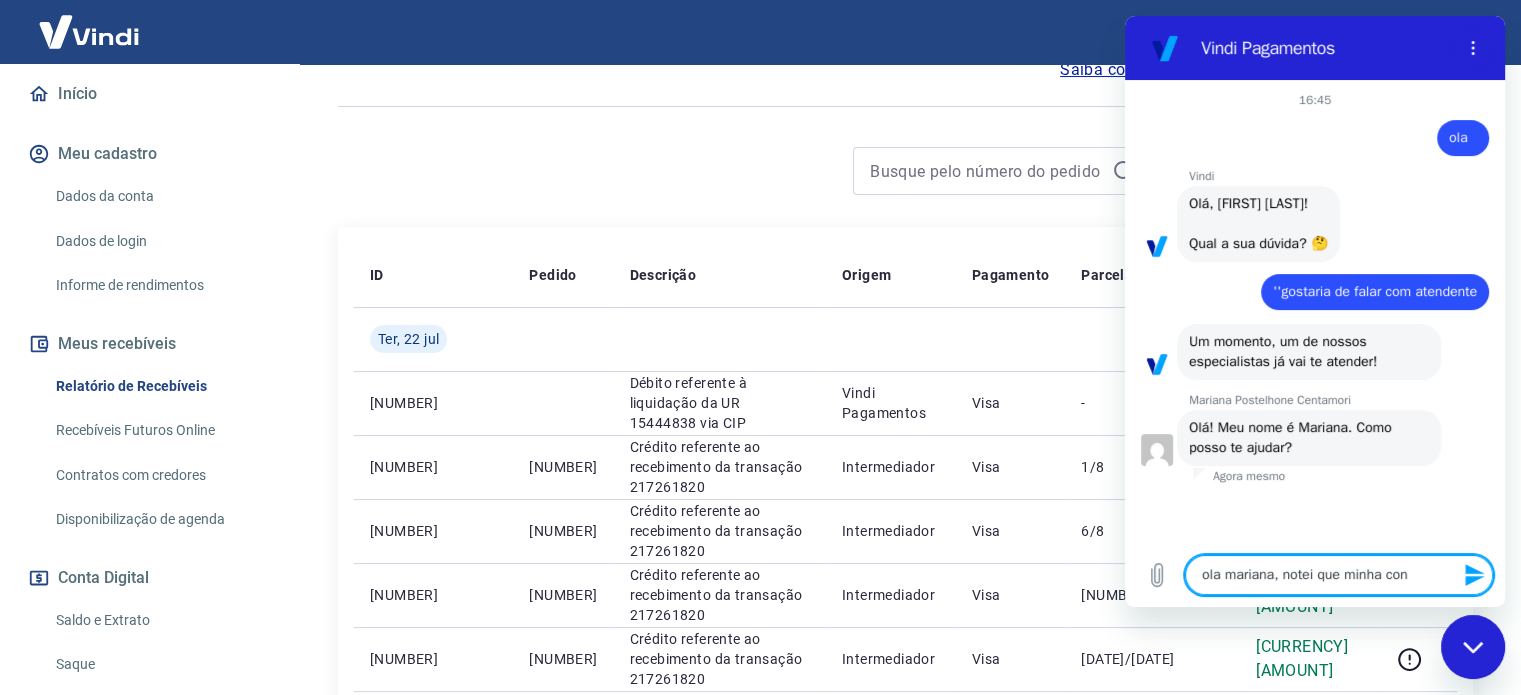 type on "ola [FIRST] [LAST], notei que minha cont" 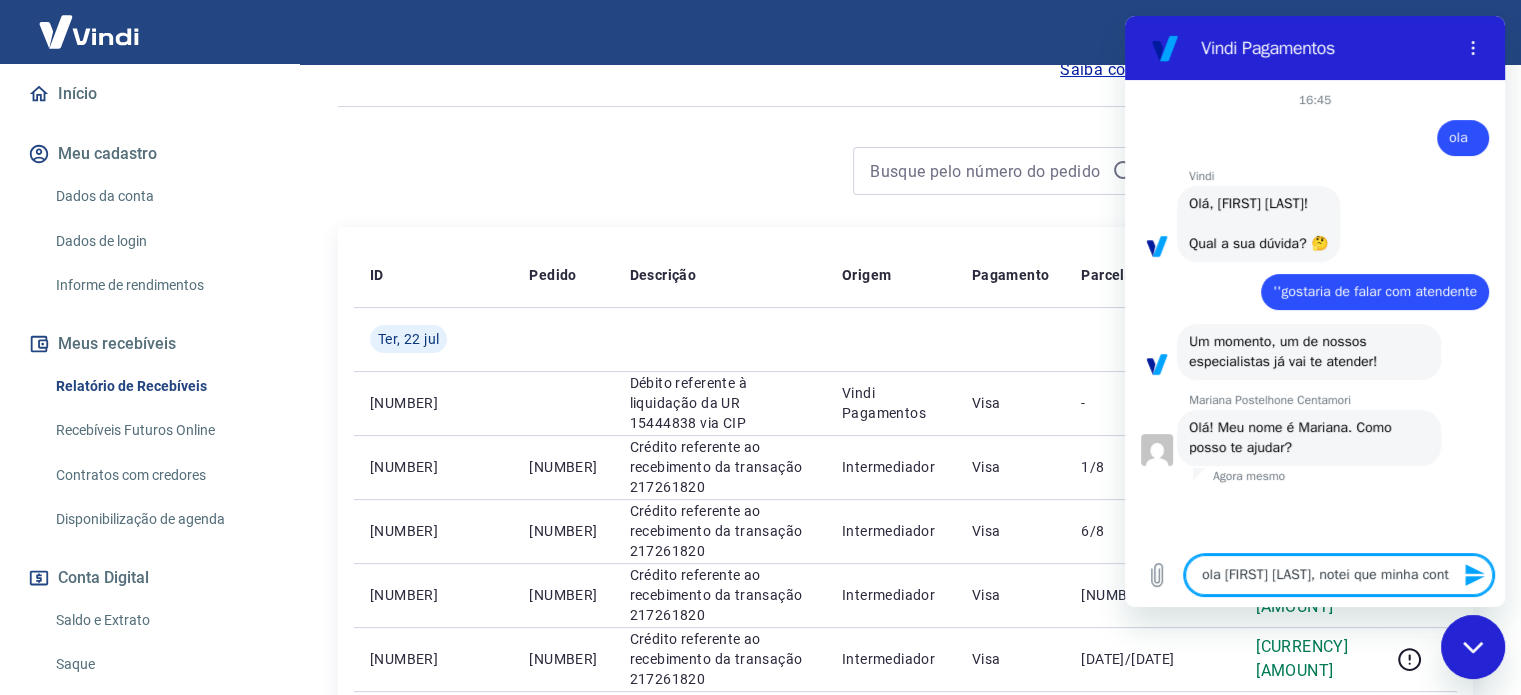 type on "ola mariana, notei que minha conta" 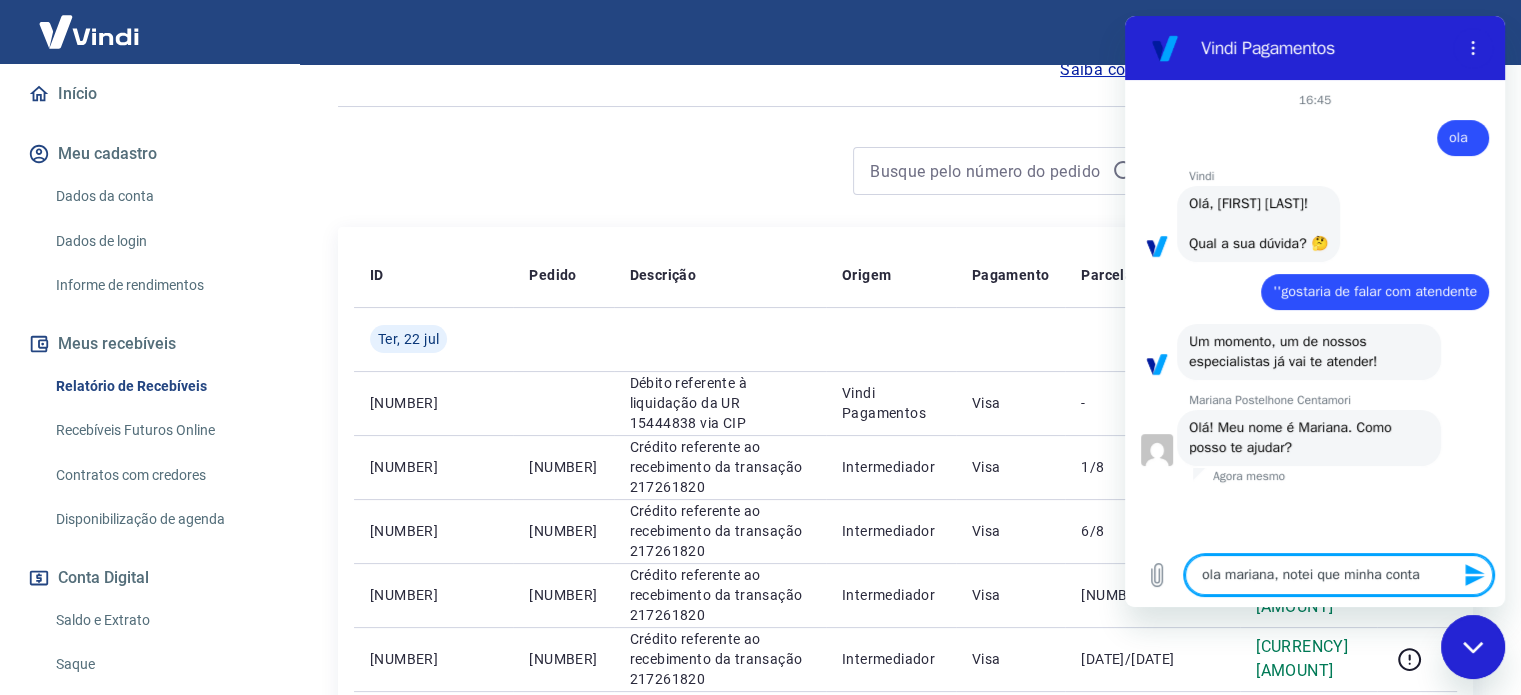 type on "ola mariana, notei que minha conta" 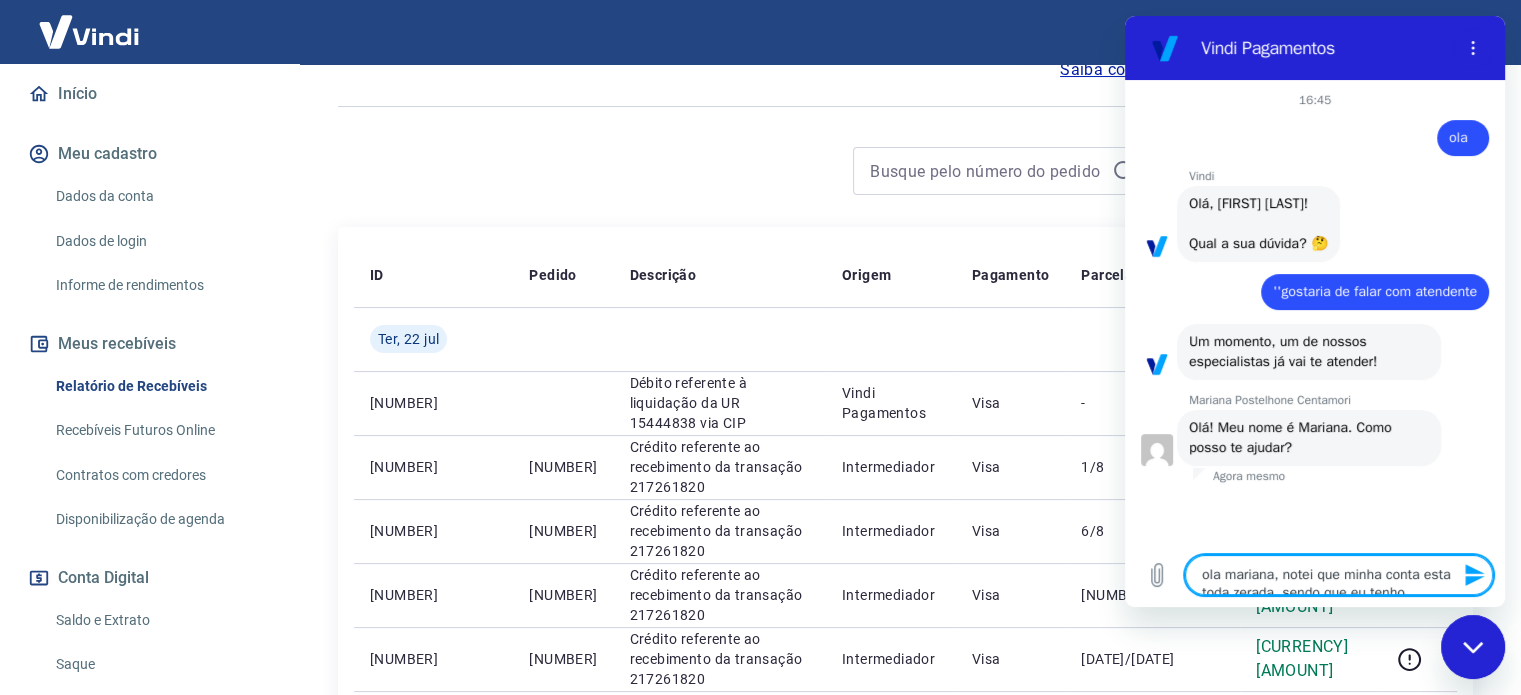 type on "ola mariana, notei que minha conta es" 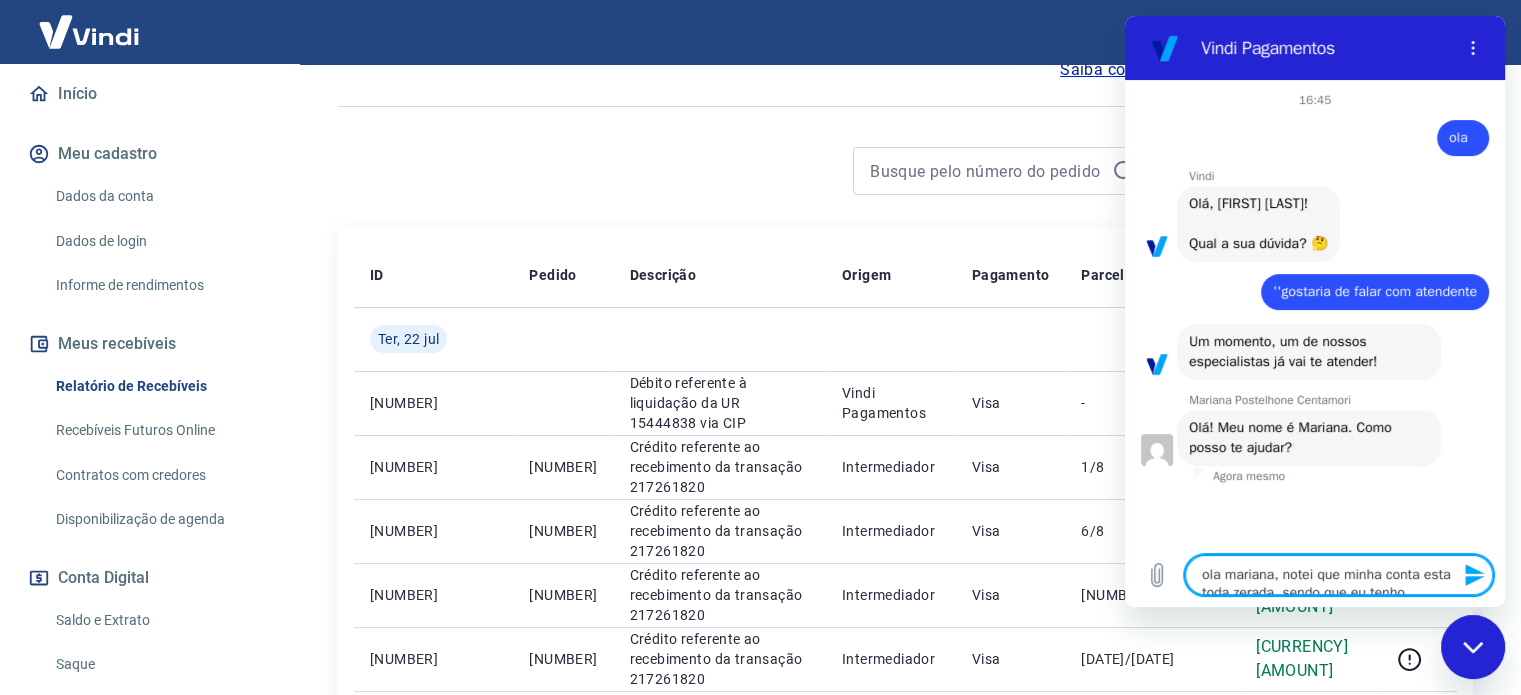 type on "x" 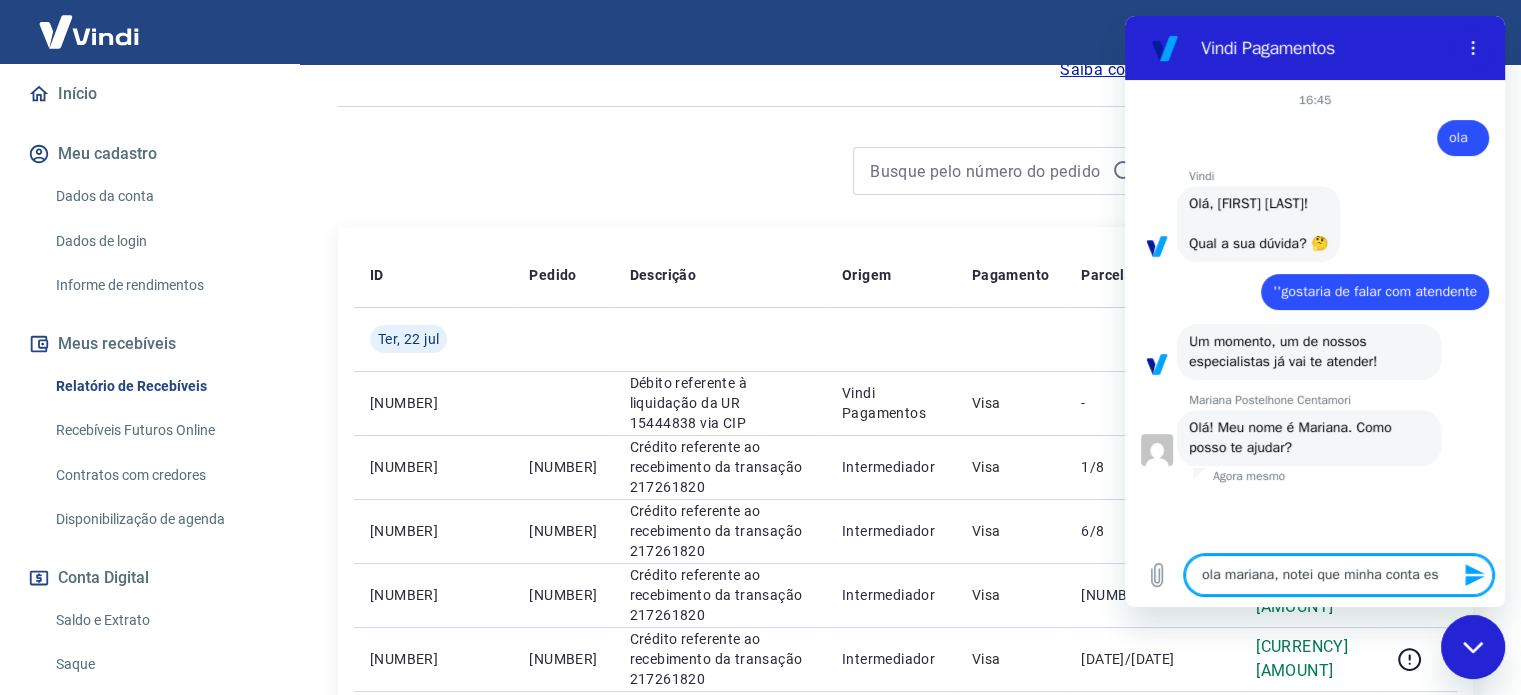 type on "ola mariana, notei que minha conta est" 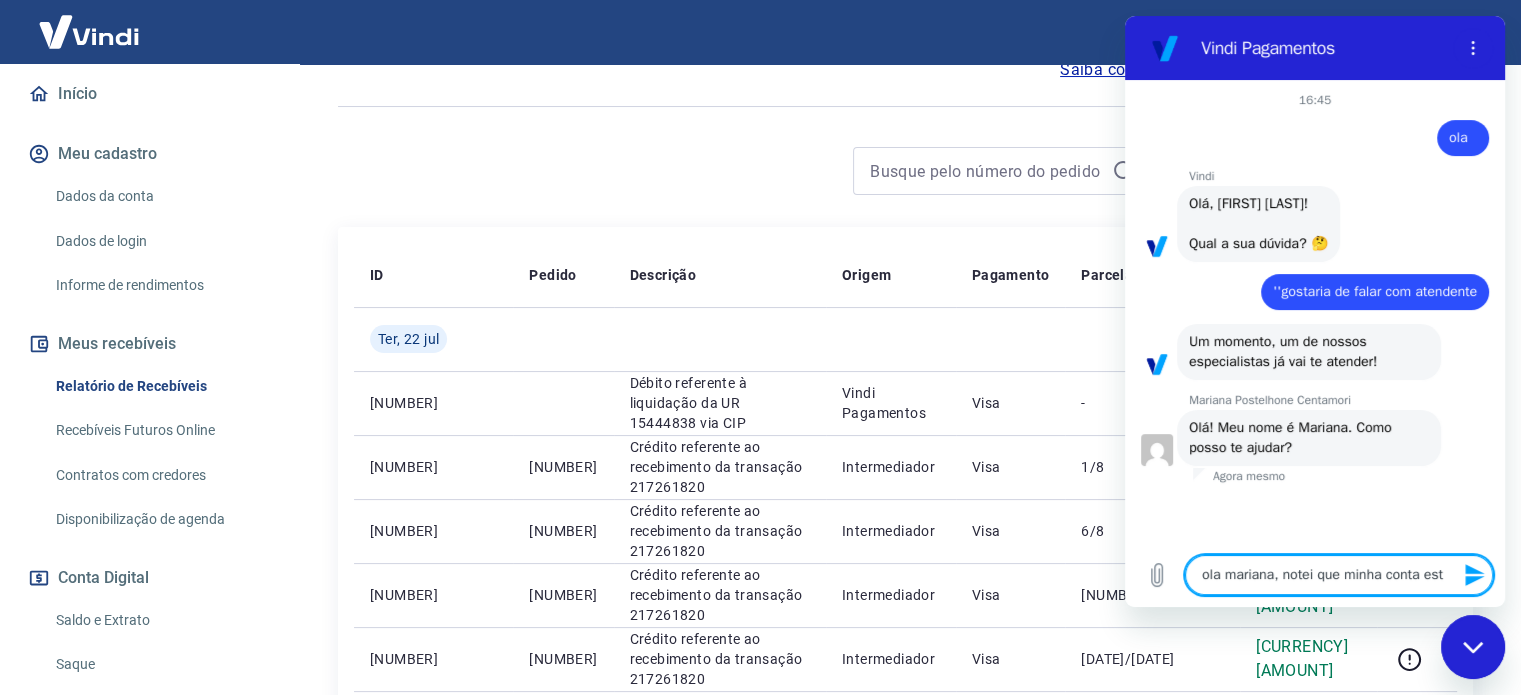 type on "ola [FIRST] [LAST], notei que minha conta esta" 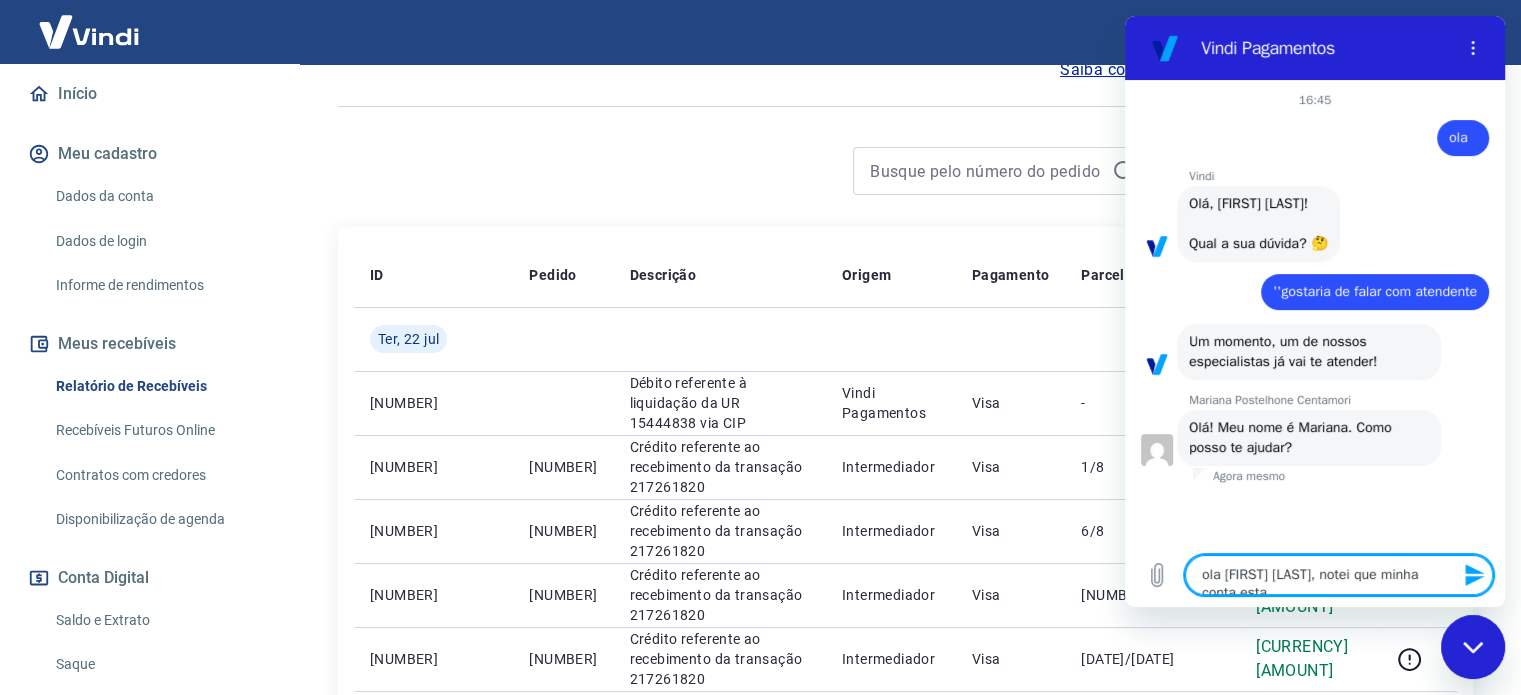 type on "ola [FIRST] [LAST], notei que minha conta esta" 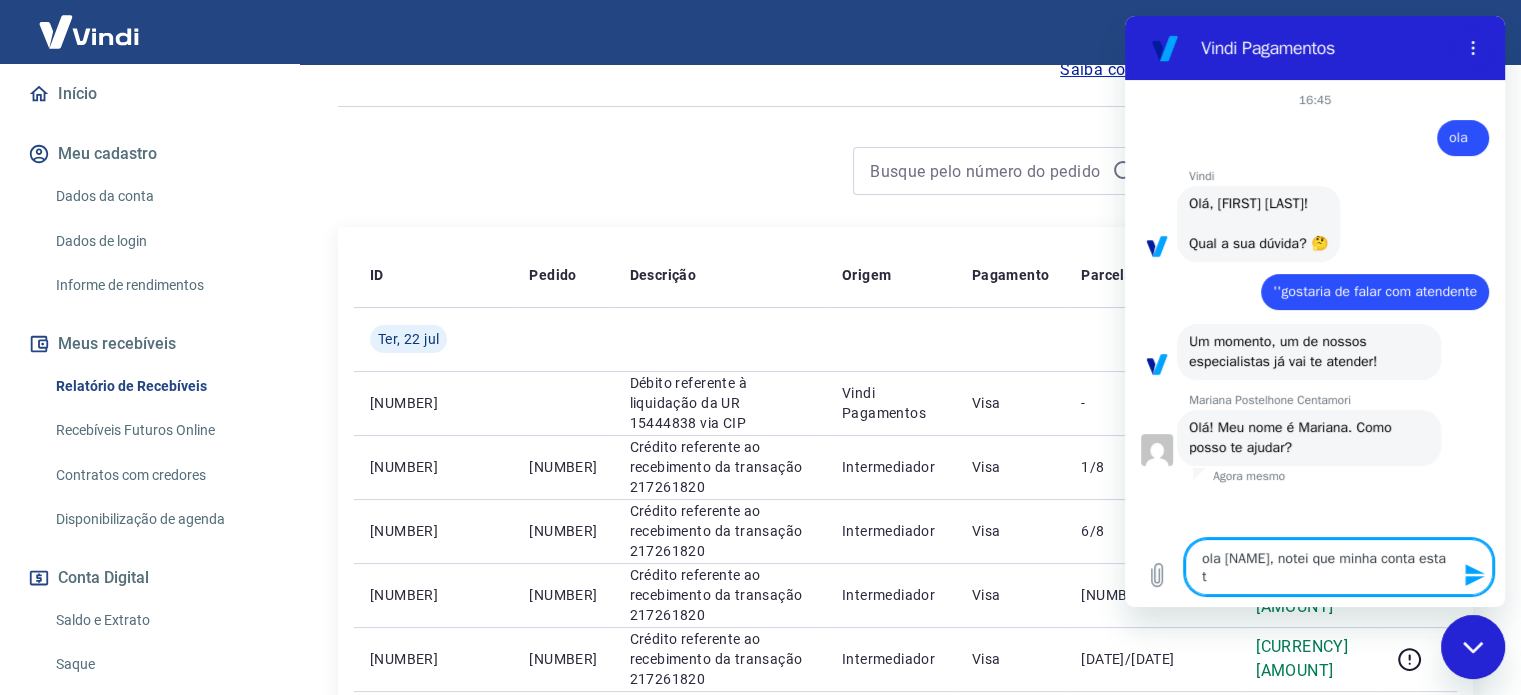 type on "ola mariana, notei que minha conta esta to" 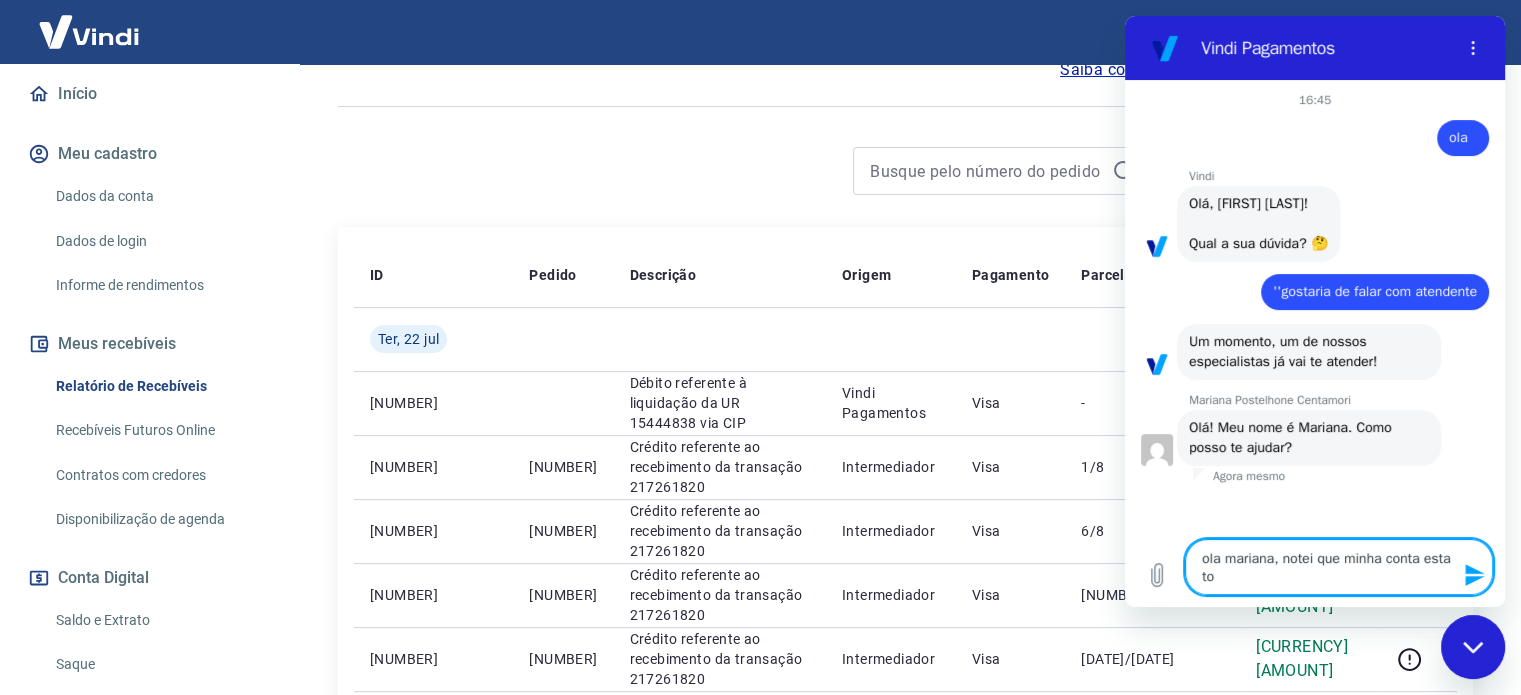 type on "ola [PERSON], notei que minha conta esta tod" 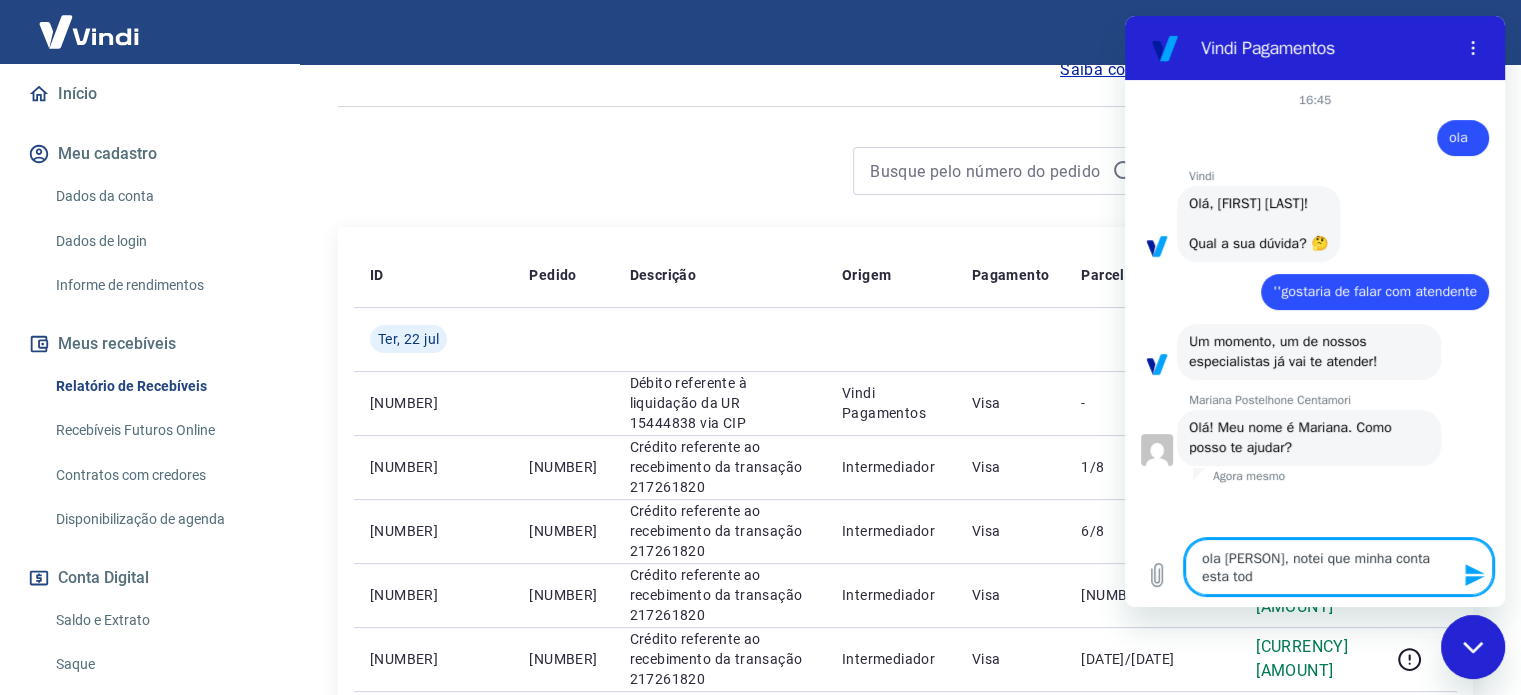 type on "ola [FIRST] [LAST], notei que minha conta esta toda" 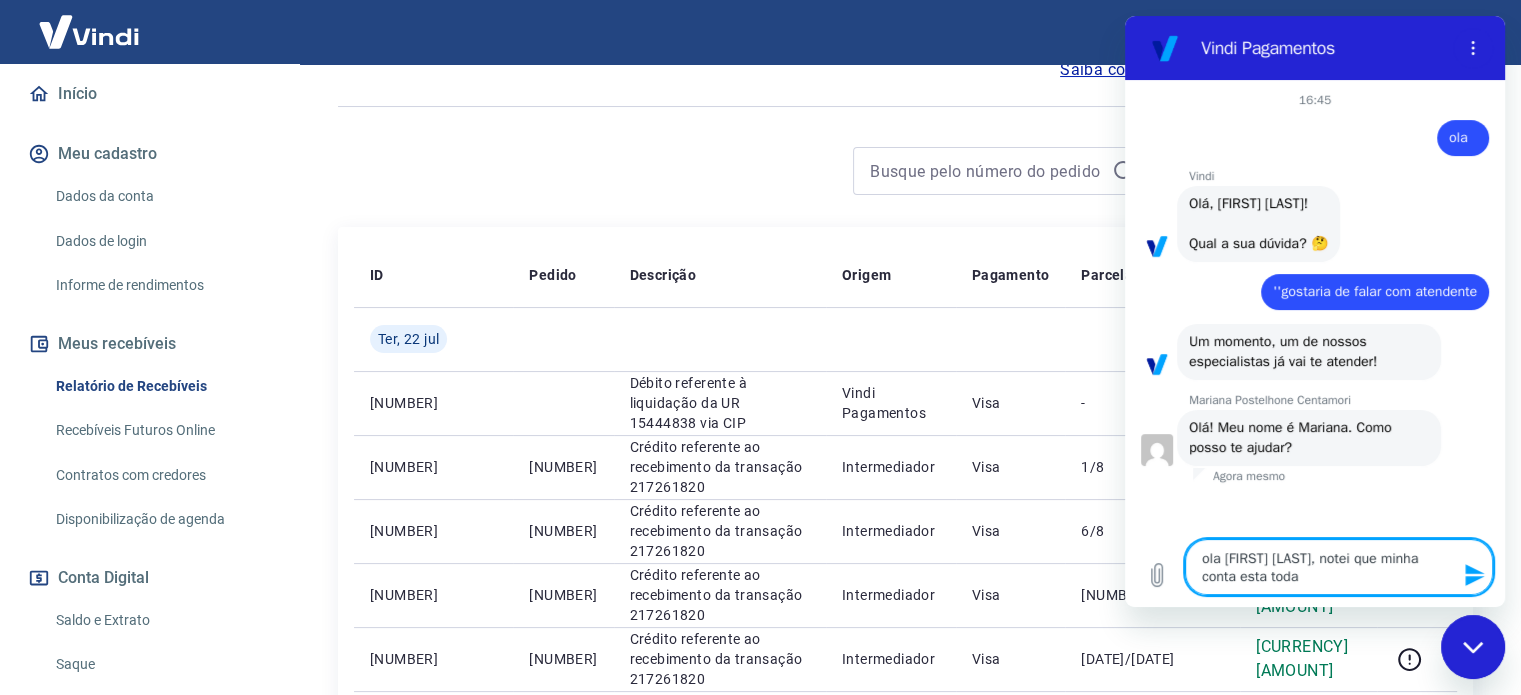 type on "ola [FIRST] [LAST], notei que minha conta esta toda" 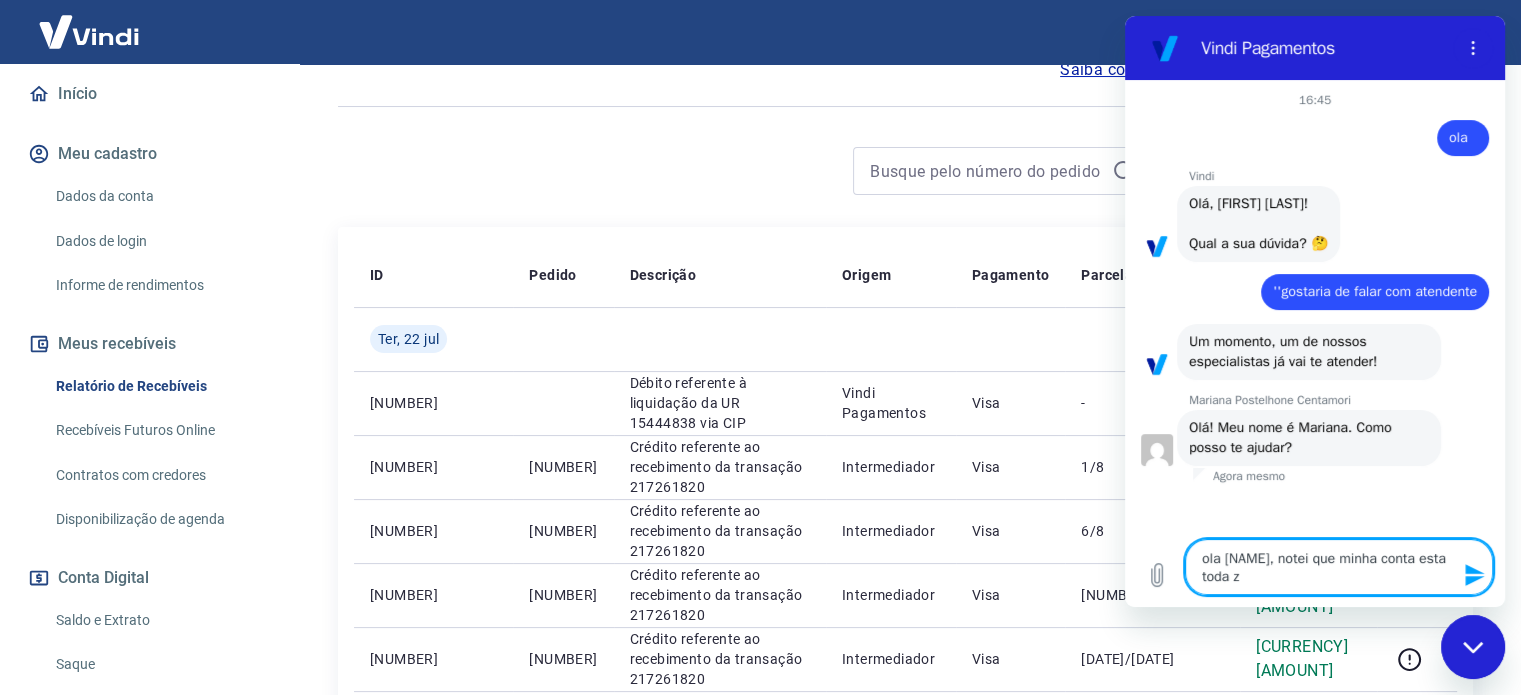 type on "ola mariana, notei que minha conta esta toda ze" 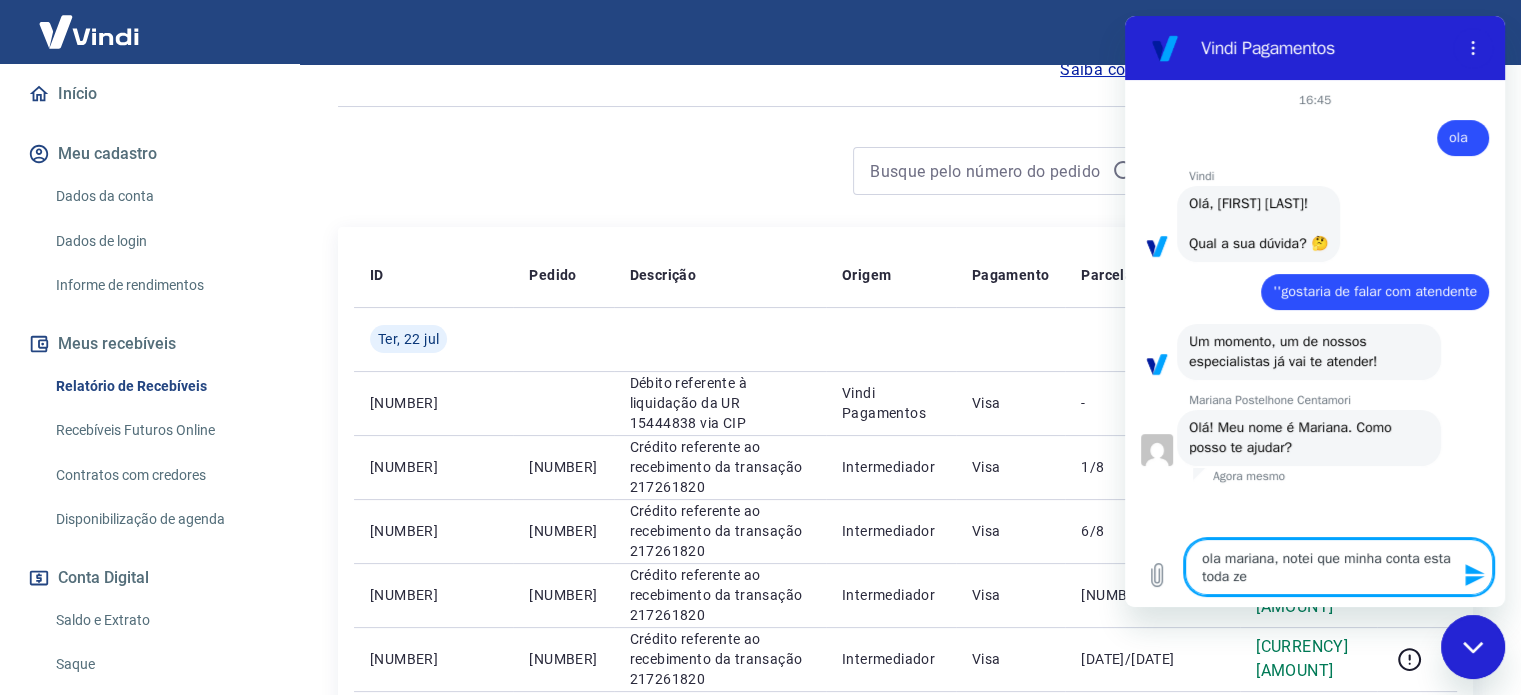 type on "ola mariana, notei que minha conta esta toda zer" 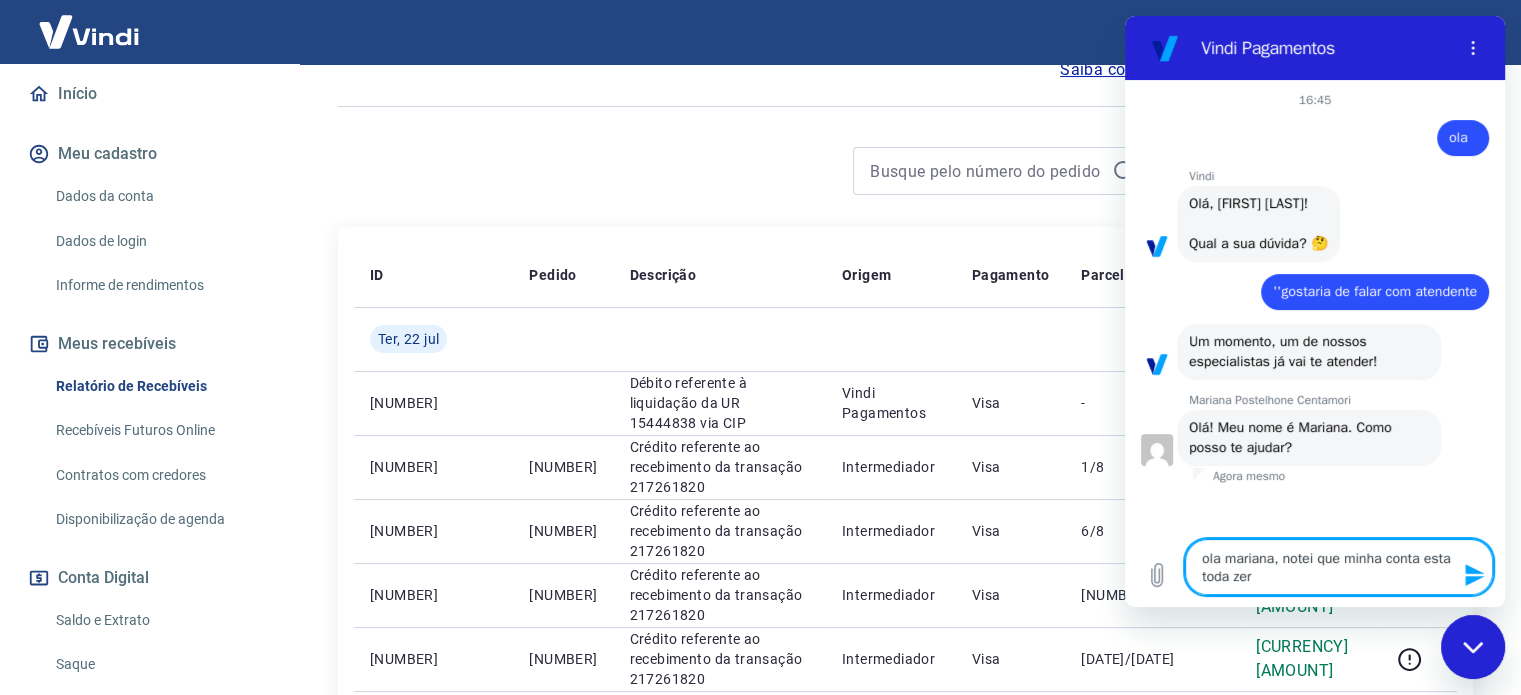 type on "ola mariana, notei que minha conta esta toda zerada, sendo que eu tenho recebiveis até pro proximo ano, mas hoje entrei para realizar um estorno e esta tudo zerado." 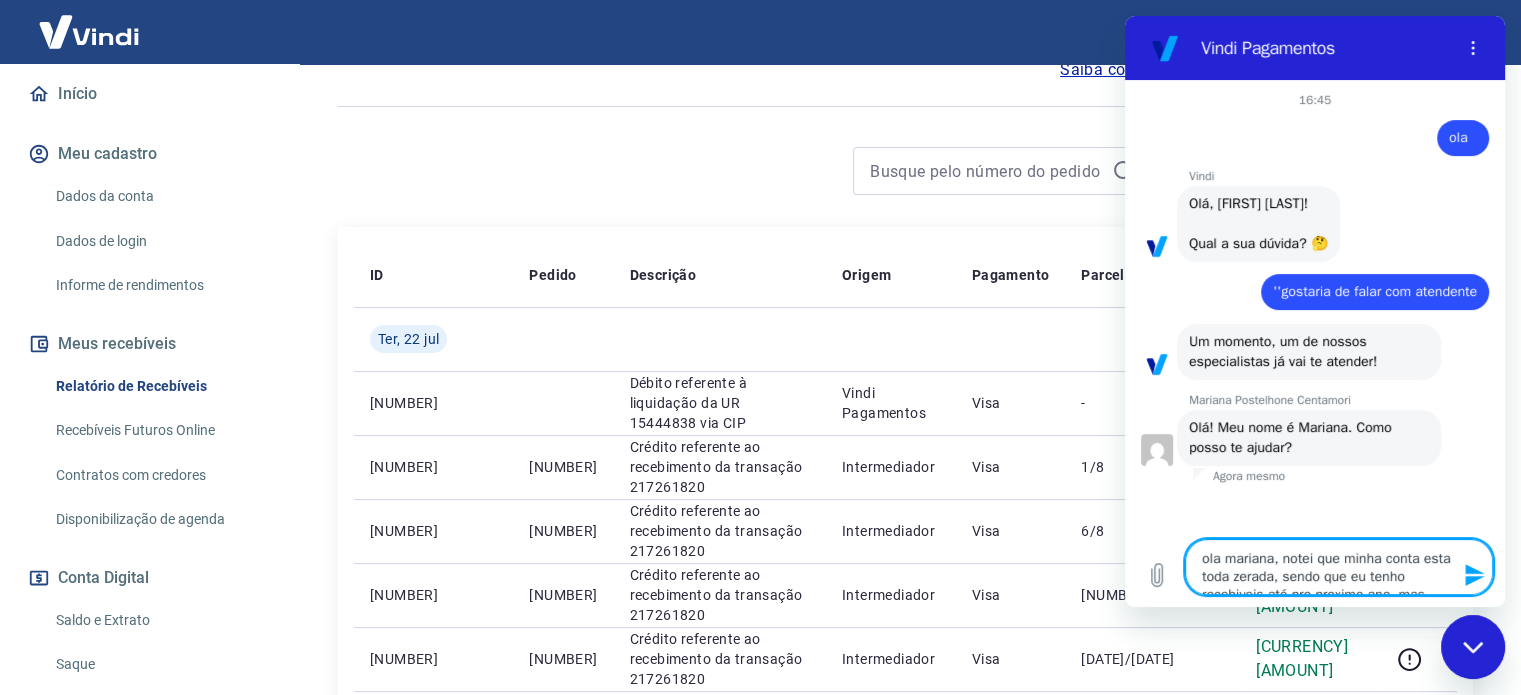 type on "ola mariana, notei que minha conta esta toda zerad" 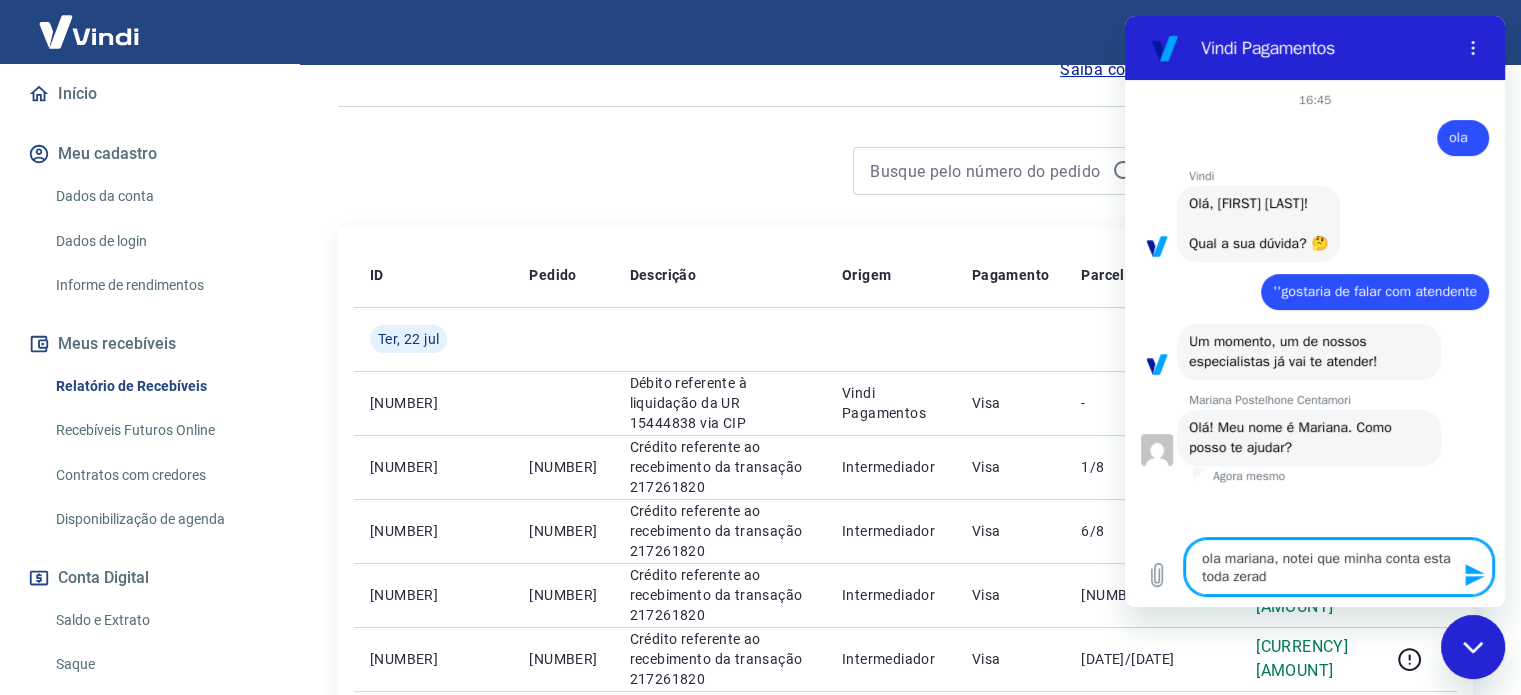 type on "ola mariana, notei que minha conta esta toda zerada" 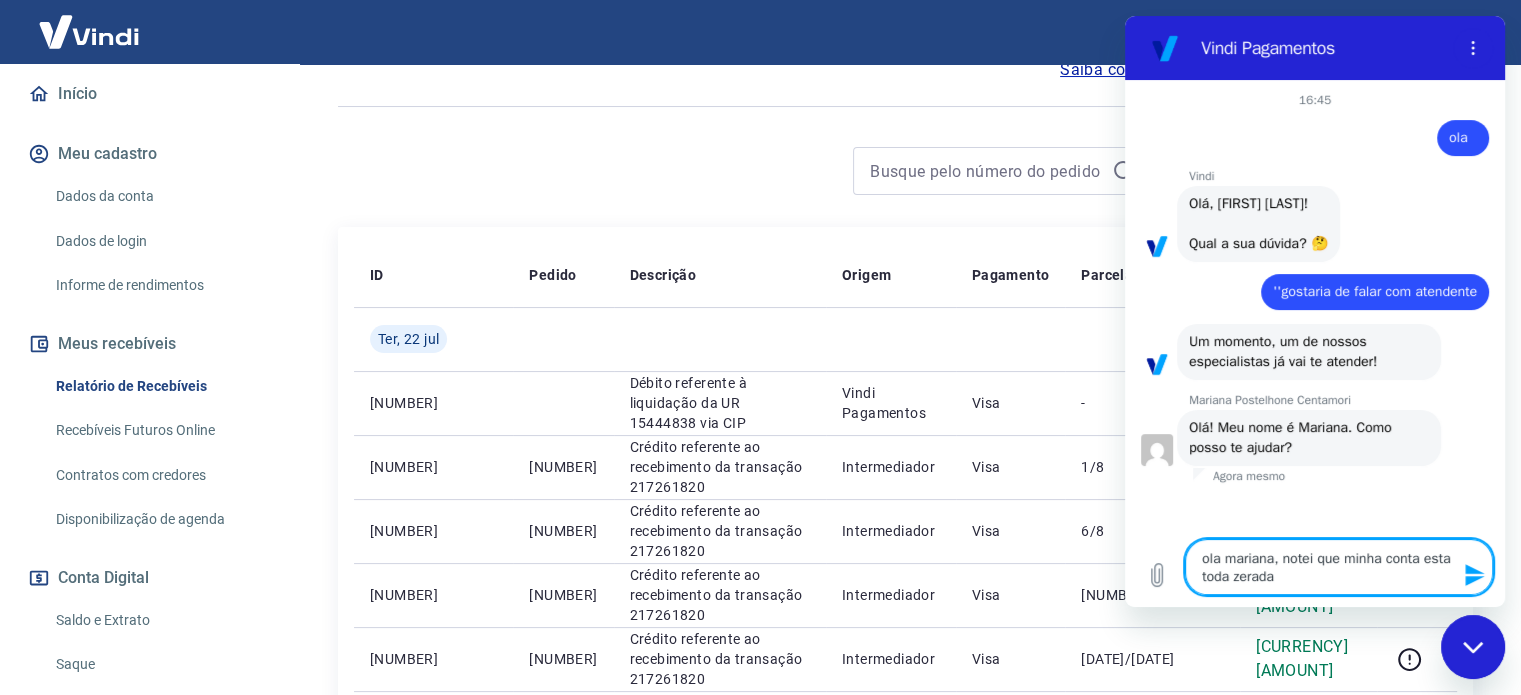 type on "x" 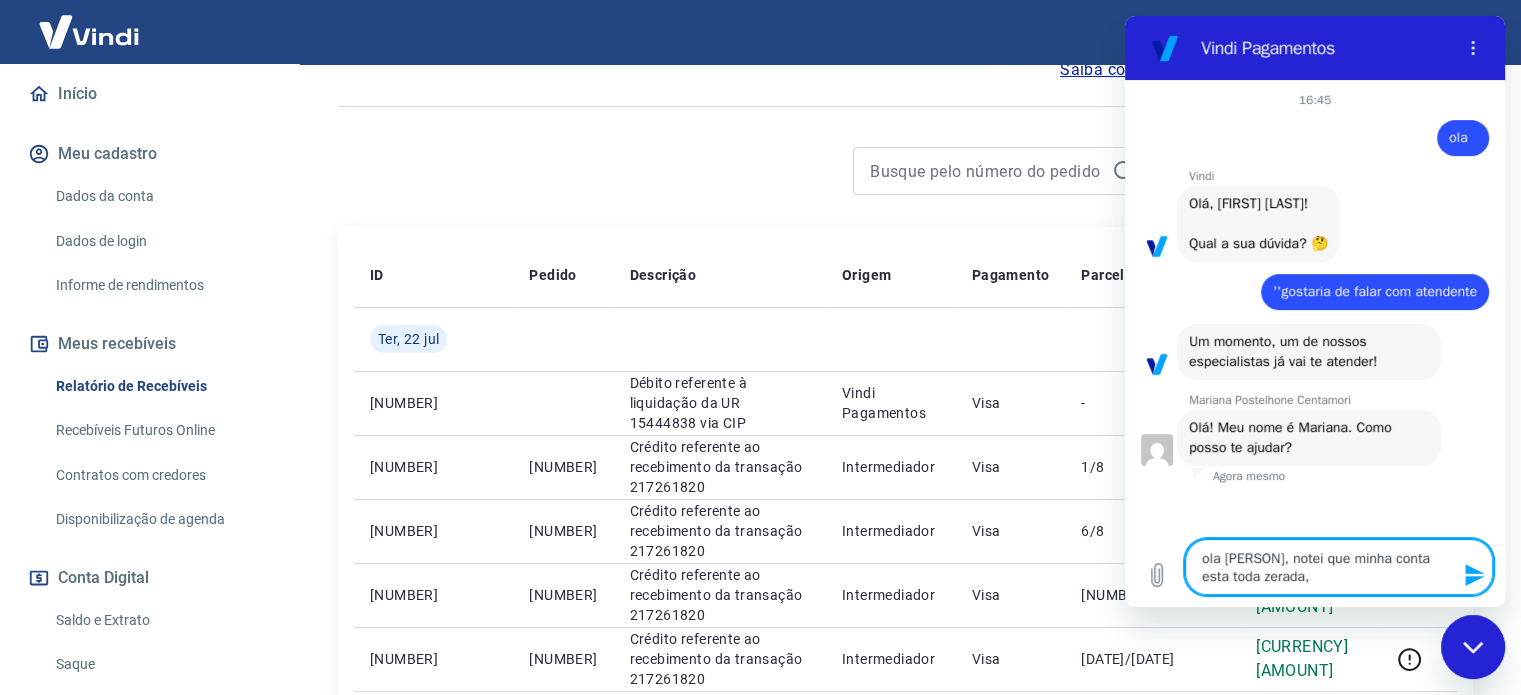 type on "ola [PERSON], notei que minha conta esta toda zerada," 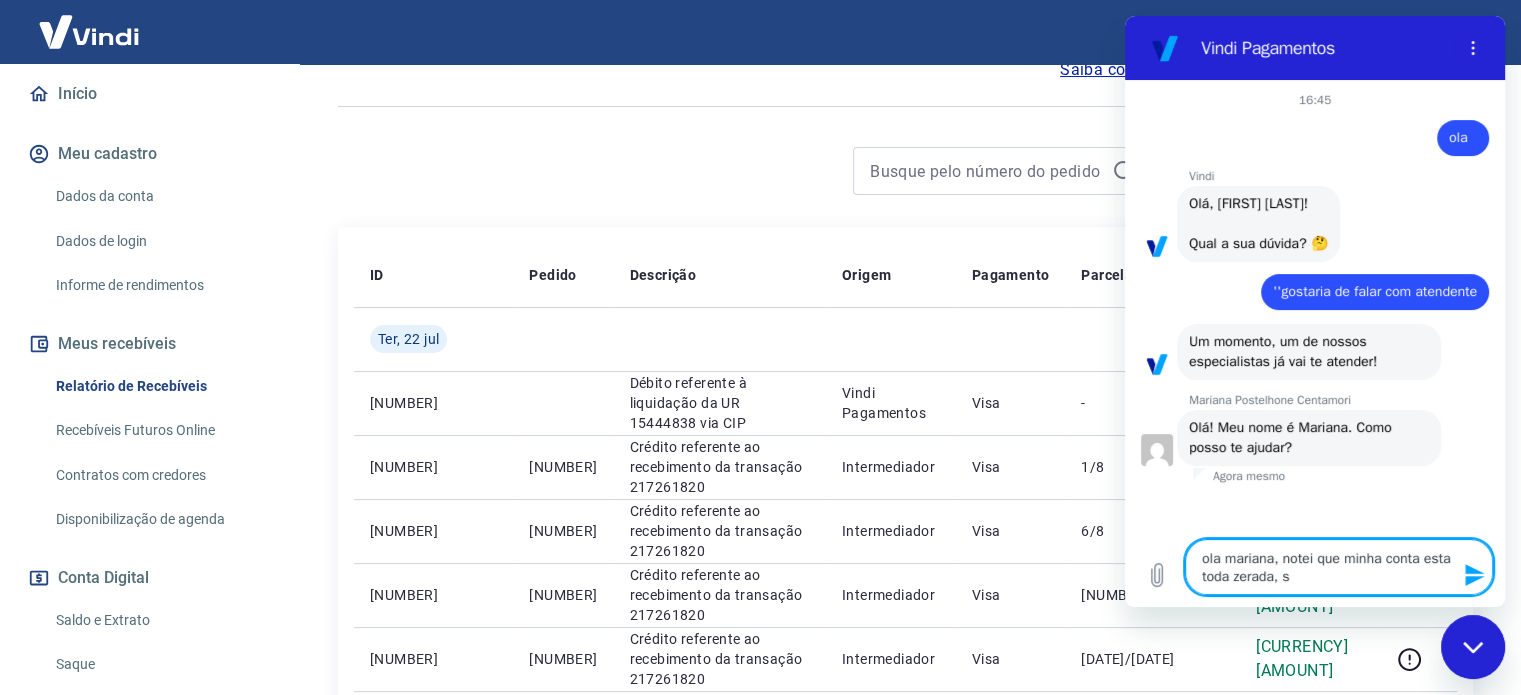 type on "ola [NAME], notei que minha conta esta toda zerada, se" 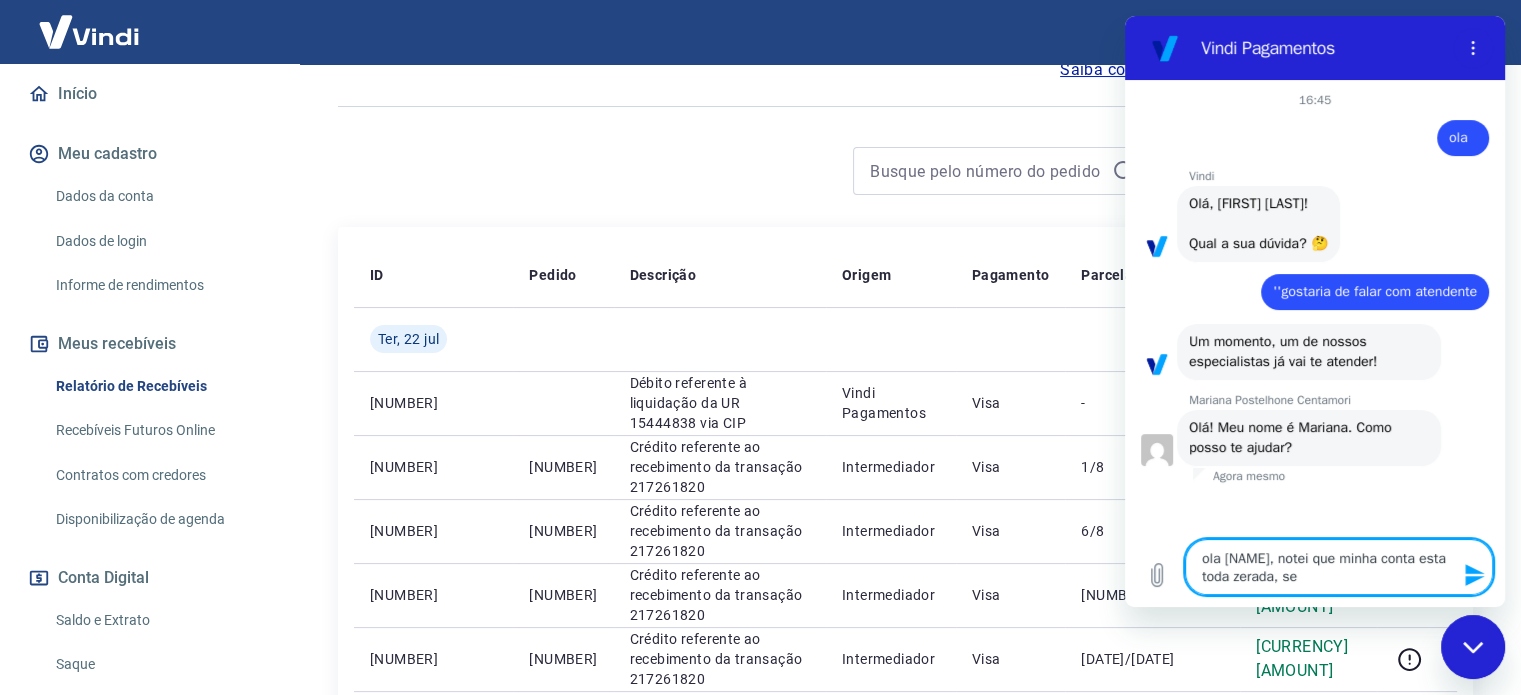 type on "ola mariana, notei que minha conta esta toda zerada, sen" 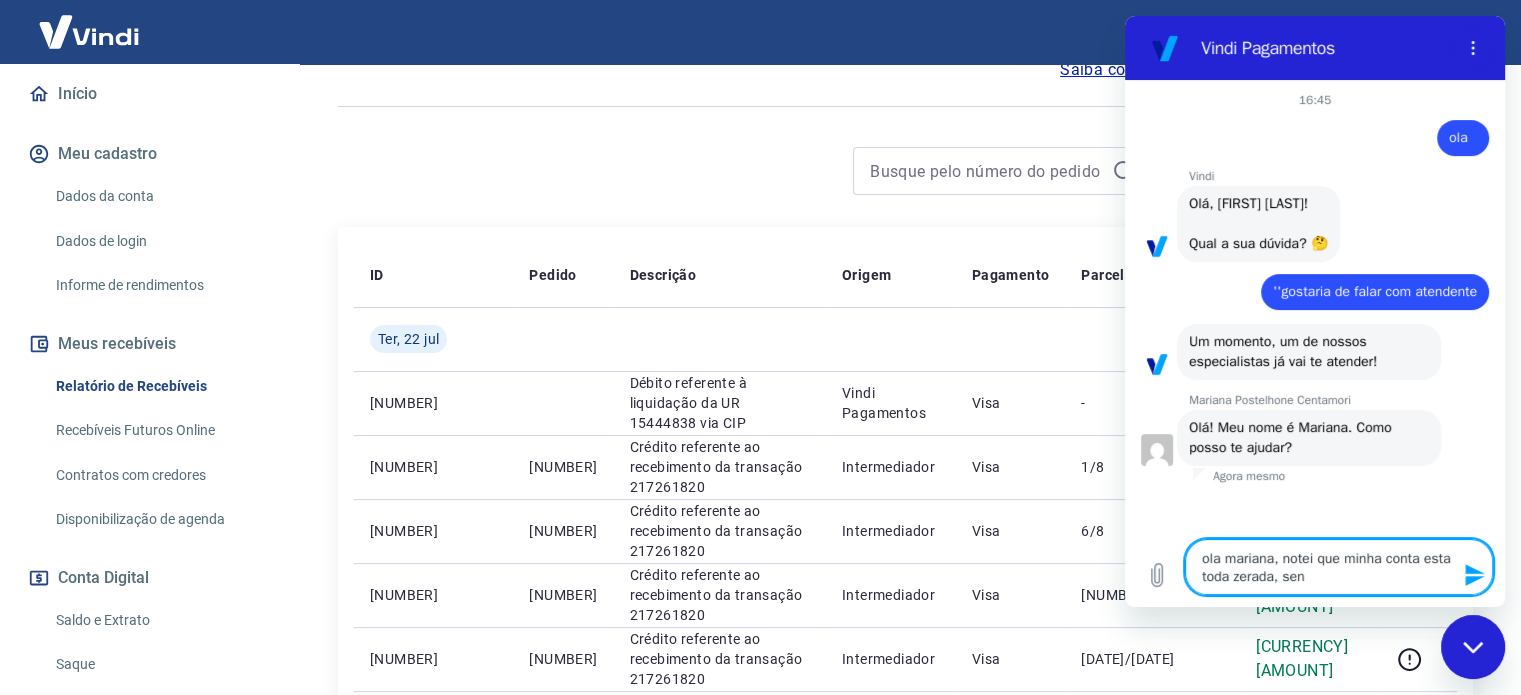 type on "ola mariana, notei que minha conta esta toda zerada, send" 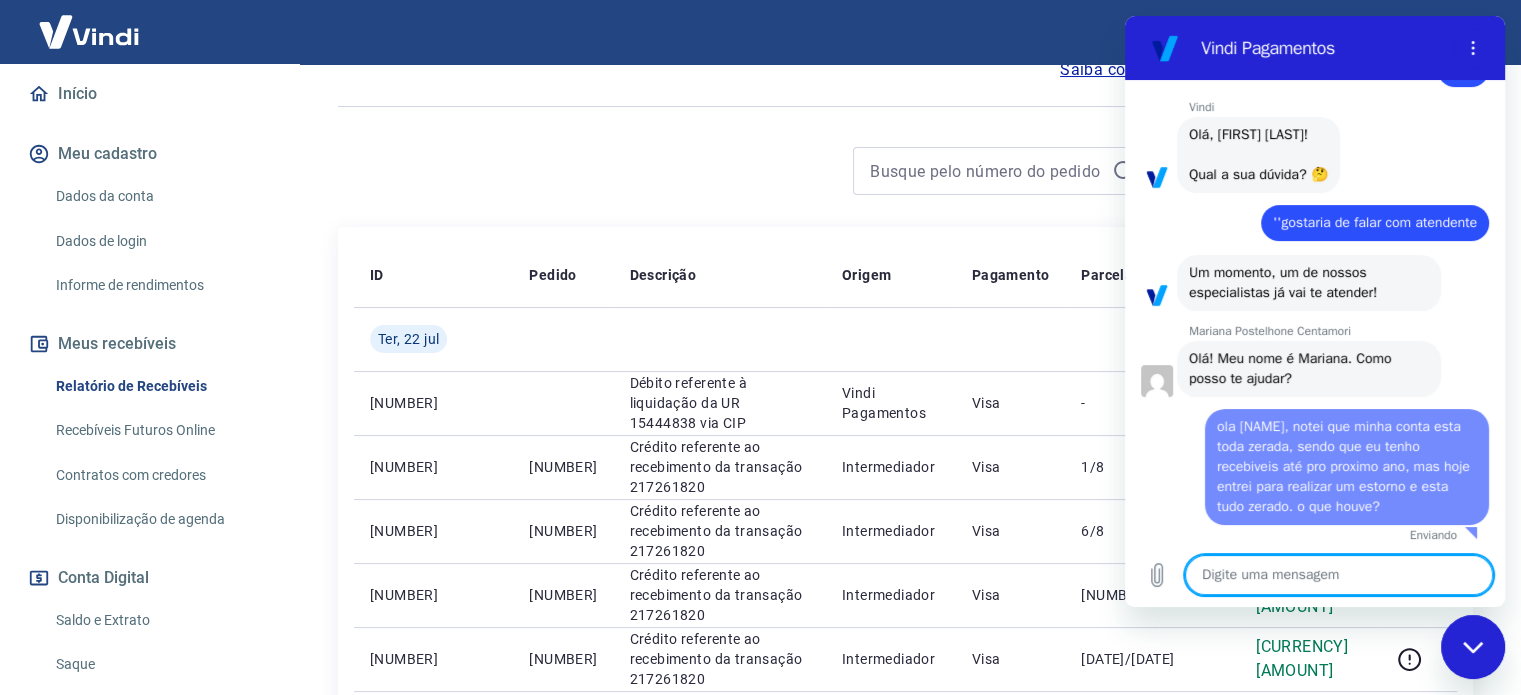 scroll, scrollTop: 73, scrollLeft: 0, axis: vertical 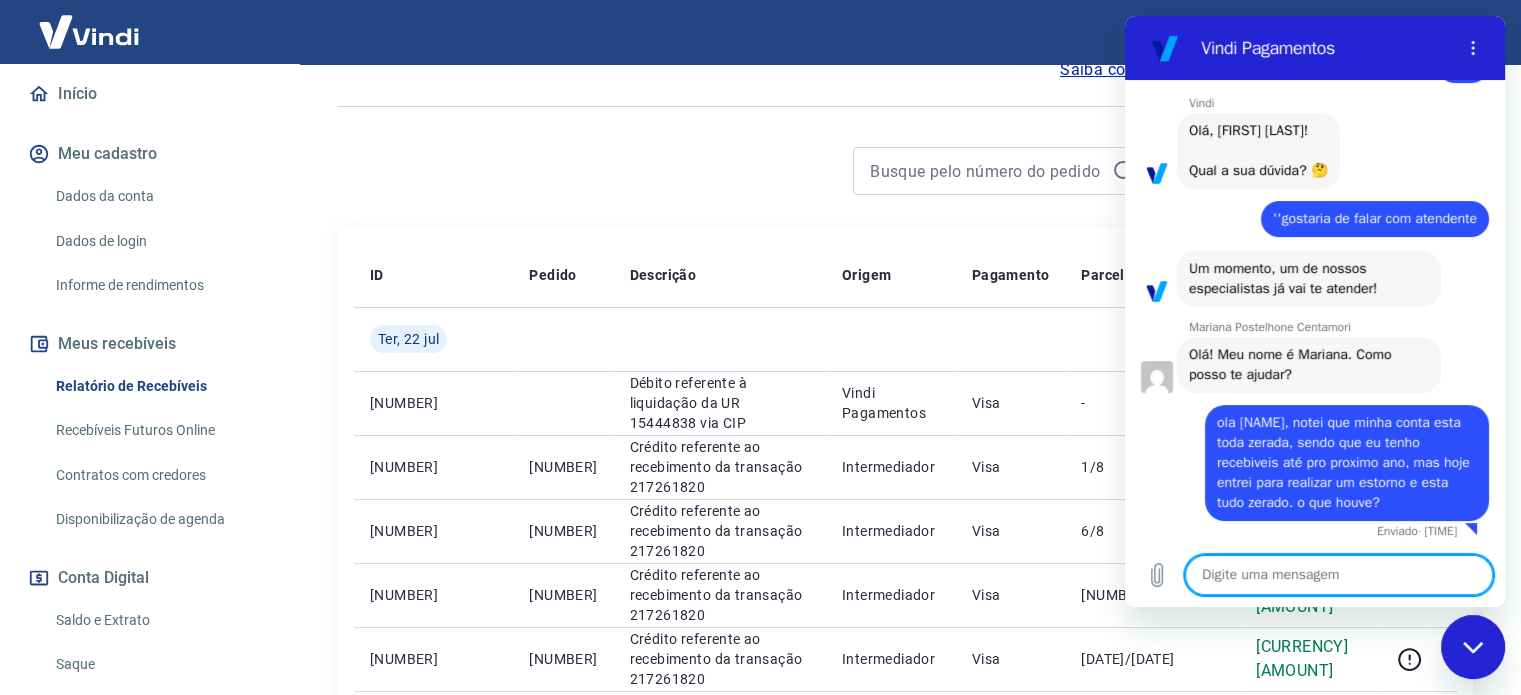 click on "Recebíveis Futuros Online" at bounding box center (161, 430) 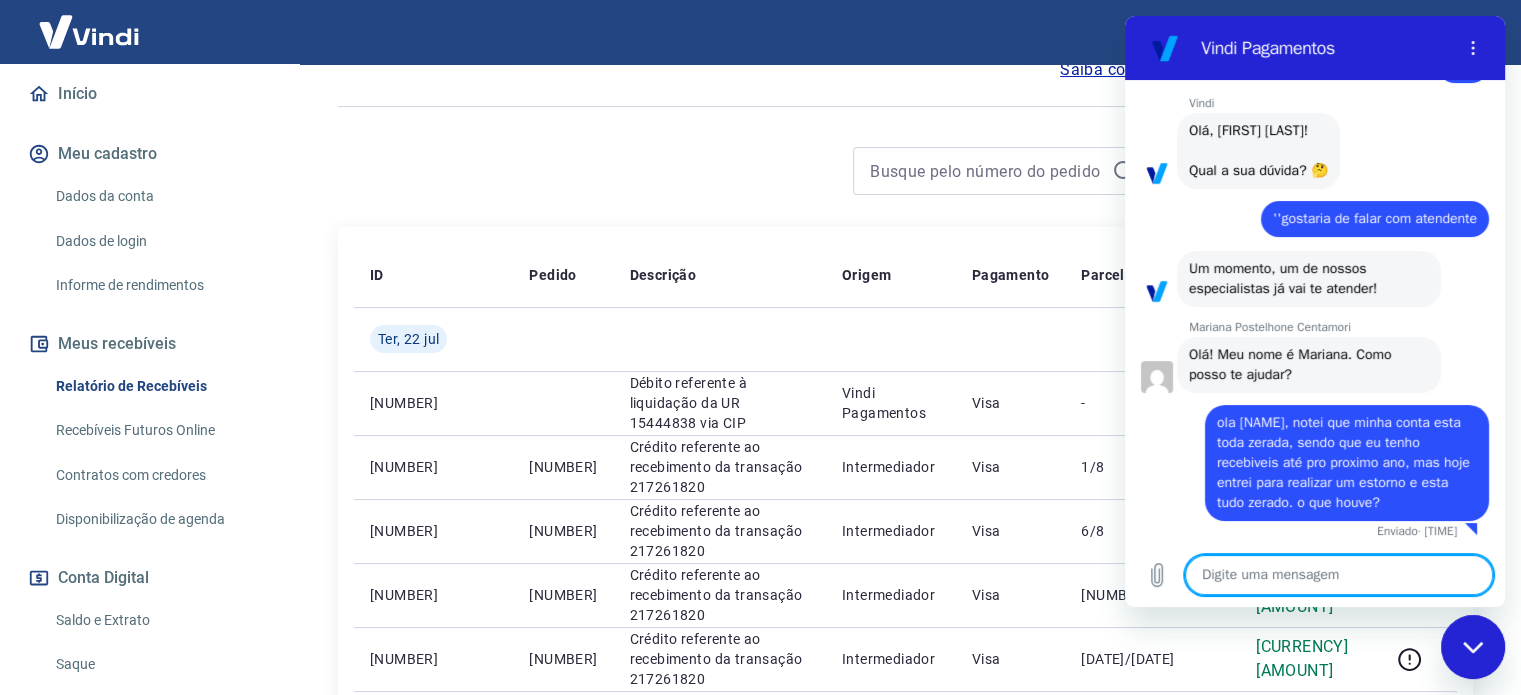 click at bounding box center (1339, 575) 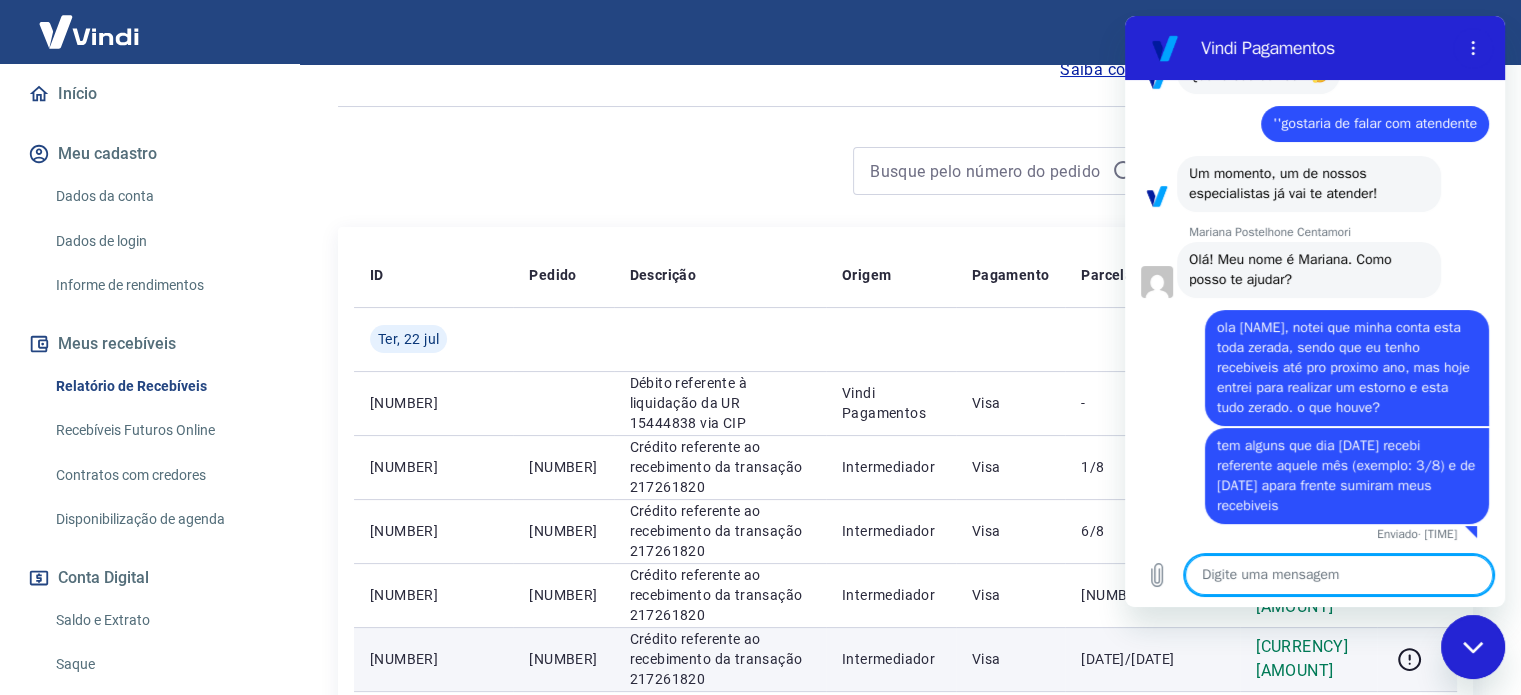 scroll, scrollTop: 172, scrollLeft: 0, axis: vertical 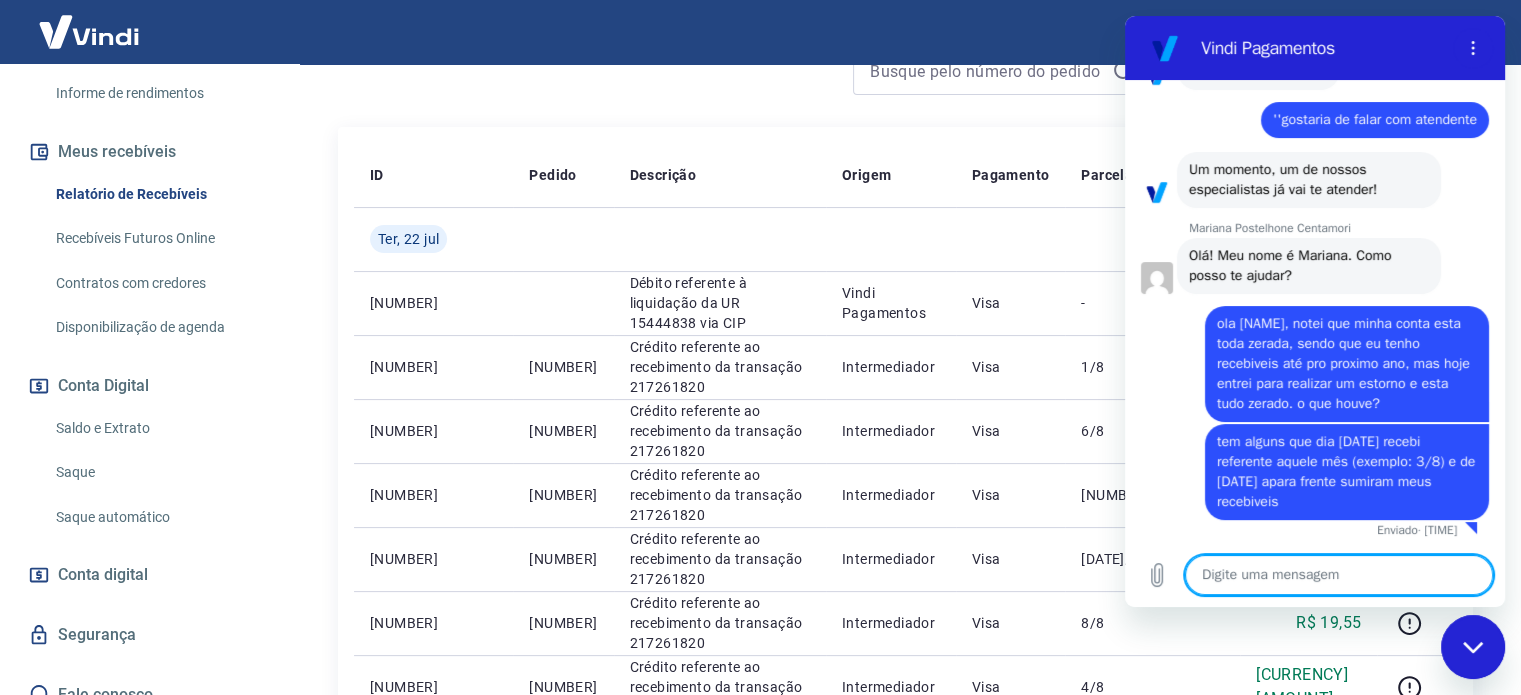 click on "Saldo e Extrato" at bounding box center (161, 428) 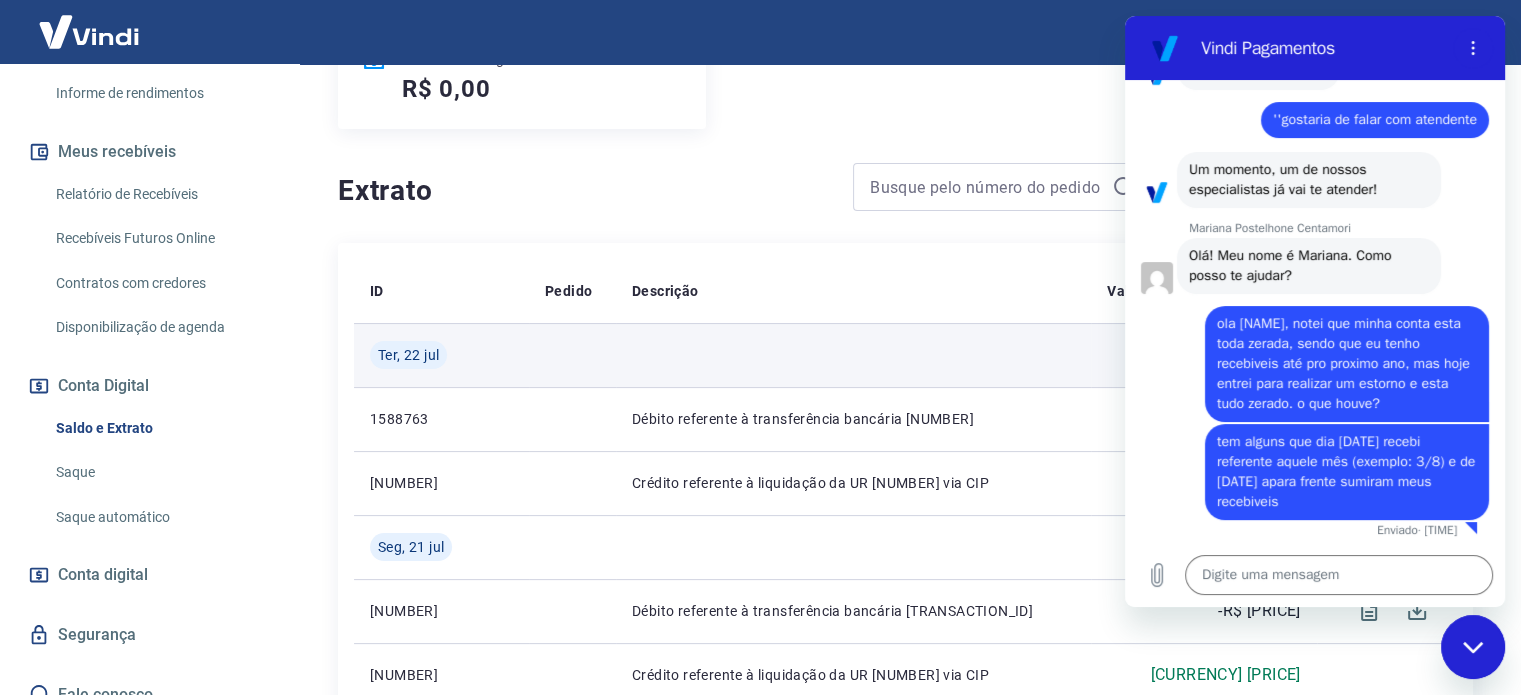 scroll, scrollTop: 0, scrollLeft: 0, axis: both 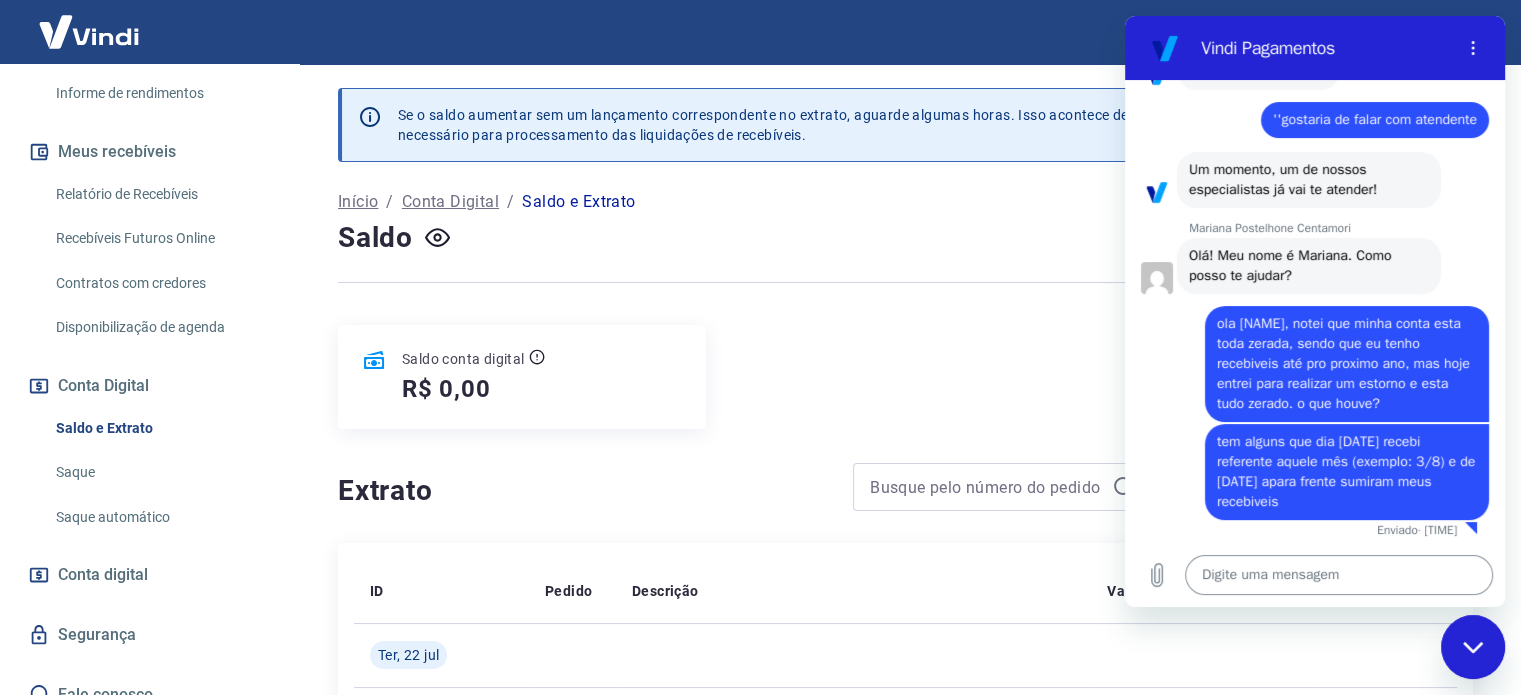 click at bounding box center (1339, 575) 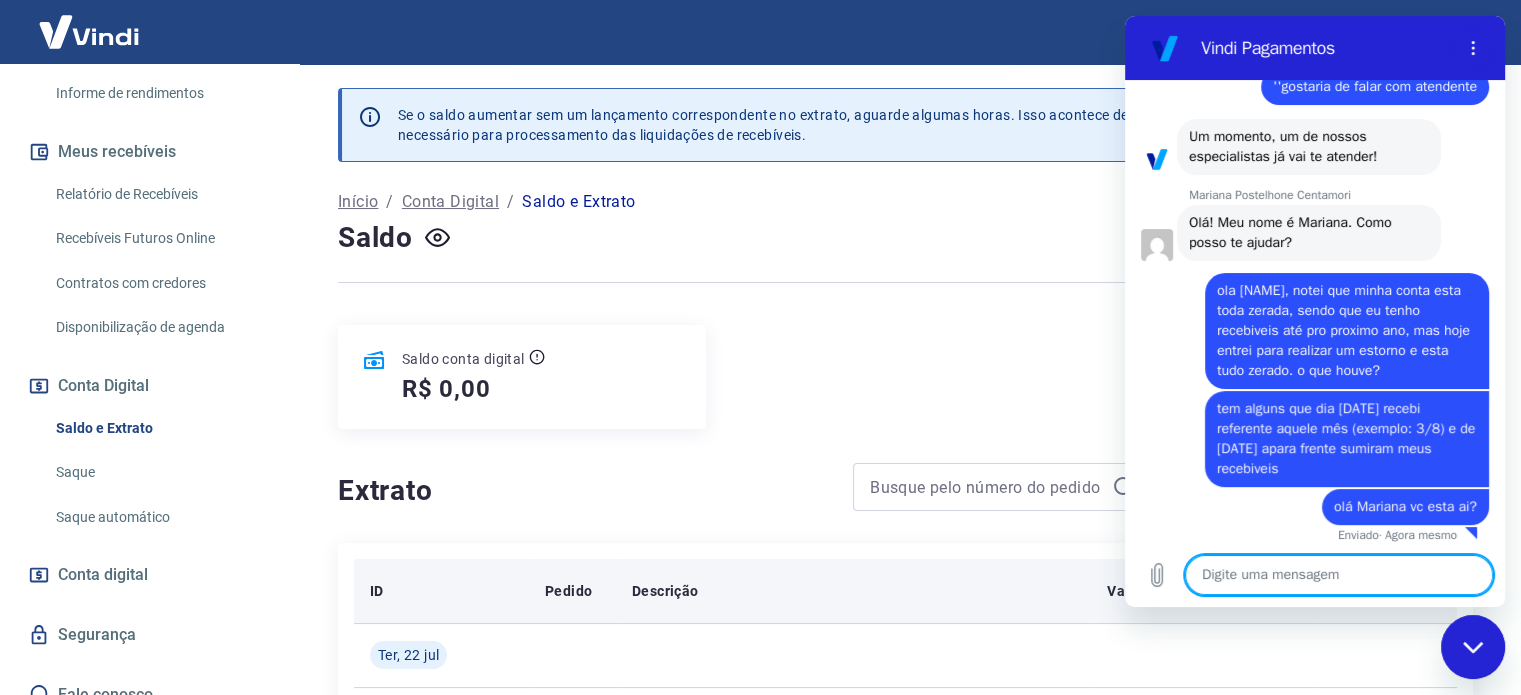 scroll, scrollTop: 209, scrollLeft: 0, axis: vertical 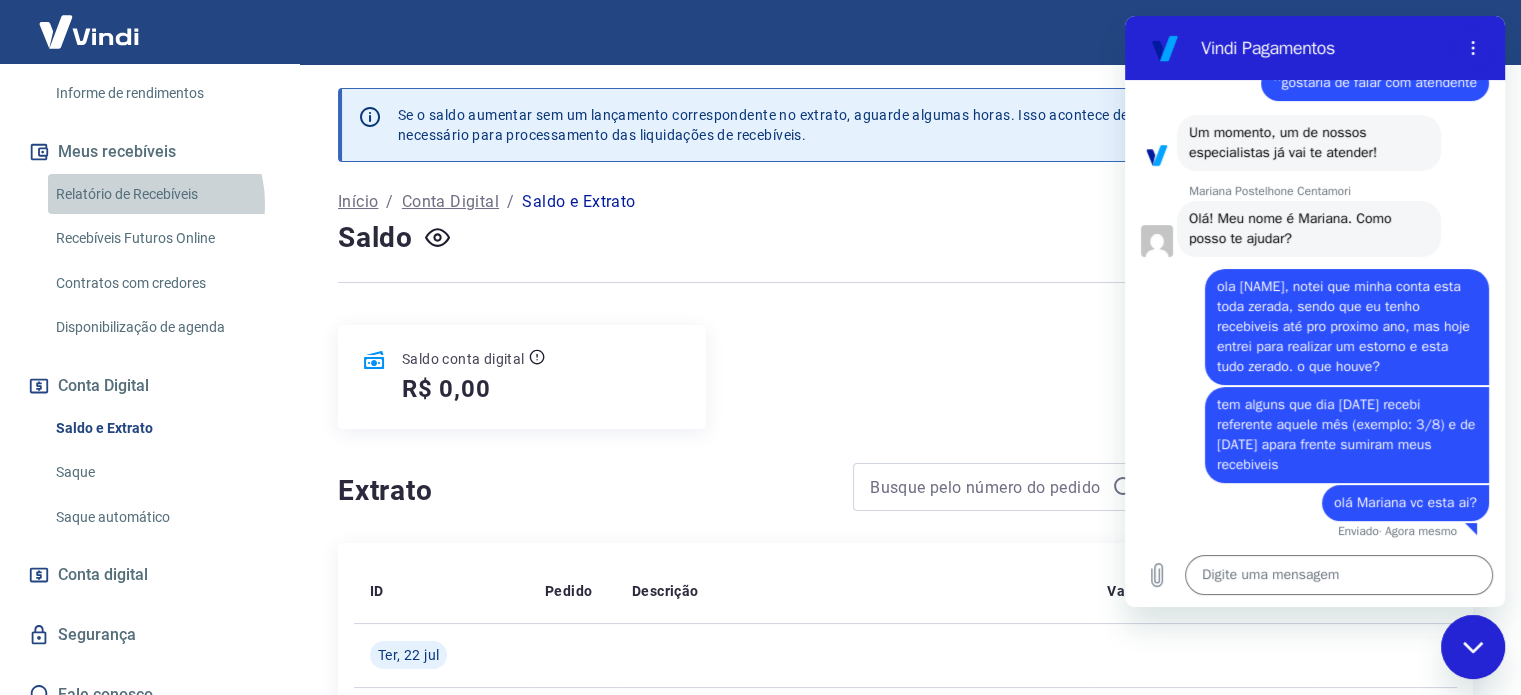 click on "Relatório de Recebíveis" at bounding box center [161, 194] 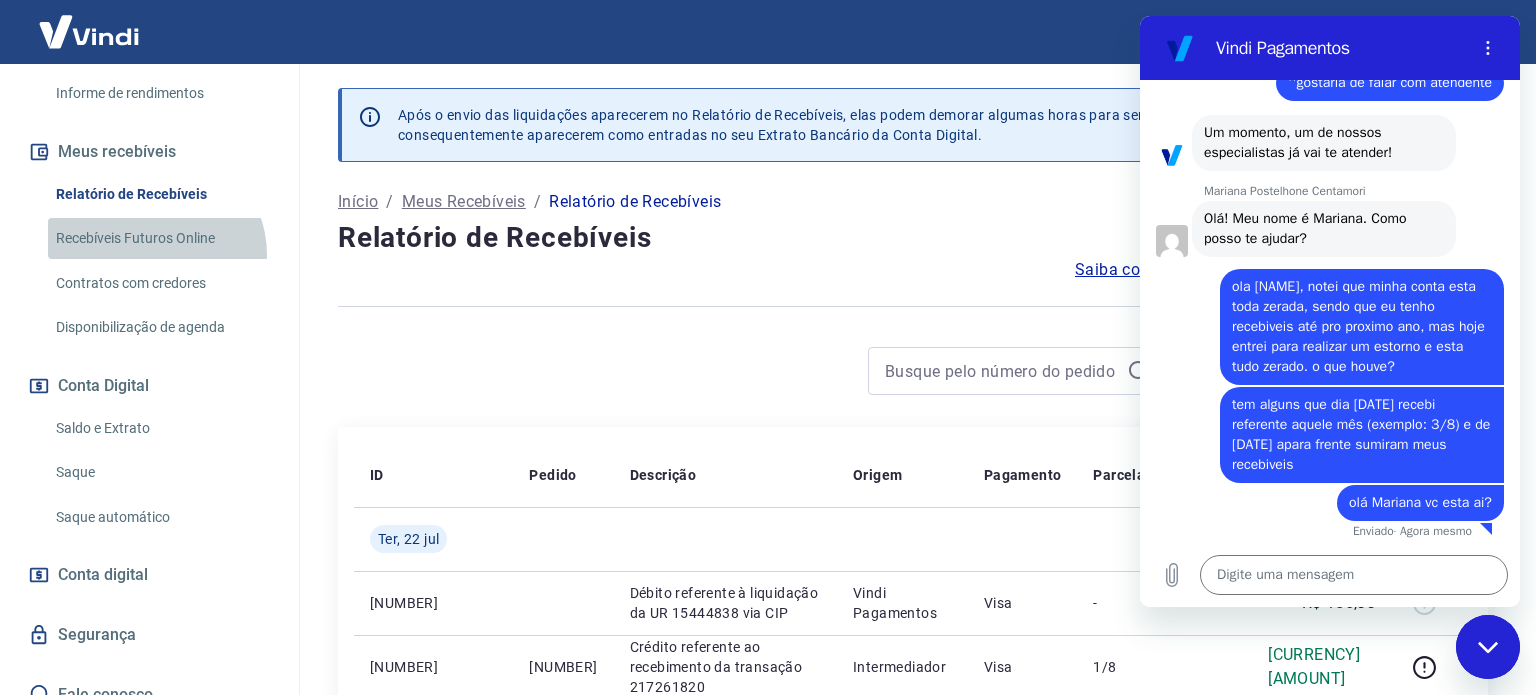 click on "Recebíveis Futuros Online" at bounding box center [161, 238] 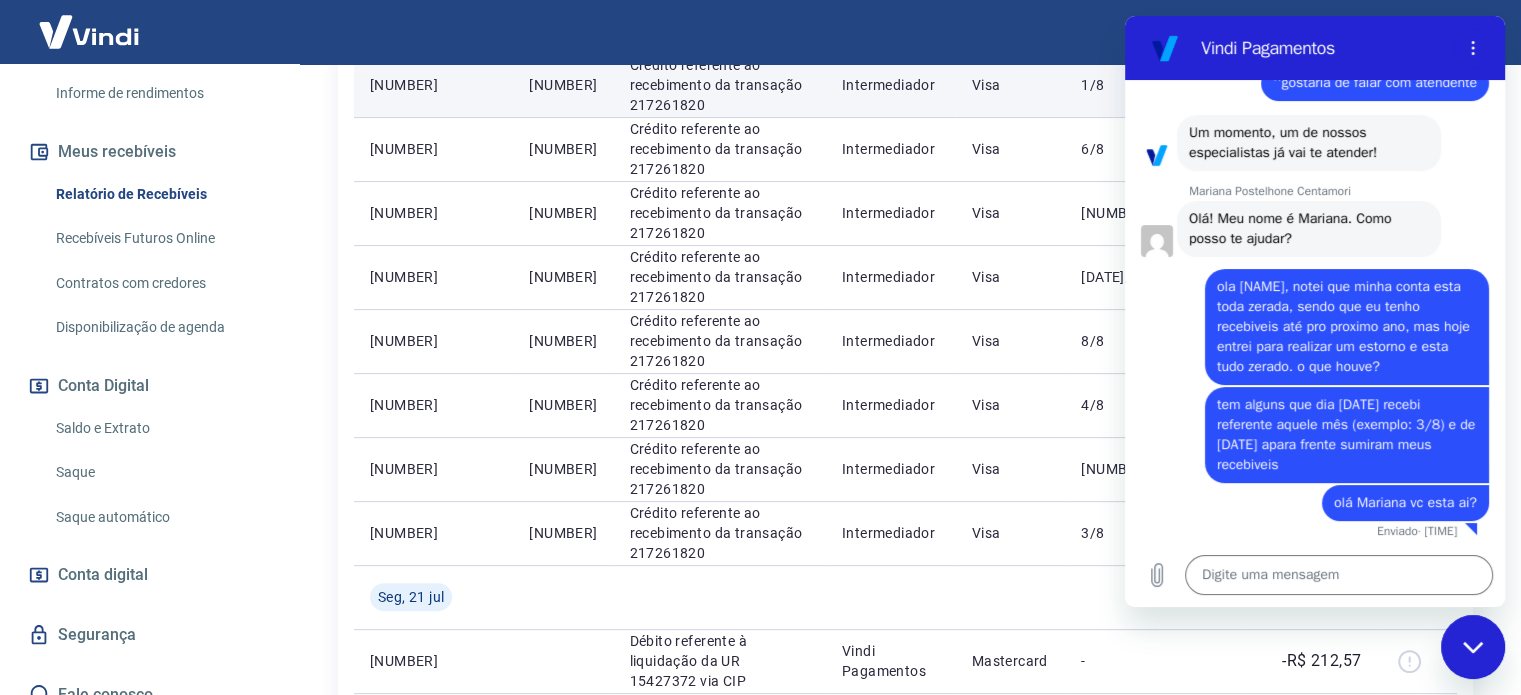 scroll, scrollTop: 608, scrollLeft: 0, axis: vertical 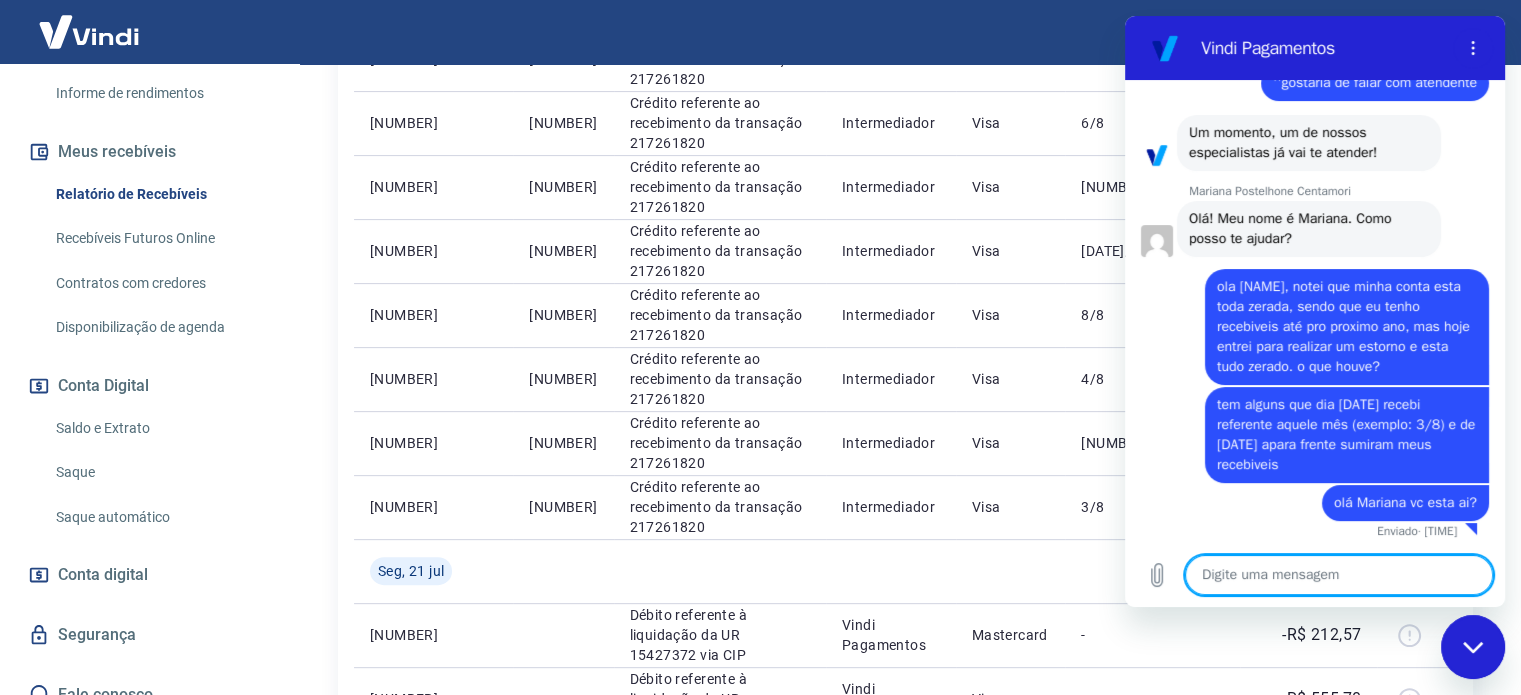 click at bounding box center [1339, 575] 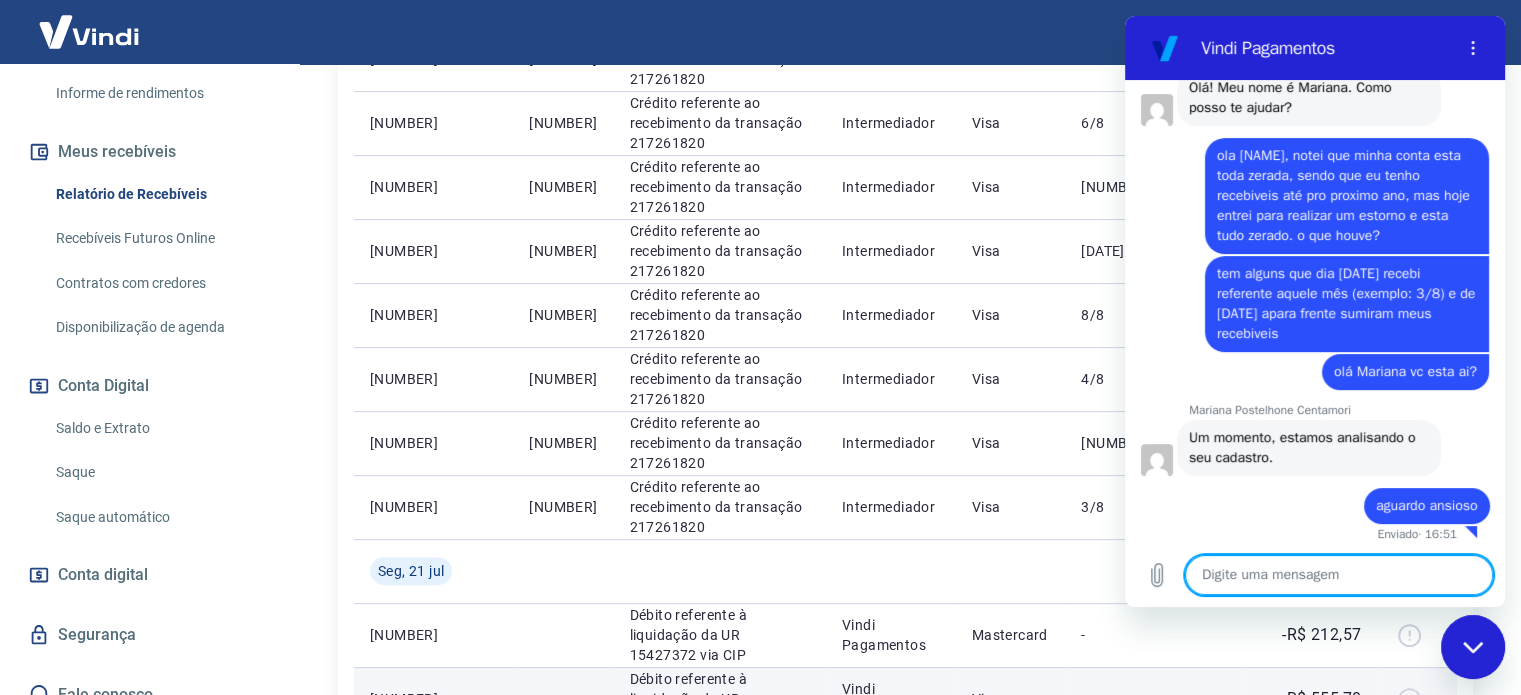 scroll, scrollTop: 344, scrollLeft: 0, axis: vertical 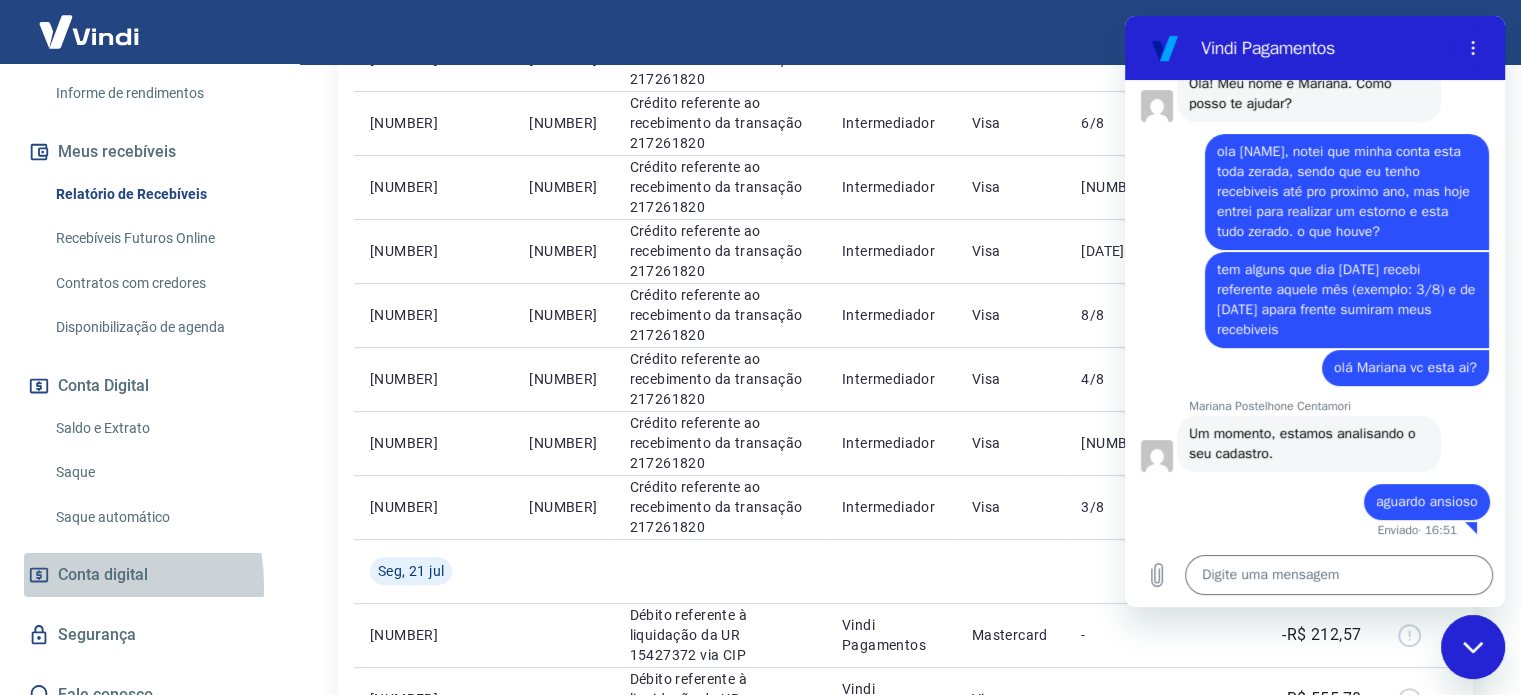 click on "Conta digital" at bounding box center (103, 575) 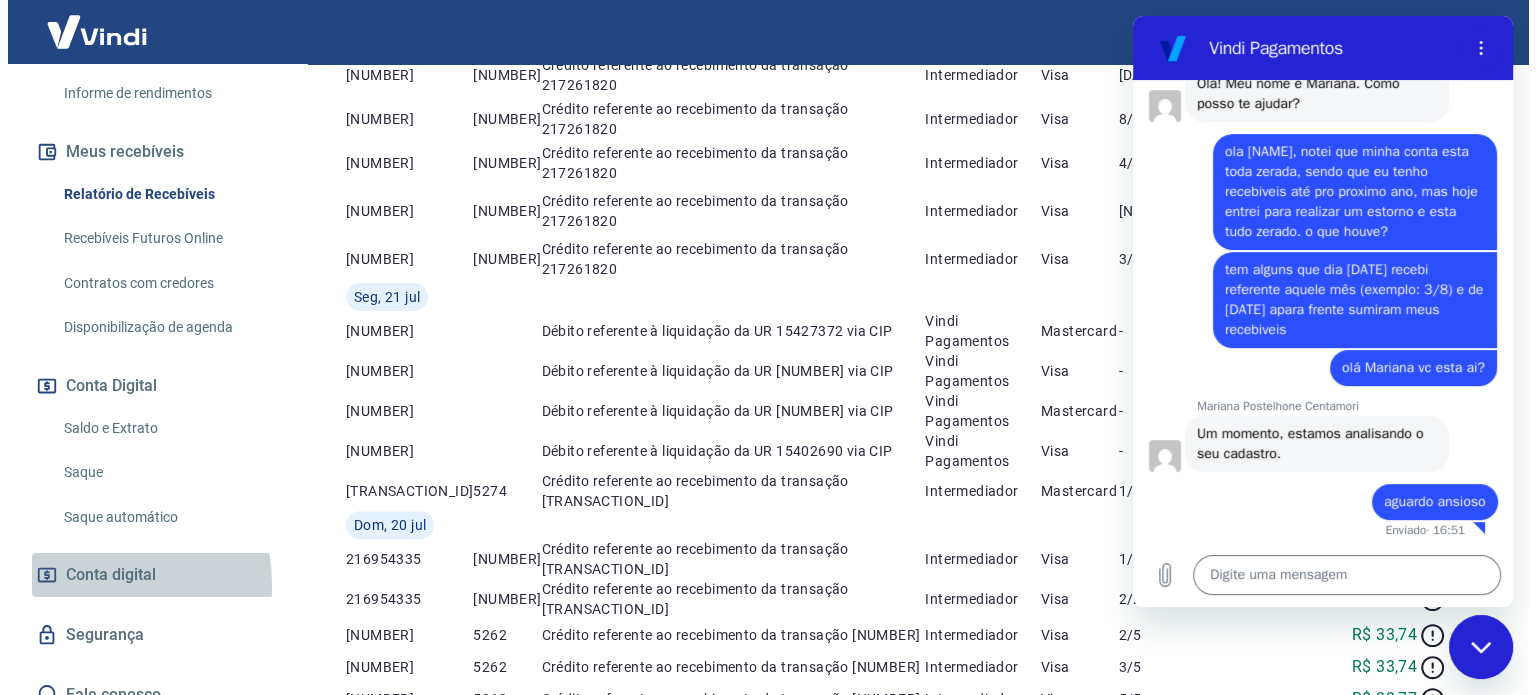 scroll, scrollTop: 0, scrollLeft: 0, axis: both 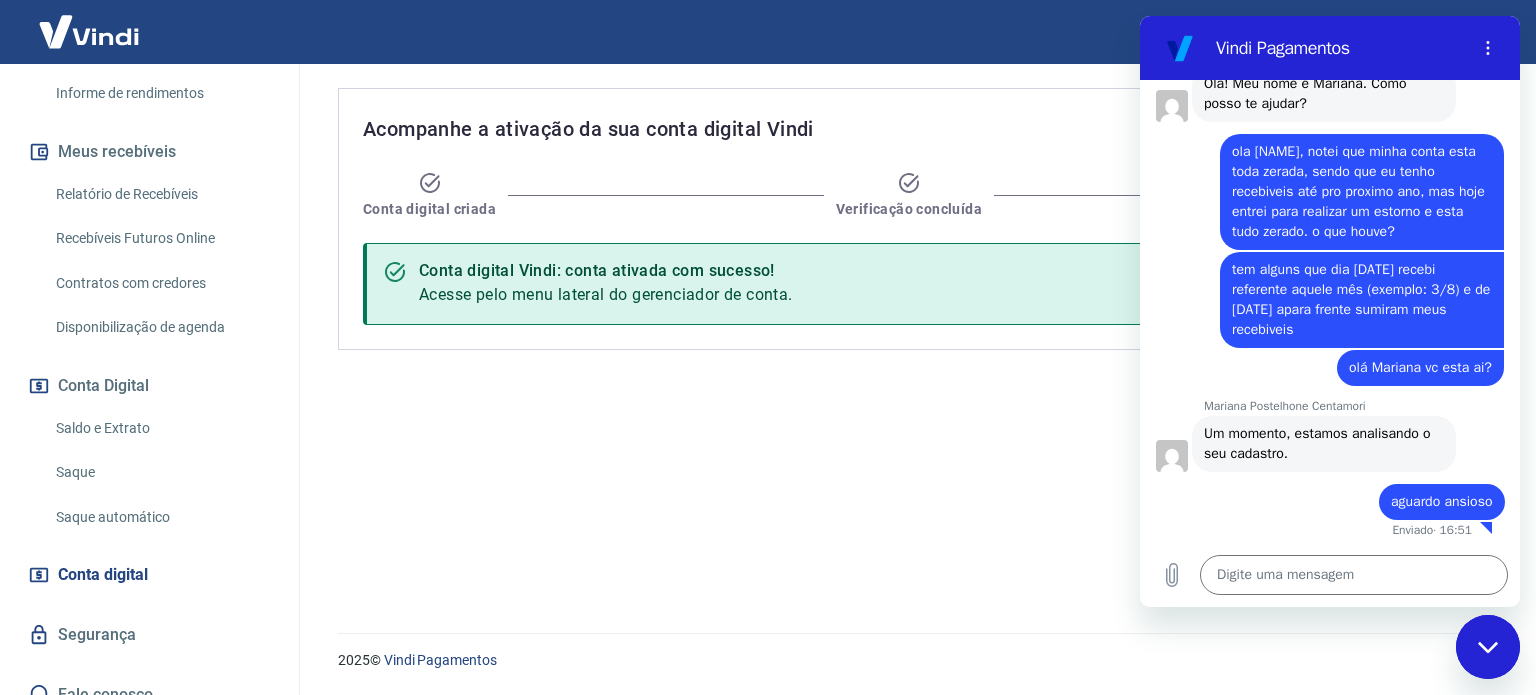 click on "Vindi Pagamentos" at bounding box center (1306, 48) 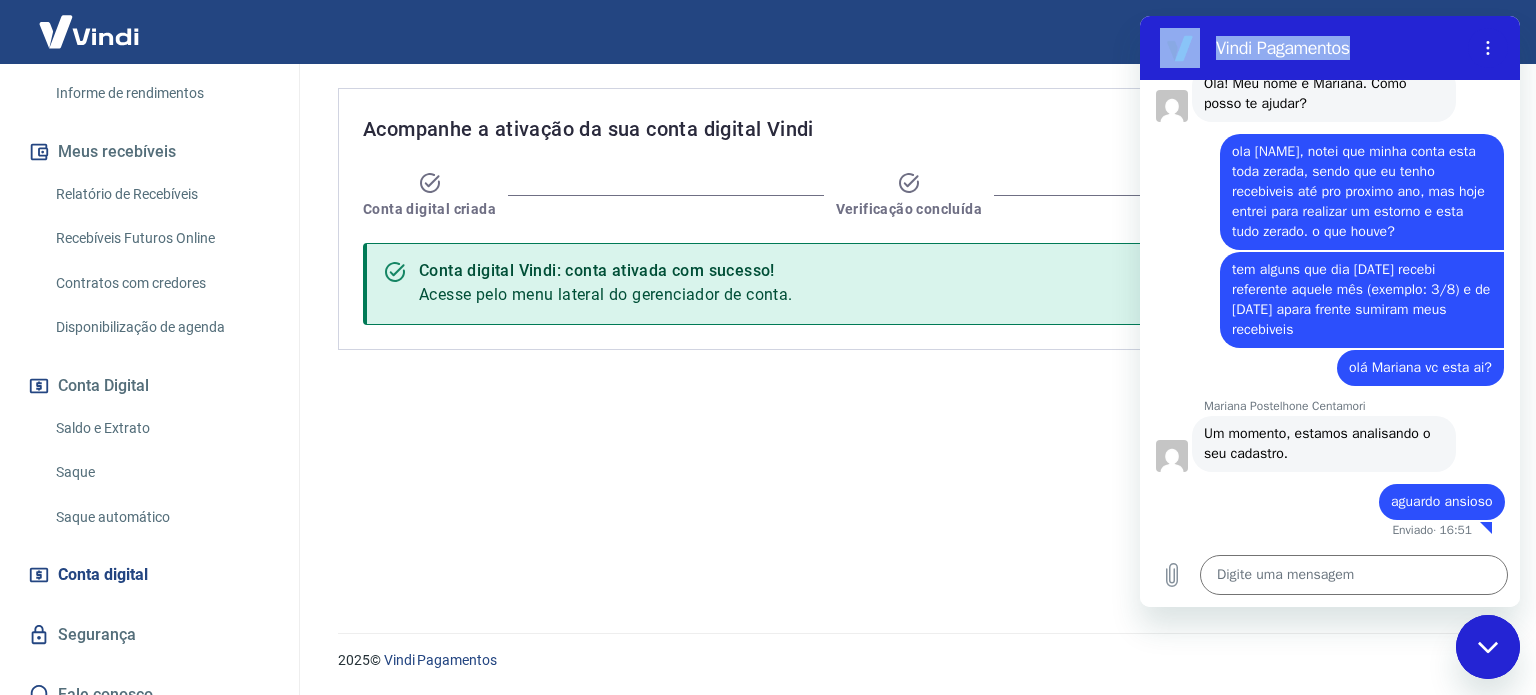 drag, startPoint x: 1385, startPoint y: 50, endPoint x: 1081, endPoint y: 111, distance: 310.05966 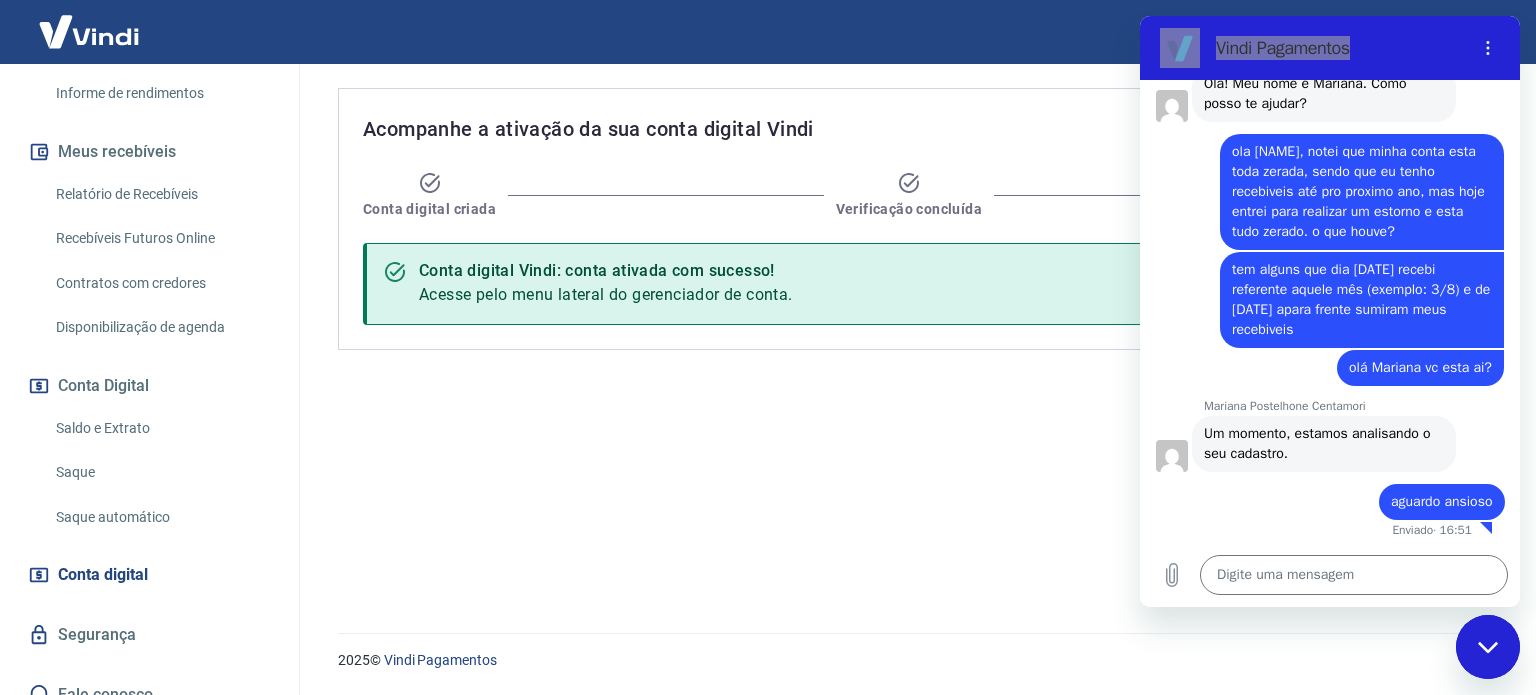 click at bounding box center [1488, 647] 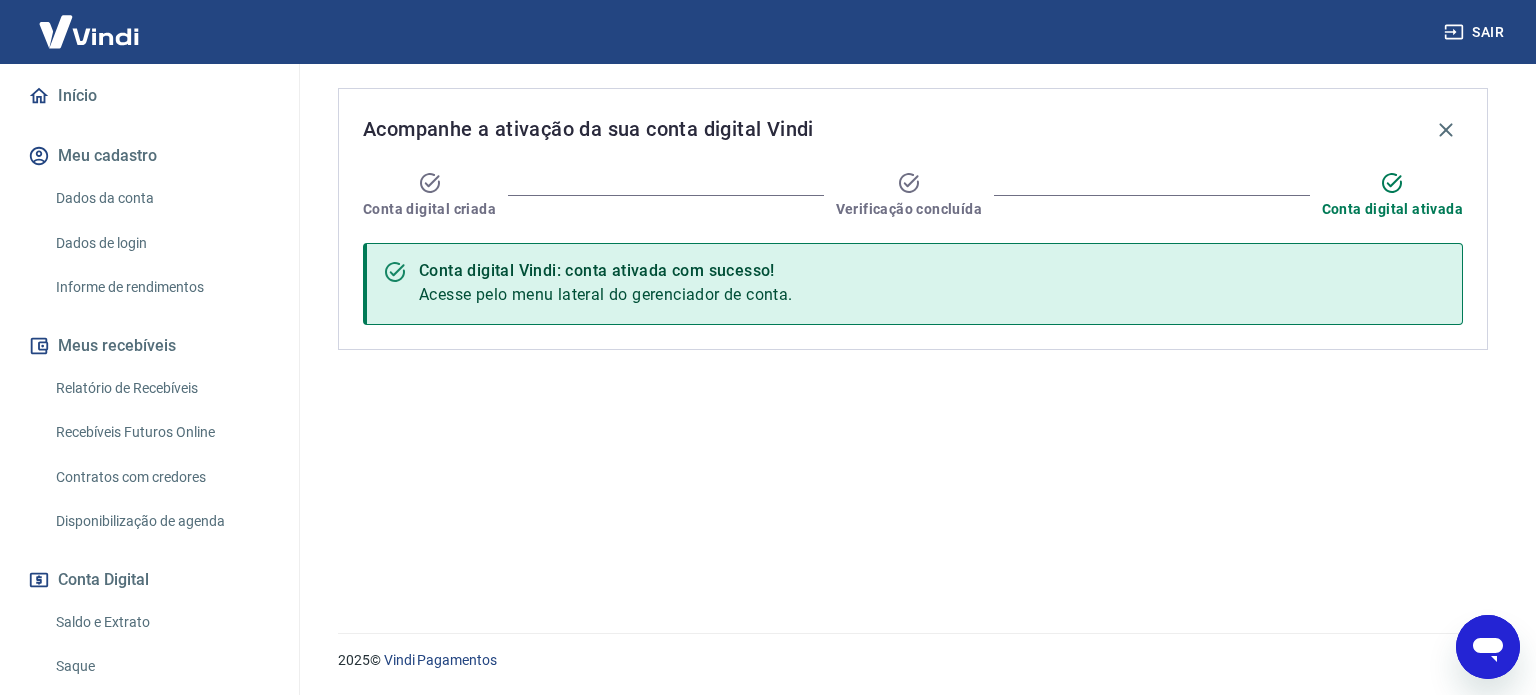 scroll, scrollTop: 200, scrollLeft: 0, axis: vertical 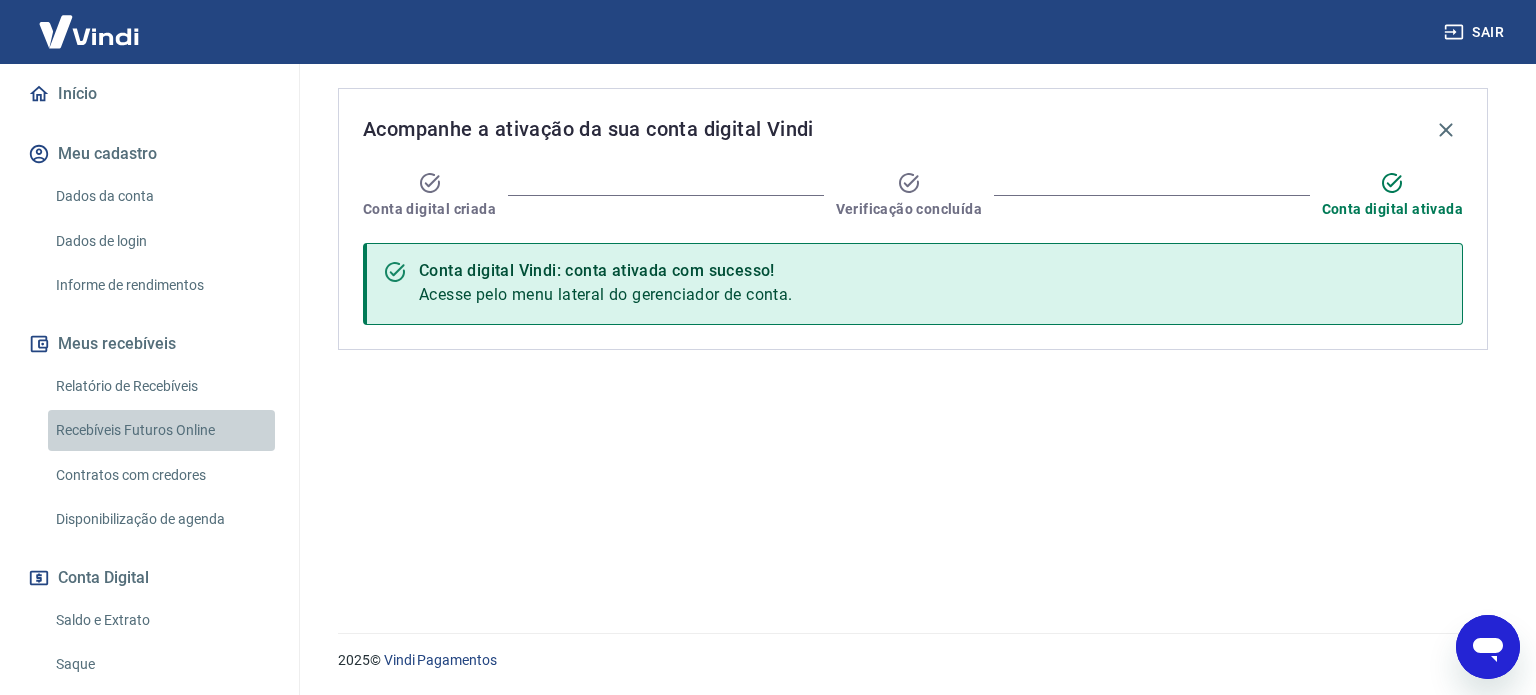 click on "Recebíveis Futuros Online" at bounding box center (161, 430) 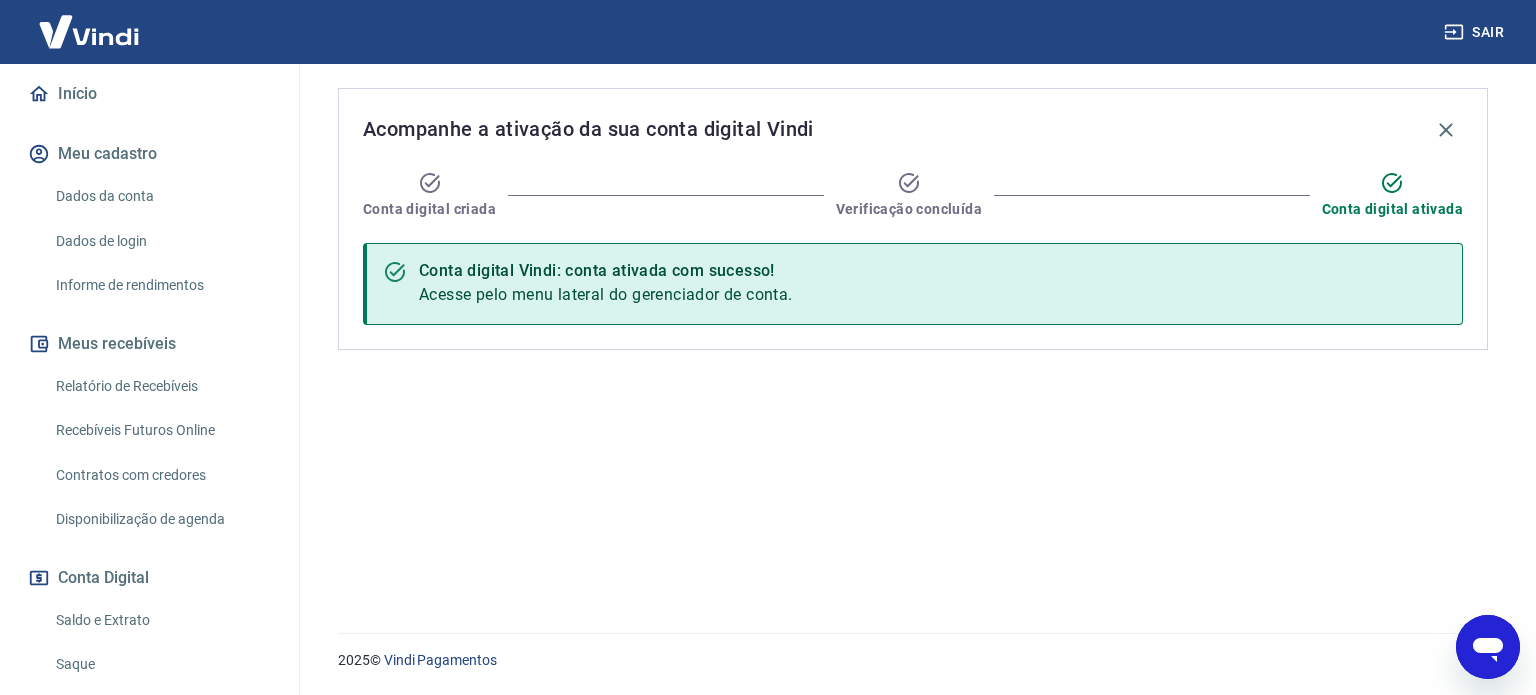click 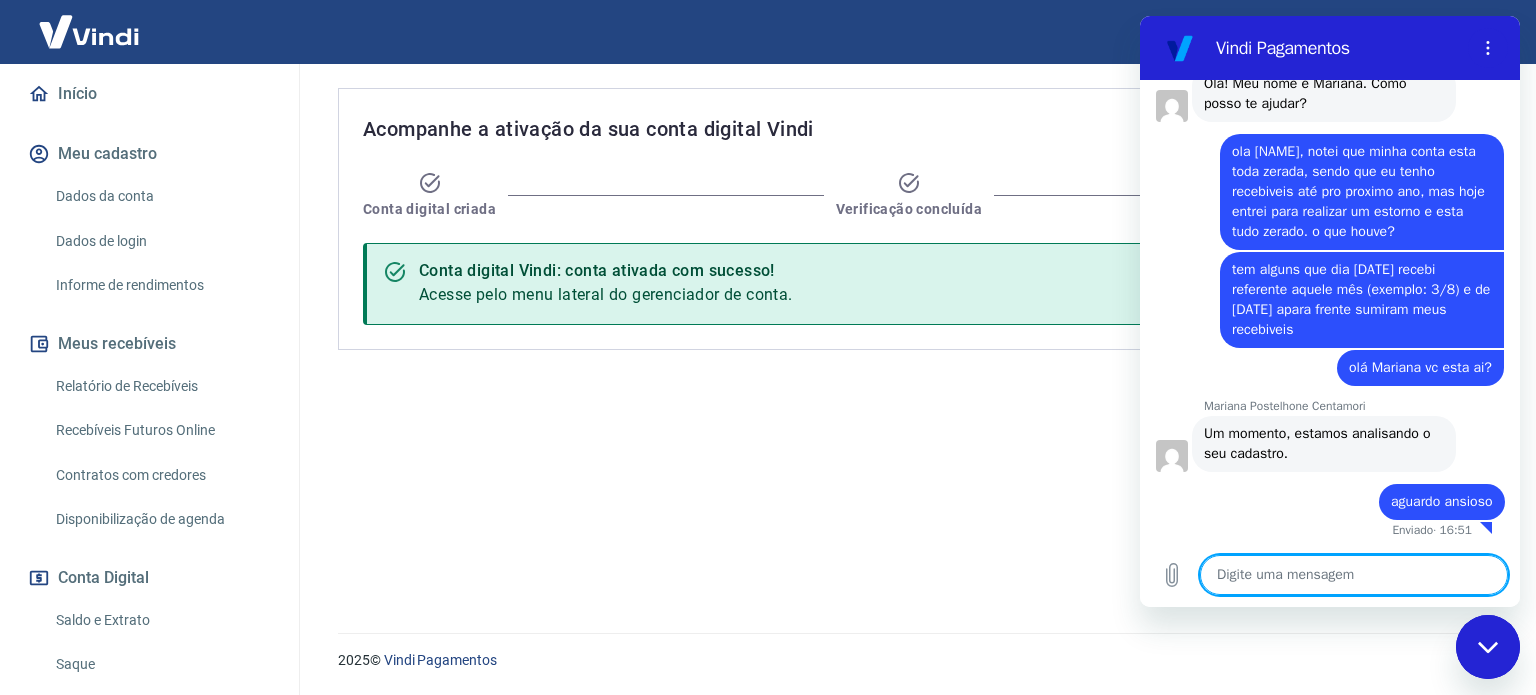 scroll, scrollTop: 0, scrollLeft: 0, axis: both 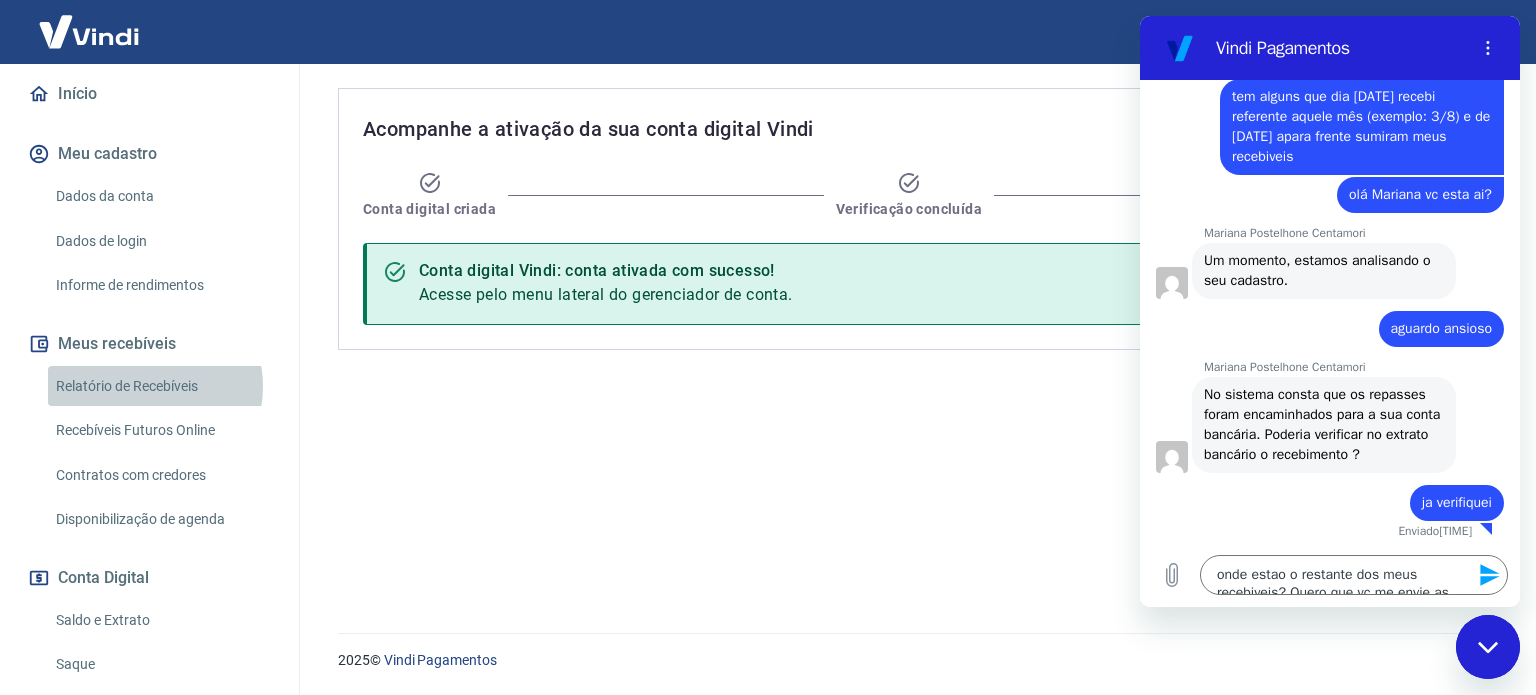 click on "Relatório de Recebíveis" at bounding box center (161, 386) 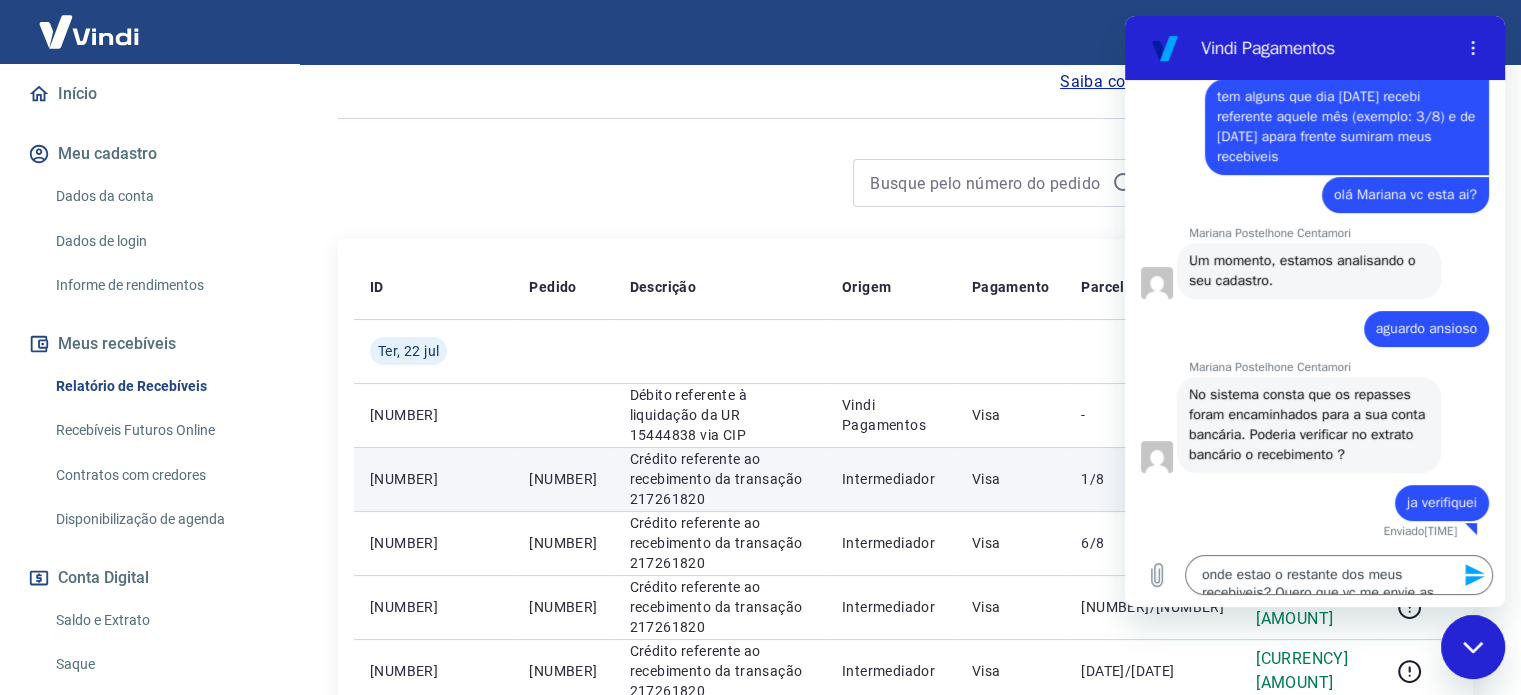 scroll, scrollTop: 200, scrollLeft: 0, axis: vertical 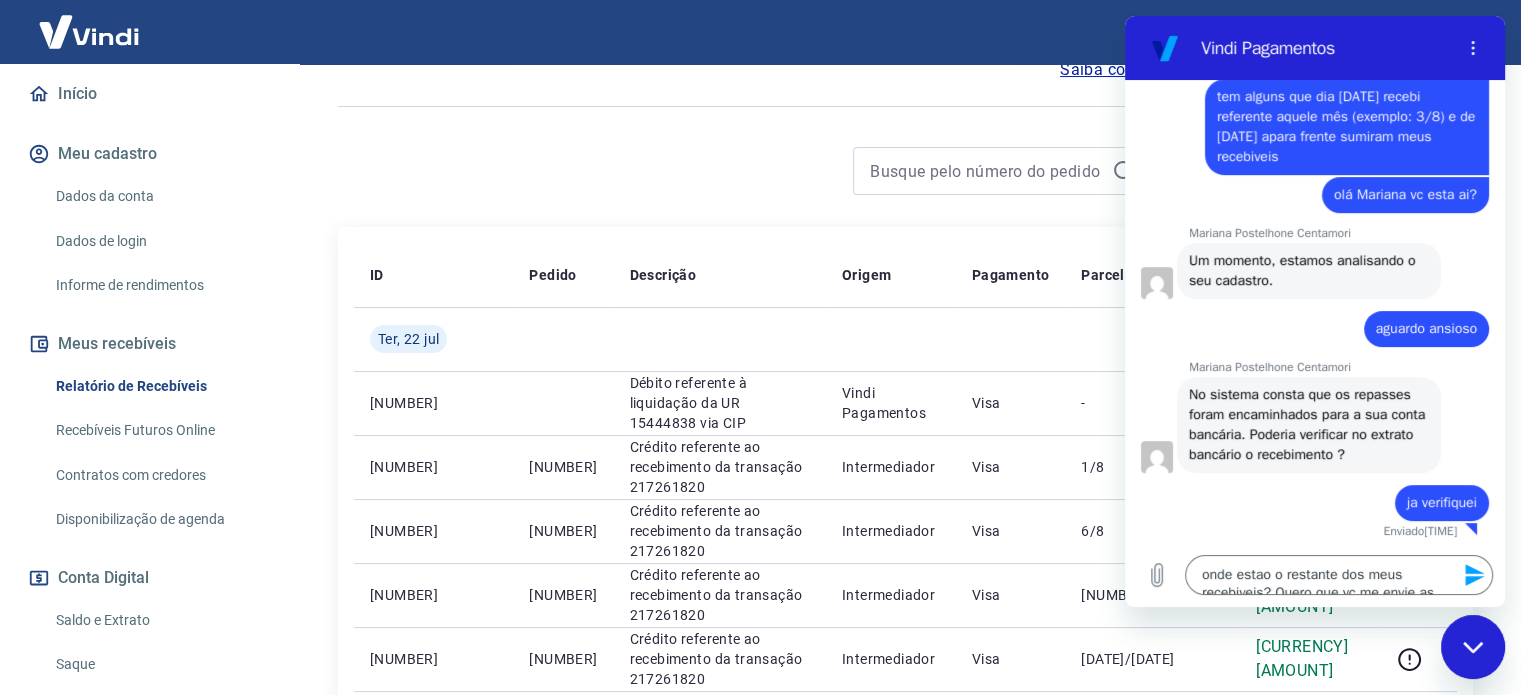 click at bounding box center (1473, 647) 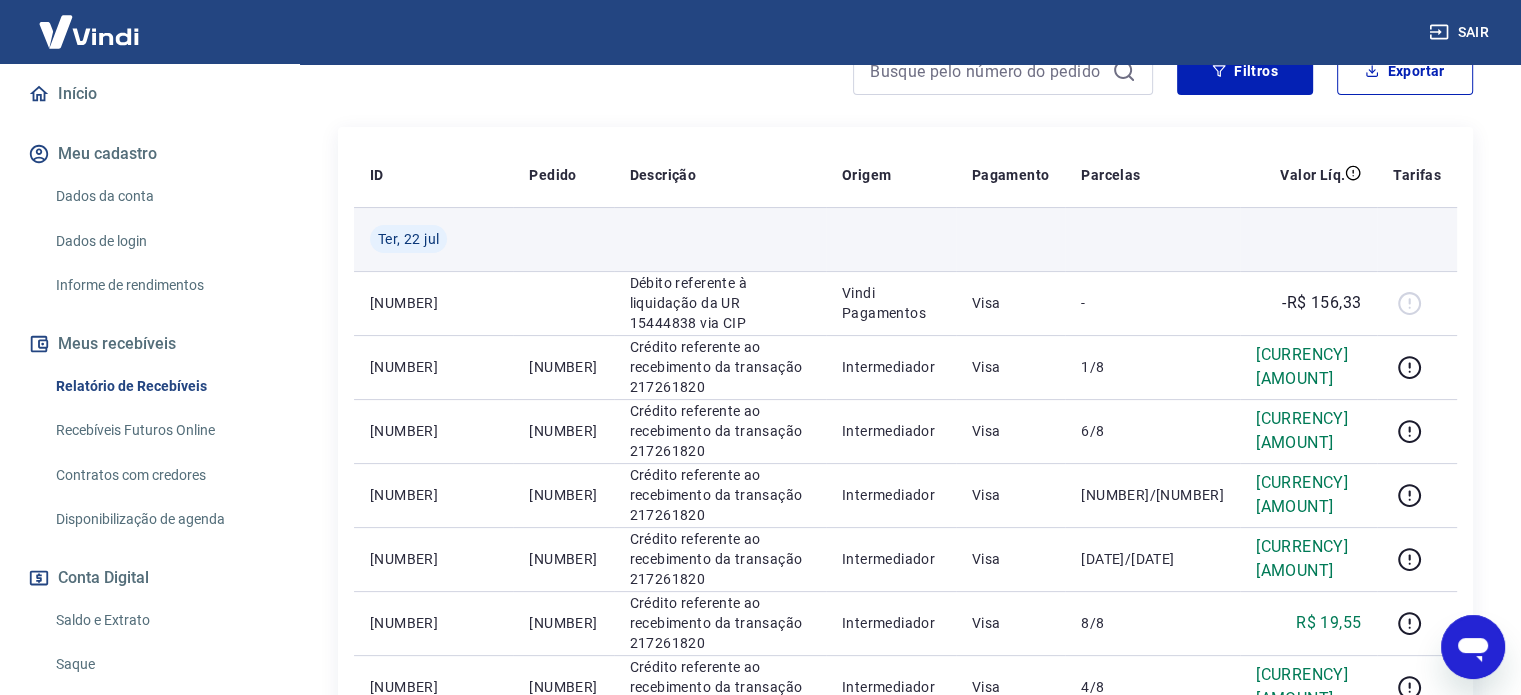 scroll, scrollTop: 200, scrollLeft: 0, axis: vertical 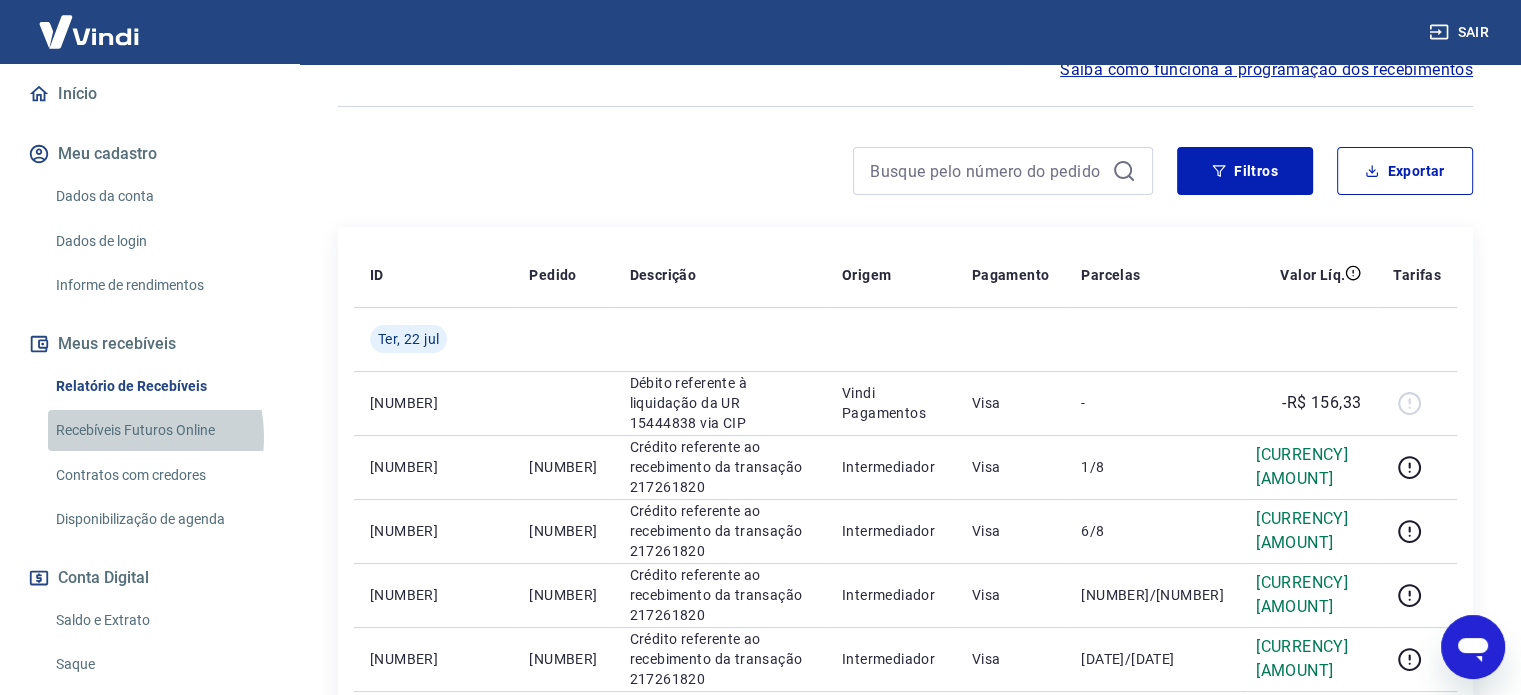 click on "Recebíveis Futuros Online" at bounding box center [161, 430] 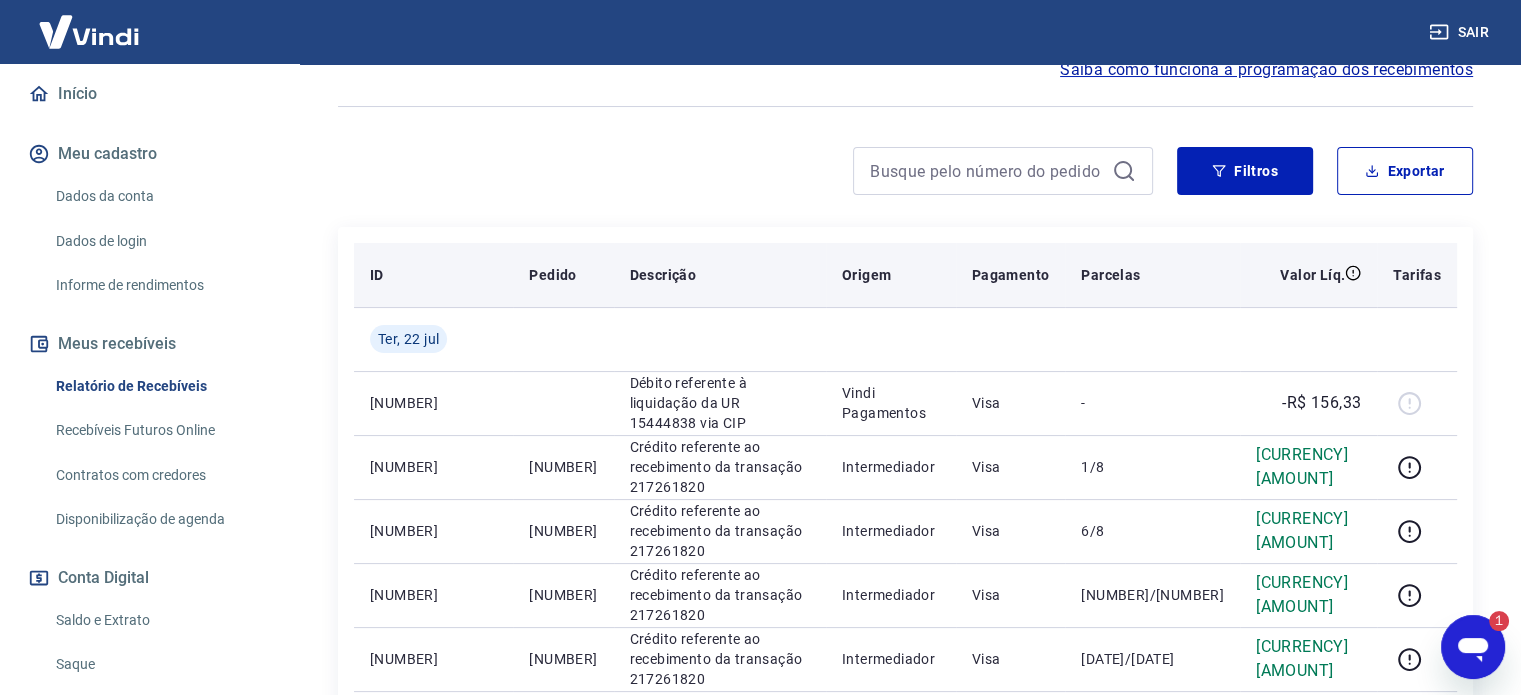 scroll, scrollTop: 0, scrollLeft: 0, axis: both 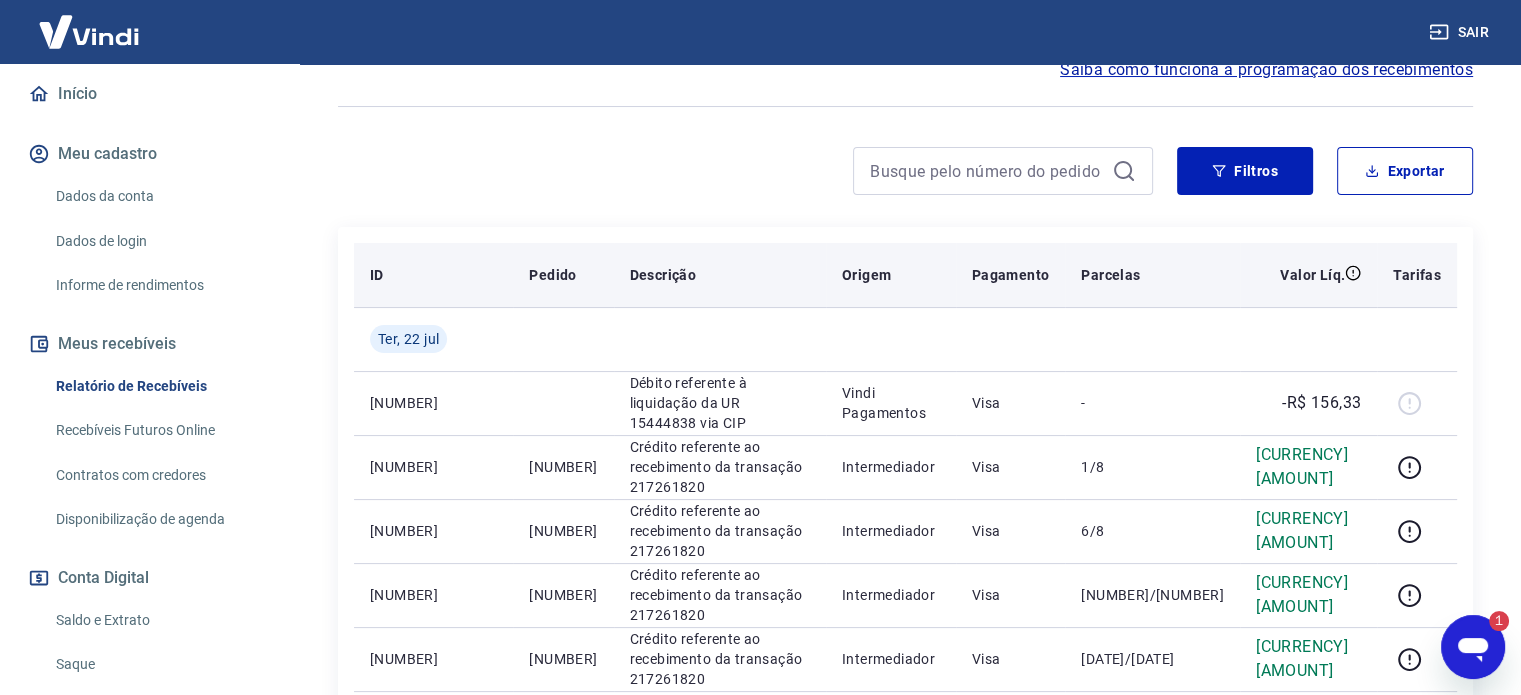 click on "Tarifas" at bounding box center [1417, 275] 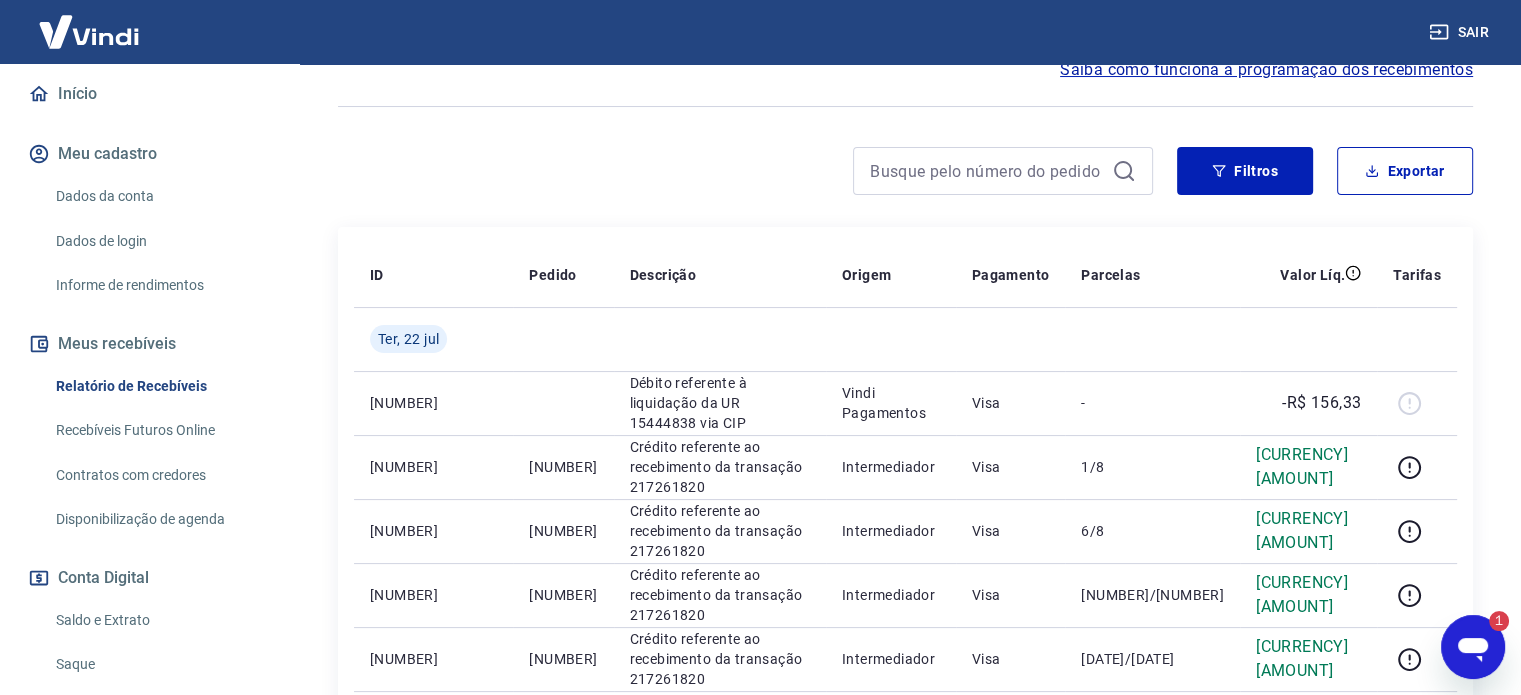 click at bounding box center [1473, 647] 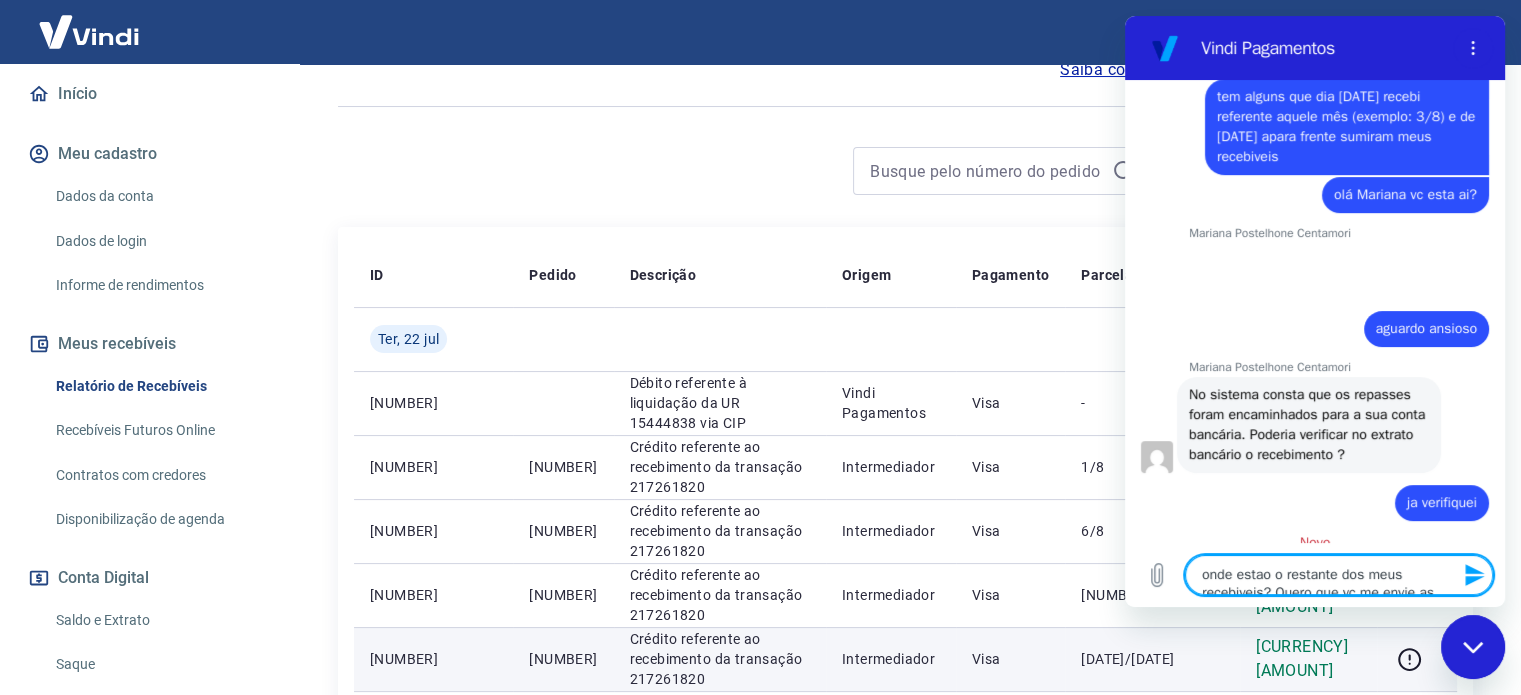 scroll, scrollTop: 0, scrollLeft: 0, axis: both 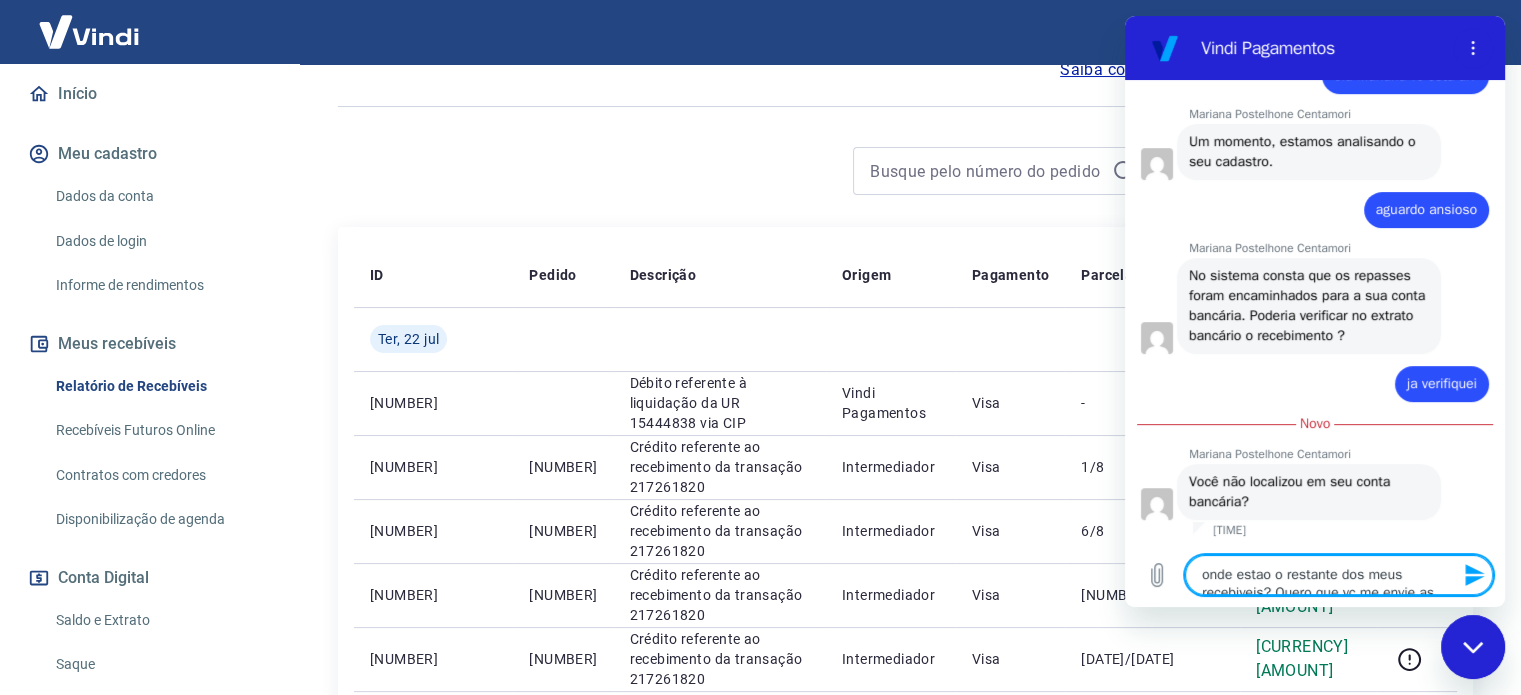 drag, startPoint x: 1326, startPoint y: 572, endPoint x: 2209, endPoint y: 553, distance: 883.2044 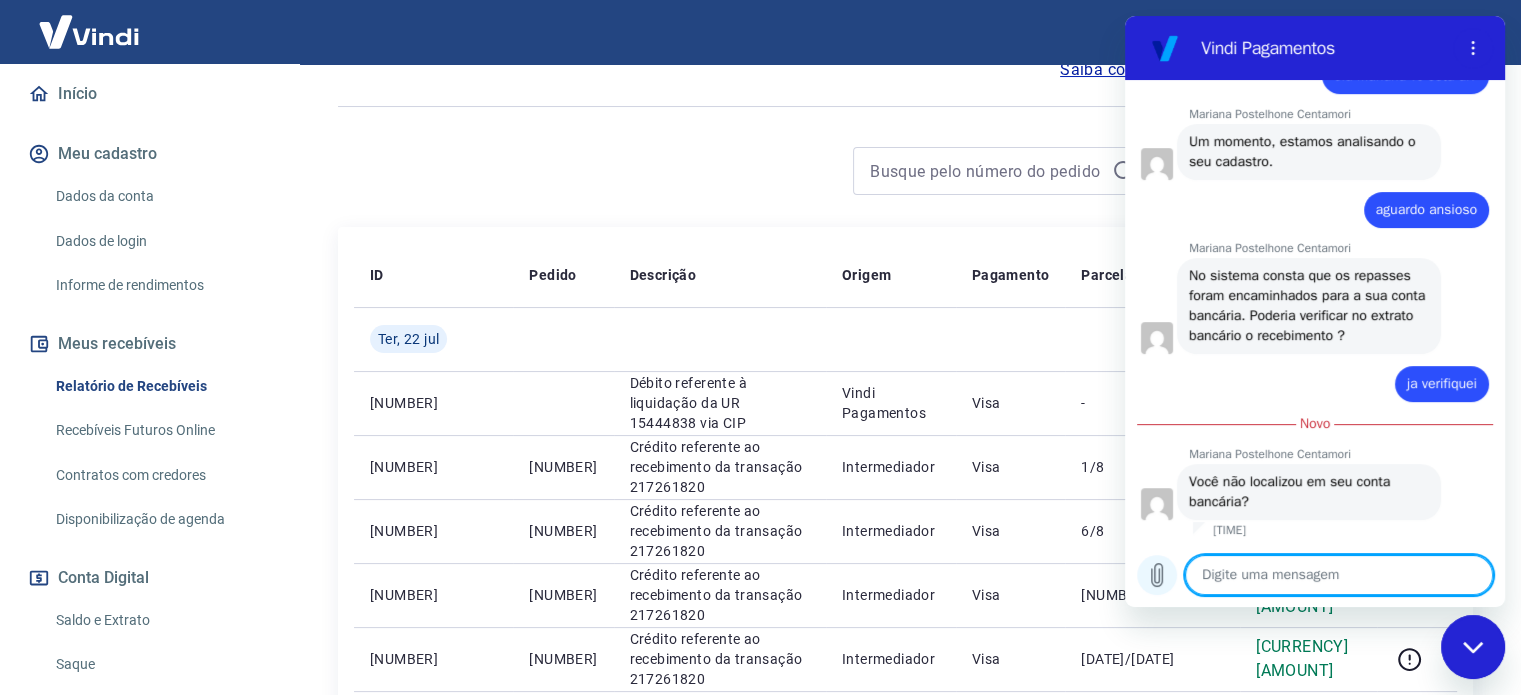 click 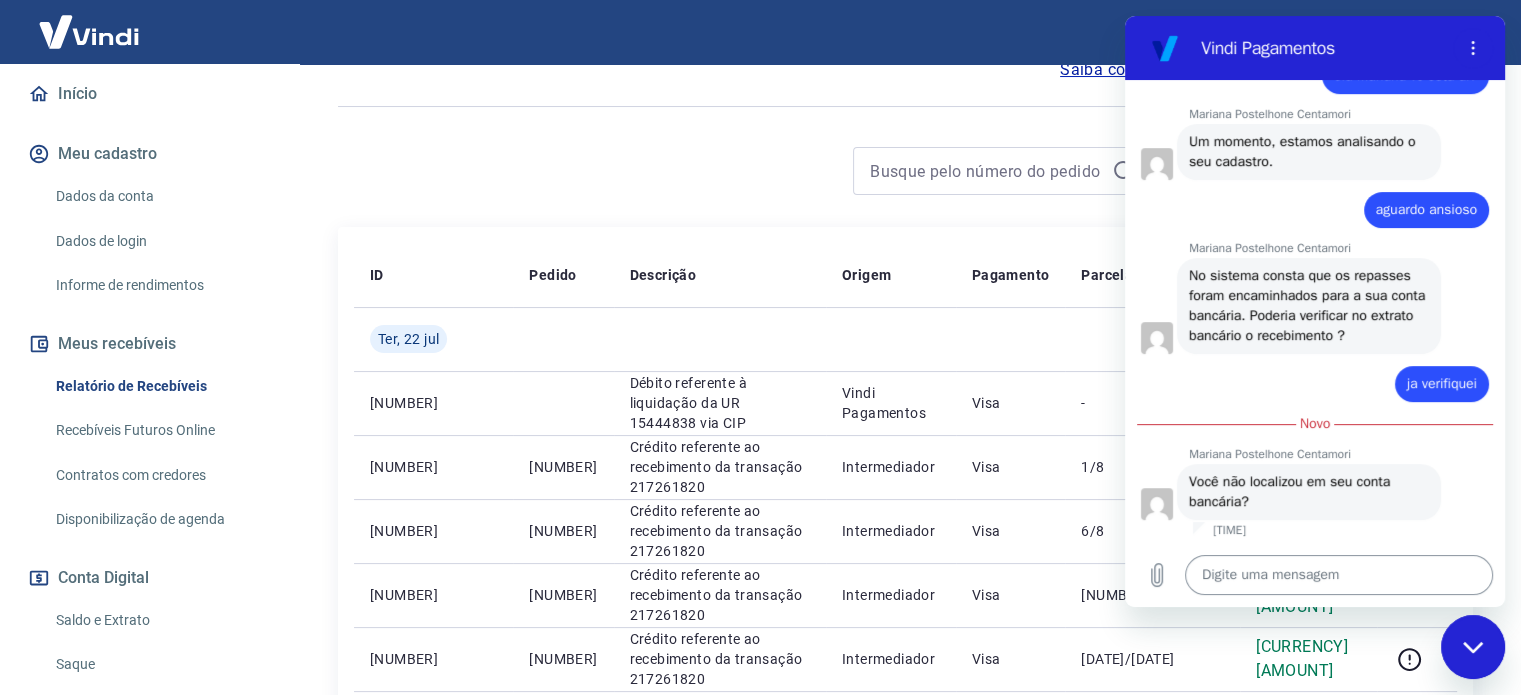 click at bounding box center (1339, 575) 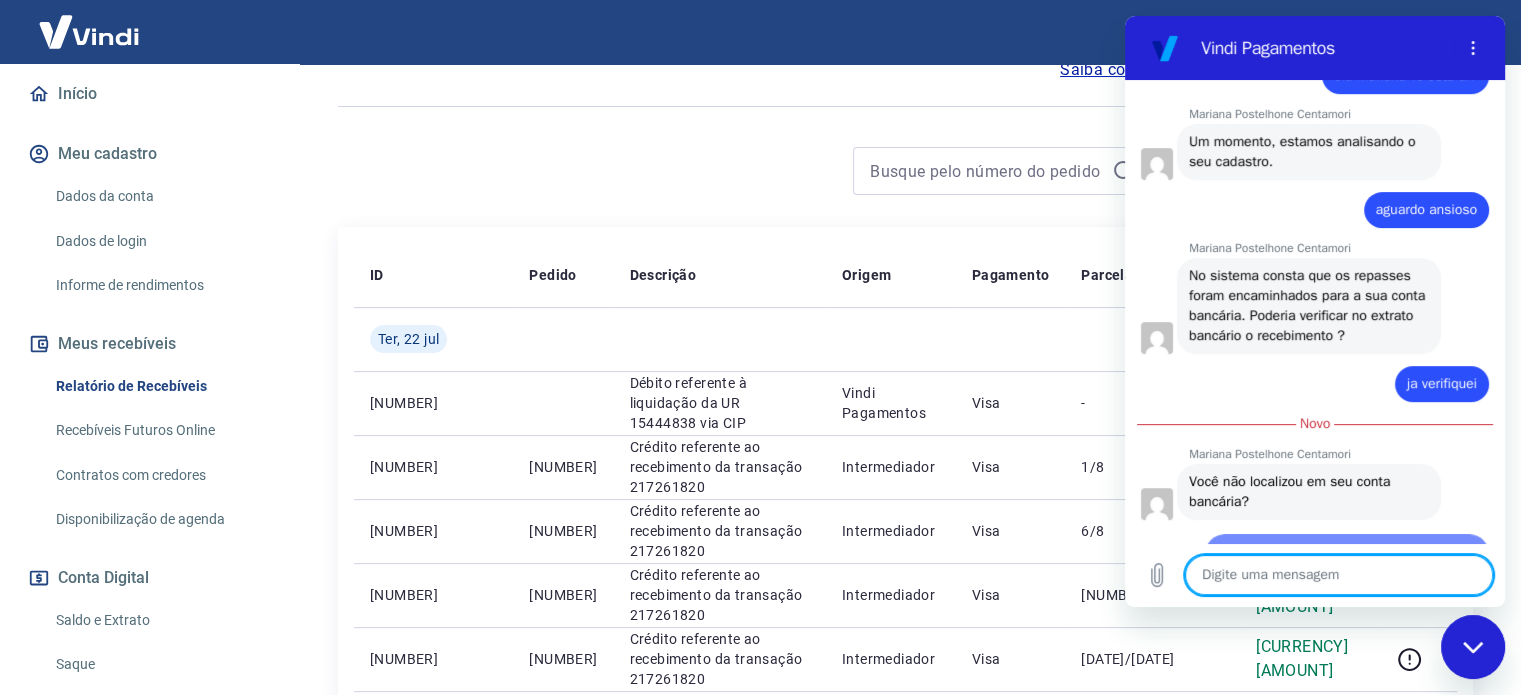 scroll, scrollTop: 0, scrollLeft: 0, axis: both 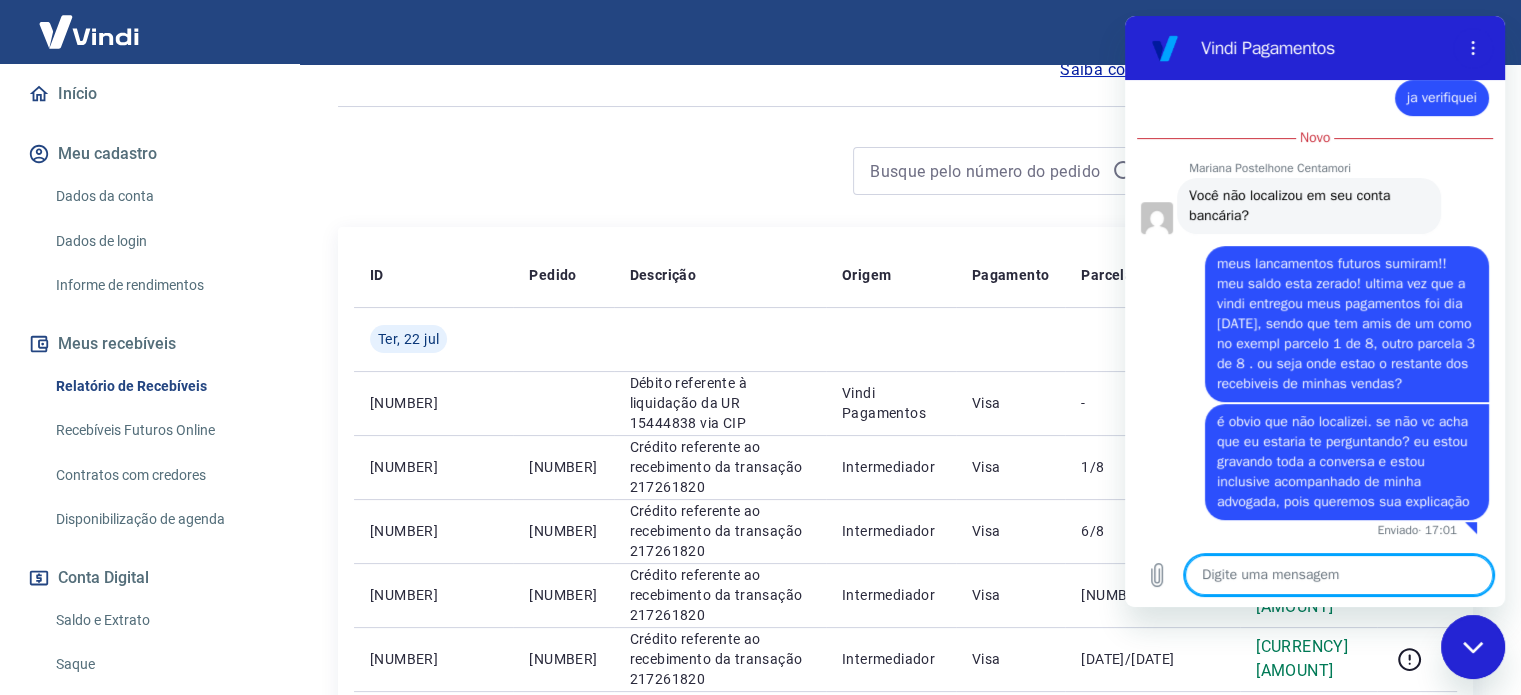 click on "Após o envio das liquidações aparecerem no Relatório de Recebíveis, elas podem demorar algumas horas para serem processadas e   consequentemente aparecerem como entradas no seu Extrato Bancário da Conta Digital. Início / Meus Recebíveis / Relatório de Recebíveis Relatório de Recebíveis Saiba como funciona a programação dos recebimentos Saiba como funciona a programação dos recebimentos Filtros Exportar ID Pedido Descrição Origem Pagamento Parcelas Valor Líq. Tarifas Ter, [DATE] [TRANSACTION_ID] Débito referente à liquidação da UR [UR_ID] via CIP Vindi Pagamentos Visa - -R$ 156,33 [TRANSACTION_ID] 5276 Crédito referente ao recebimento da transação [TRANSACTION_ID] Intermediador Visa 1/8 R$ 19,54 [TRANSACTION_ID] 5276 Crédito referente ao recebimento da transação [TRANSACTION_ID] Intermediador Visa 6/8 R$ 19,54 [TRANSACTION_ID] 5276 Crédito referente ao recebimento da transação [TRANSACTION_ID] Intermediador Visa 7/8 R$ 19,54 [TRANSACTION_ID] 5276 Crédito referente ao recebimento da transação [TRANSACTION_ID] Intermediador Visa 5/8 -" at bounding box center [905, 943] 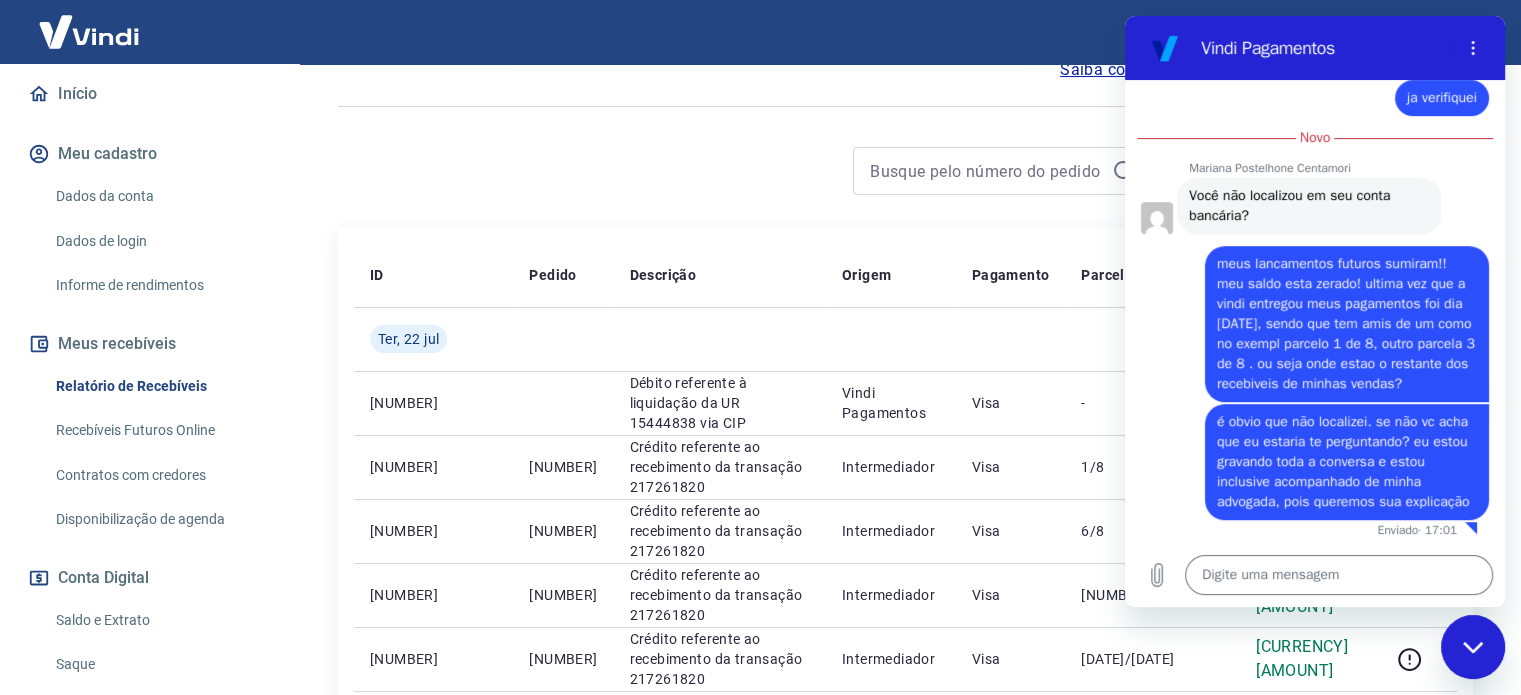 click on "Vindi Pagamentos" at bounding box center (1291, 48) 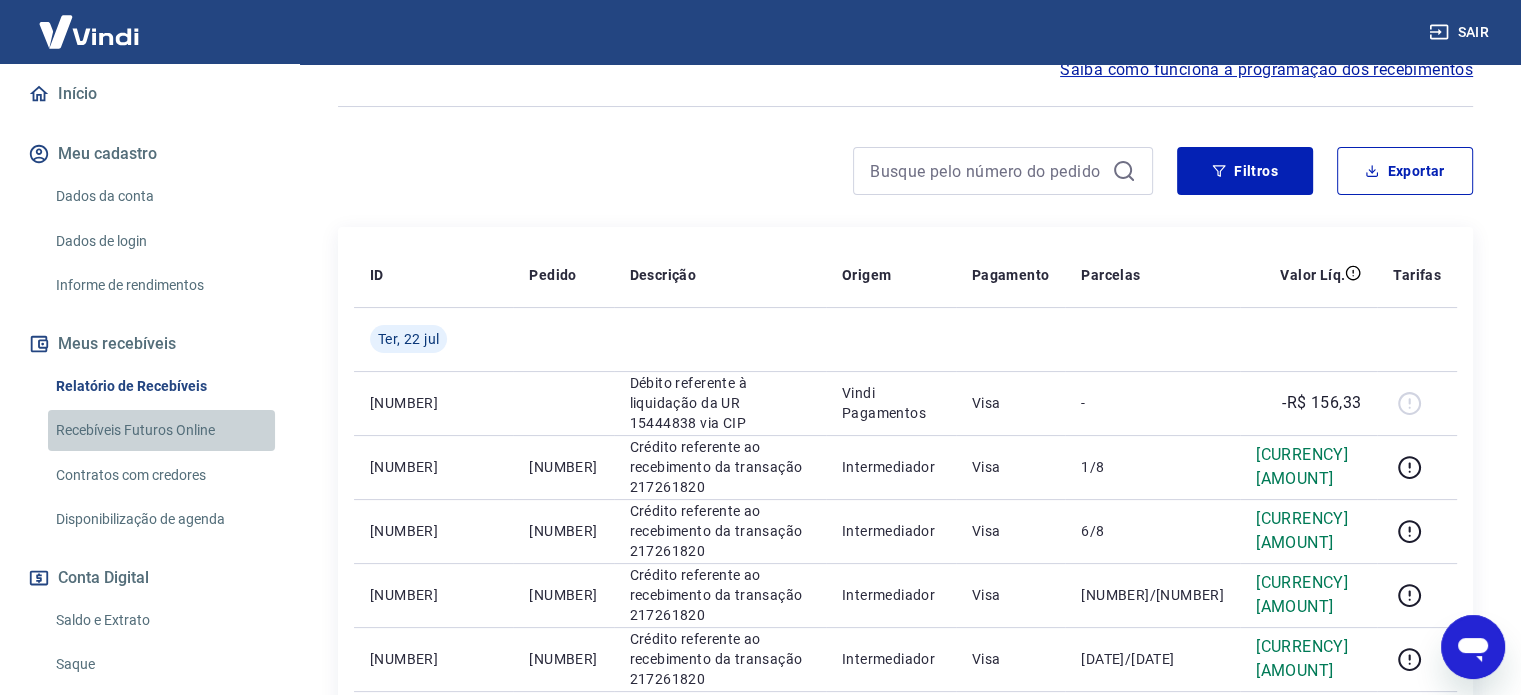 click on "Recebíveis Futuros Online" at bounding box center [161, 430] 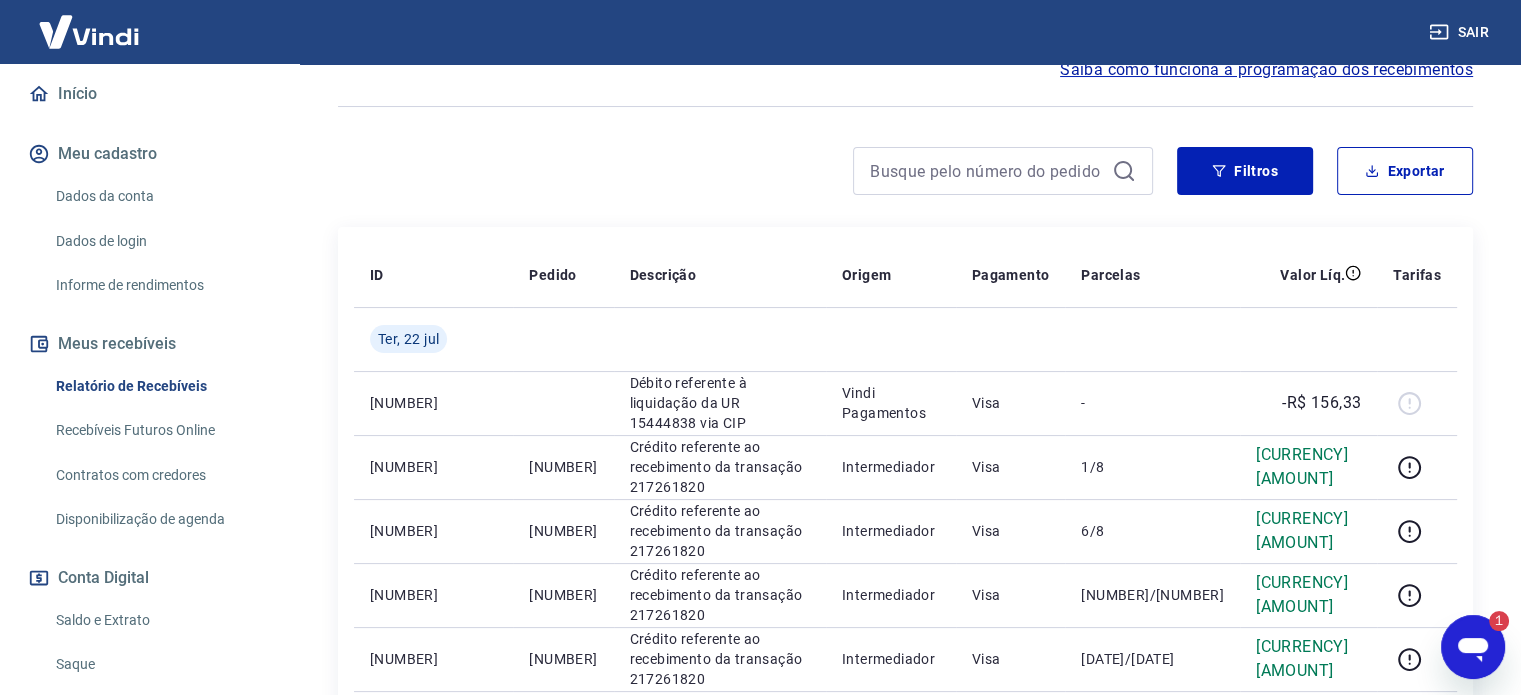 scroll, scrollTop: 0, scrollLeft: 0, axis: both 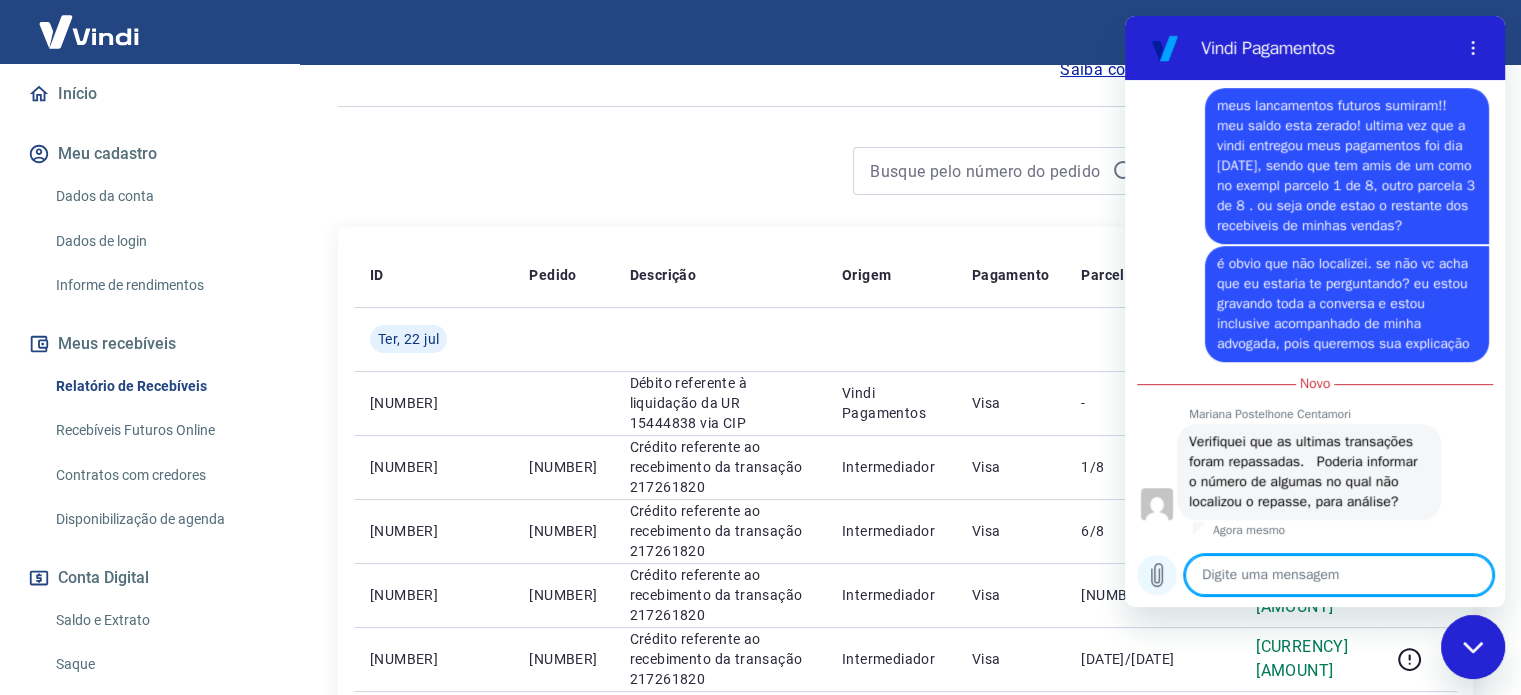click 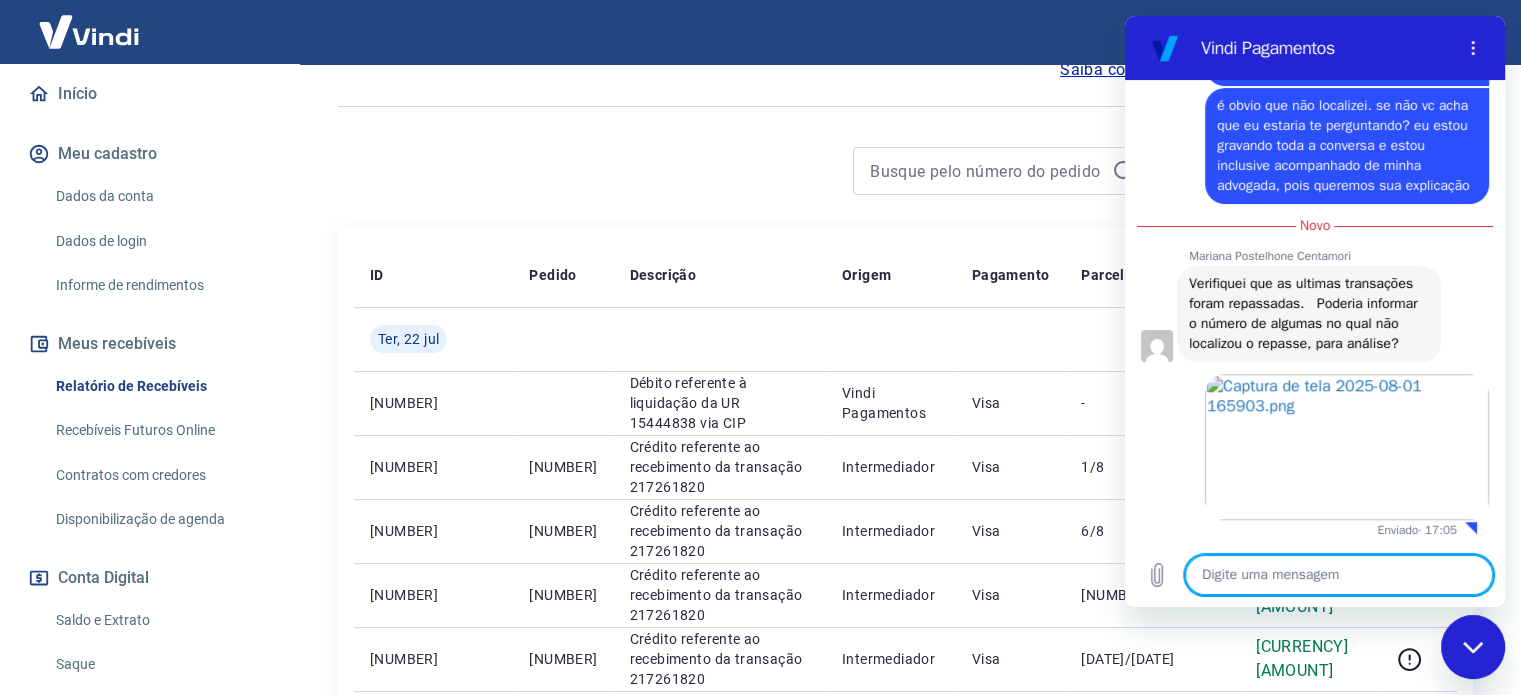 scroll, scrollTop: 1265, scrollLeft: 0, axis: vertical 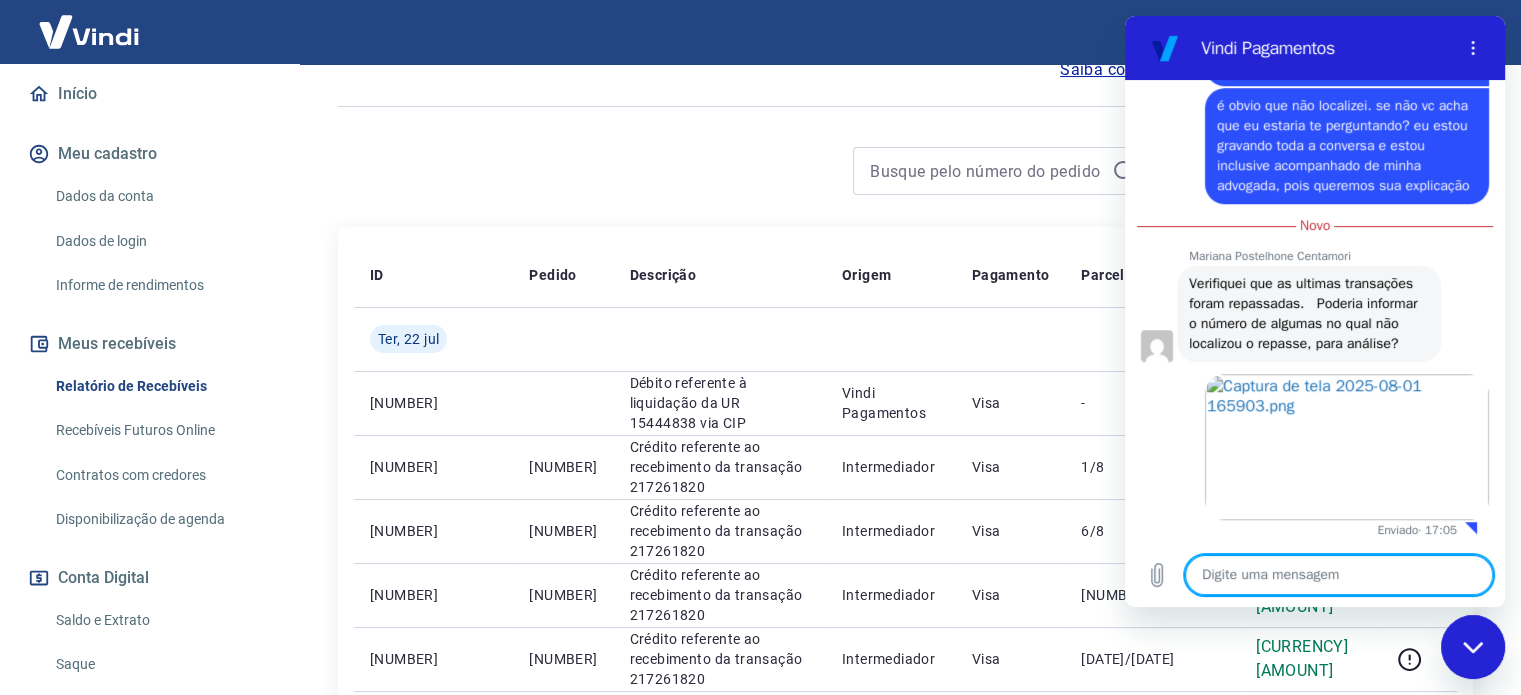 click 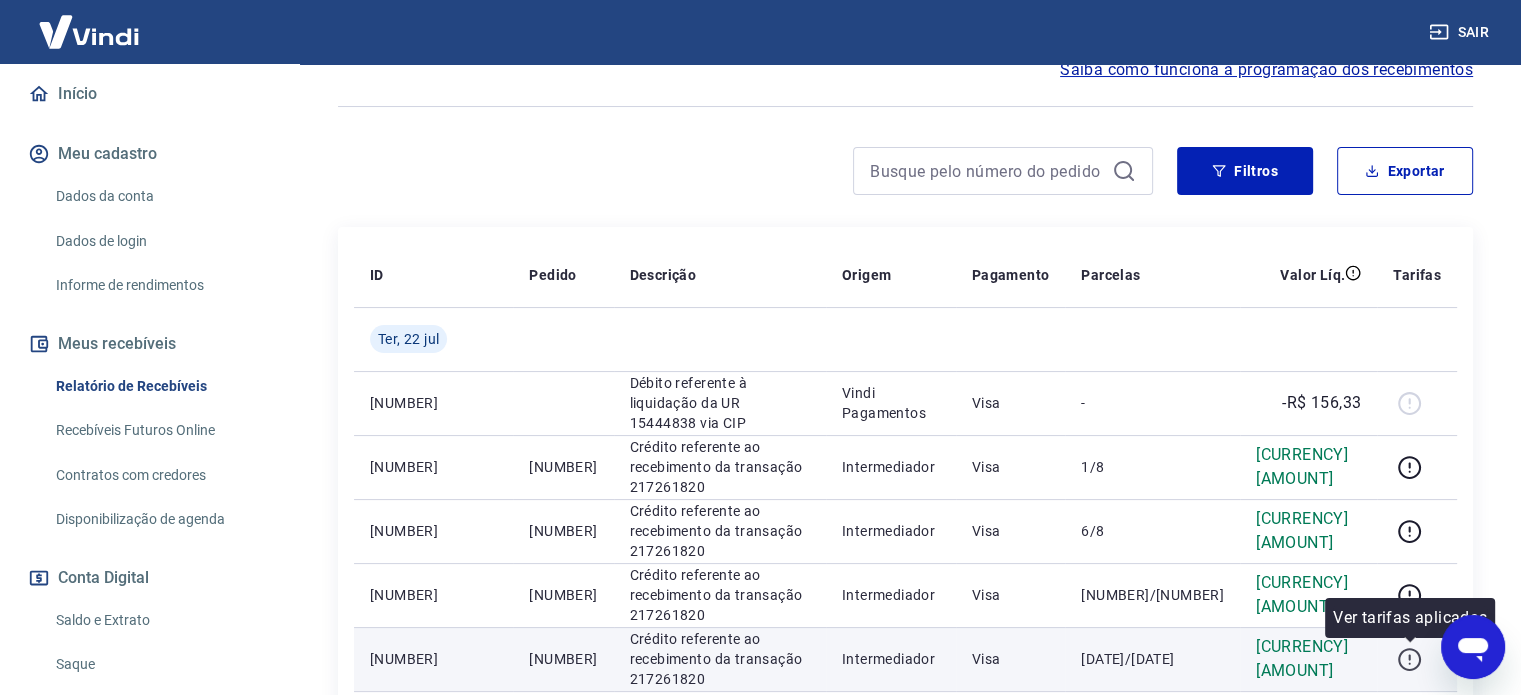 click at bounding box center (1409, 659) 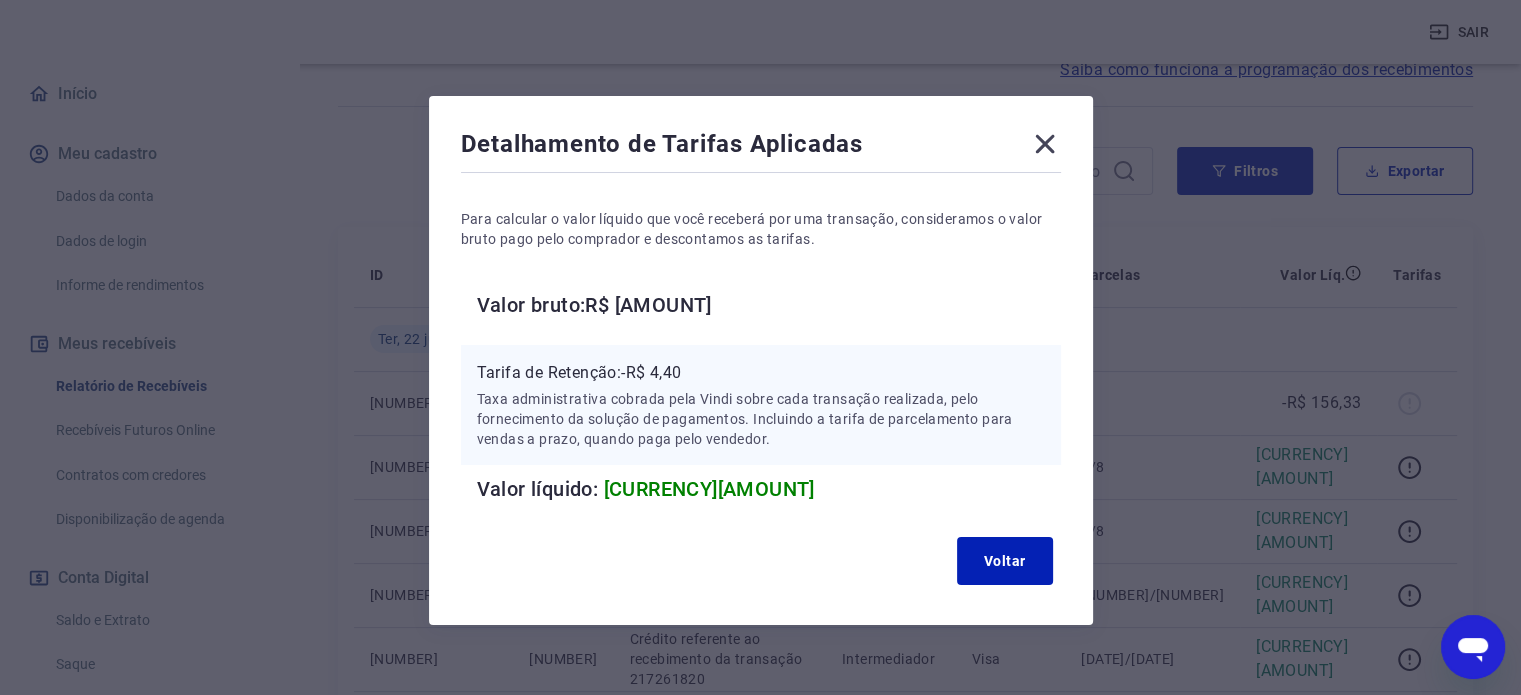click 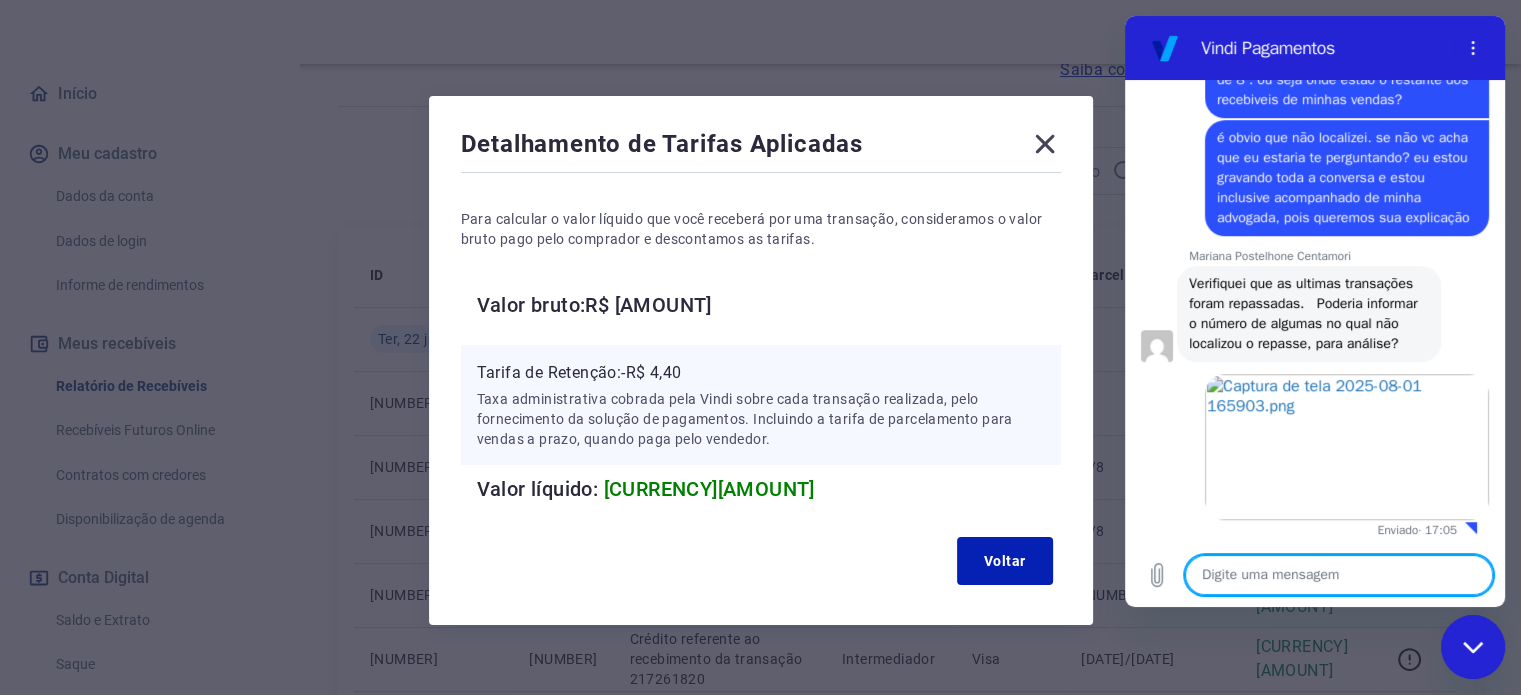 scroll, scrollTop: 0, scrollLeft: 0, axis: both 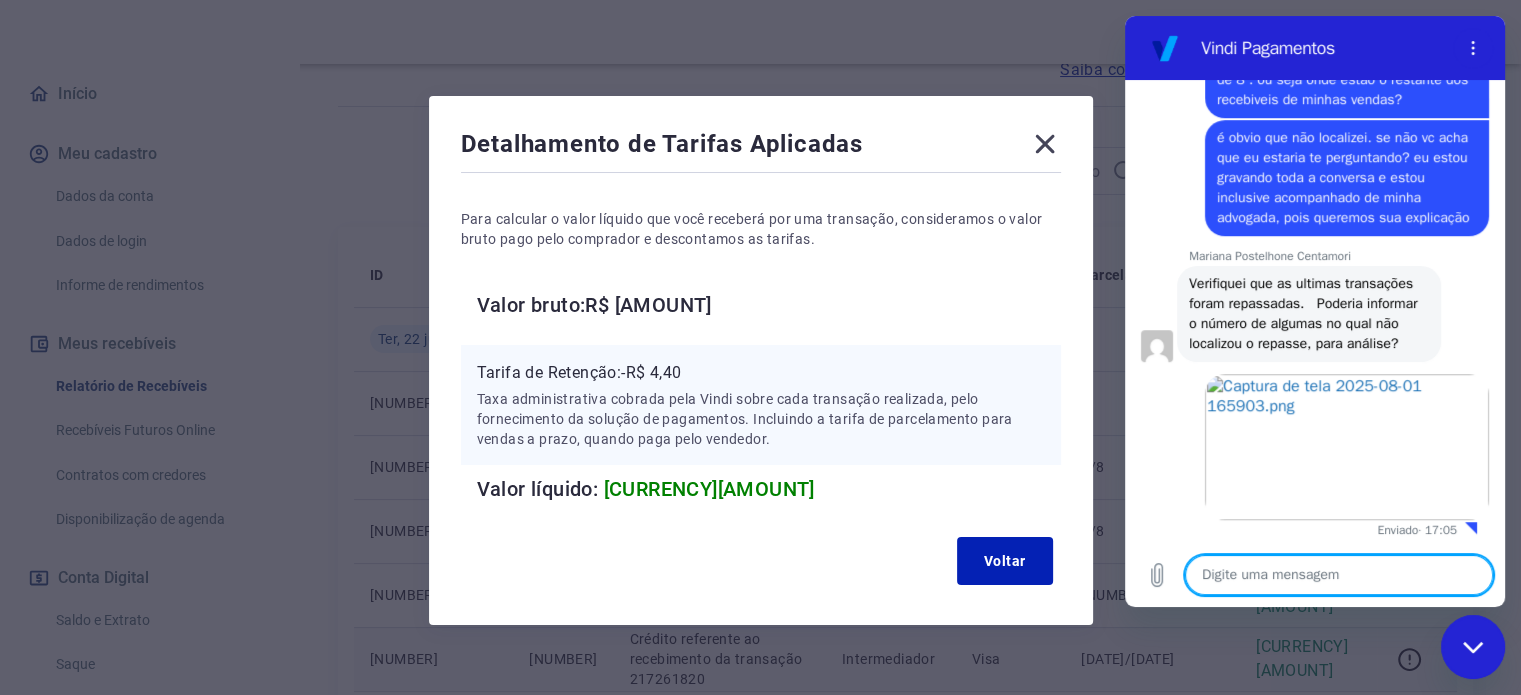 click 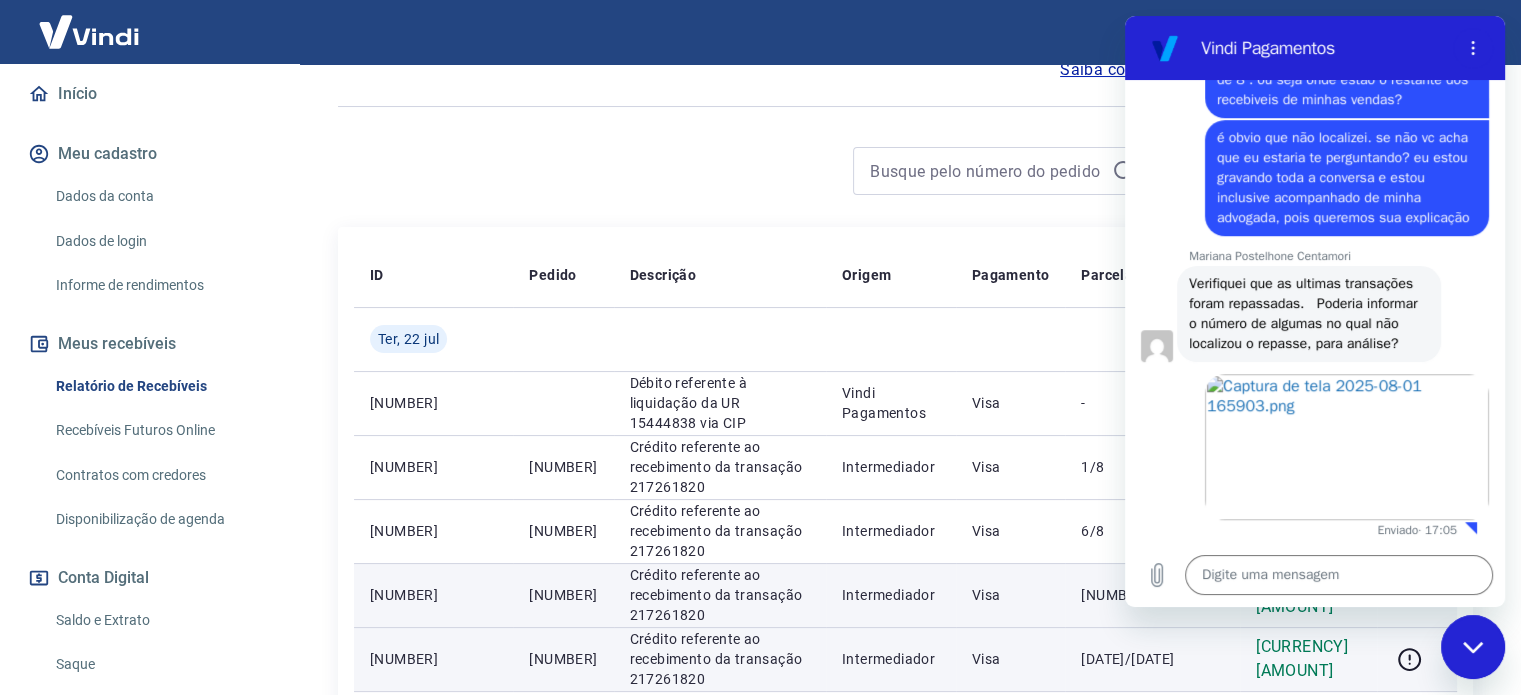 click on "[CURRENCY][AMOUNT]" at bounding box center (1308, 595) 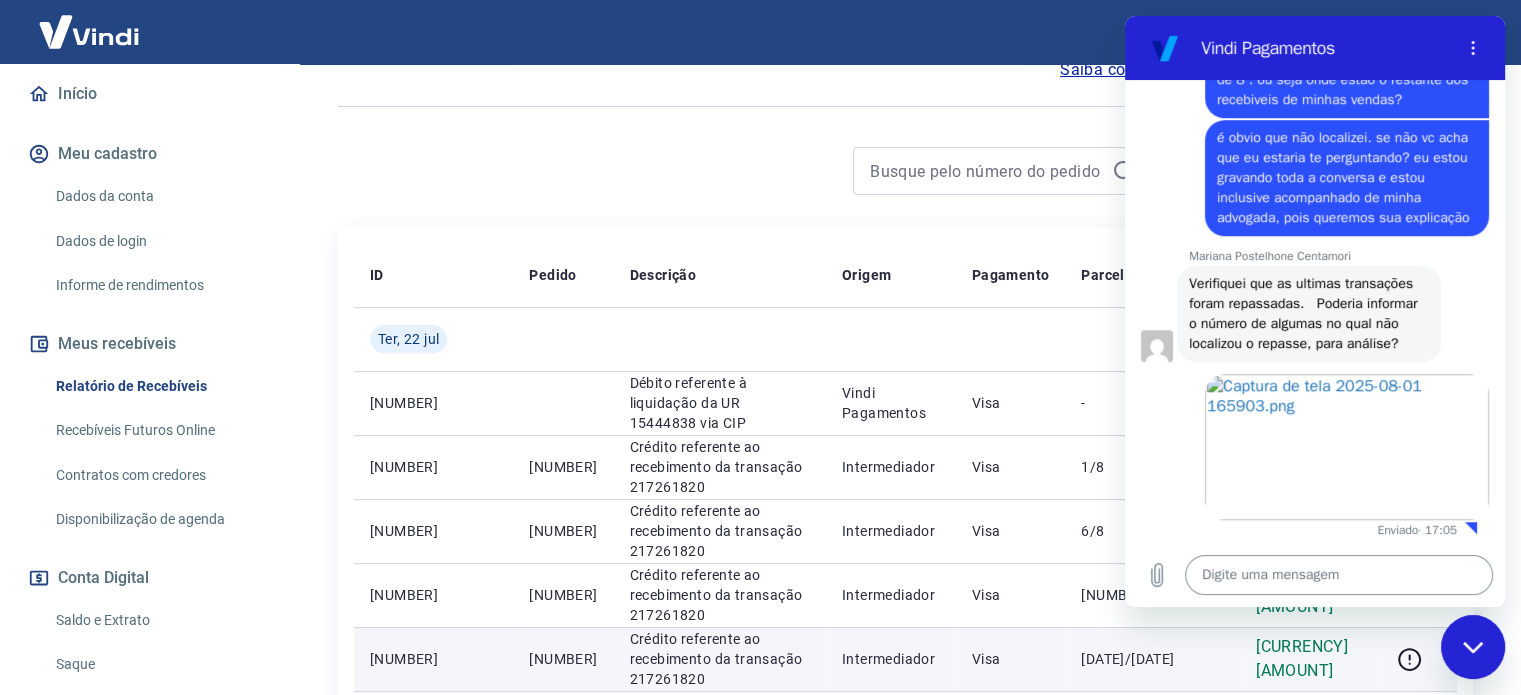 click at bounding box center [1339, 575] 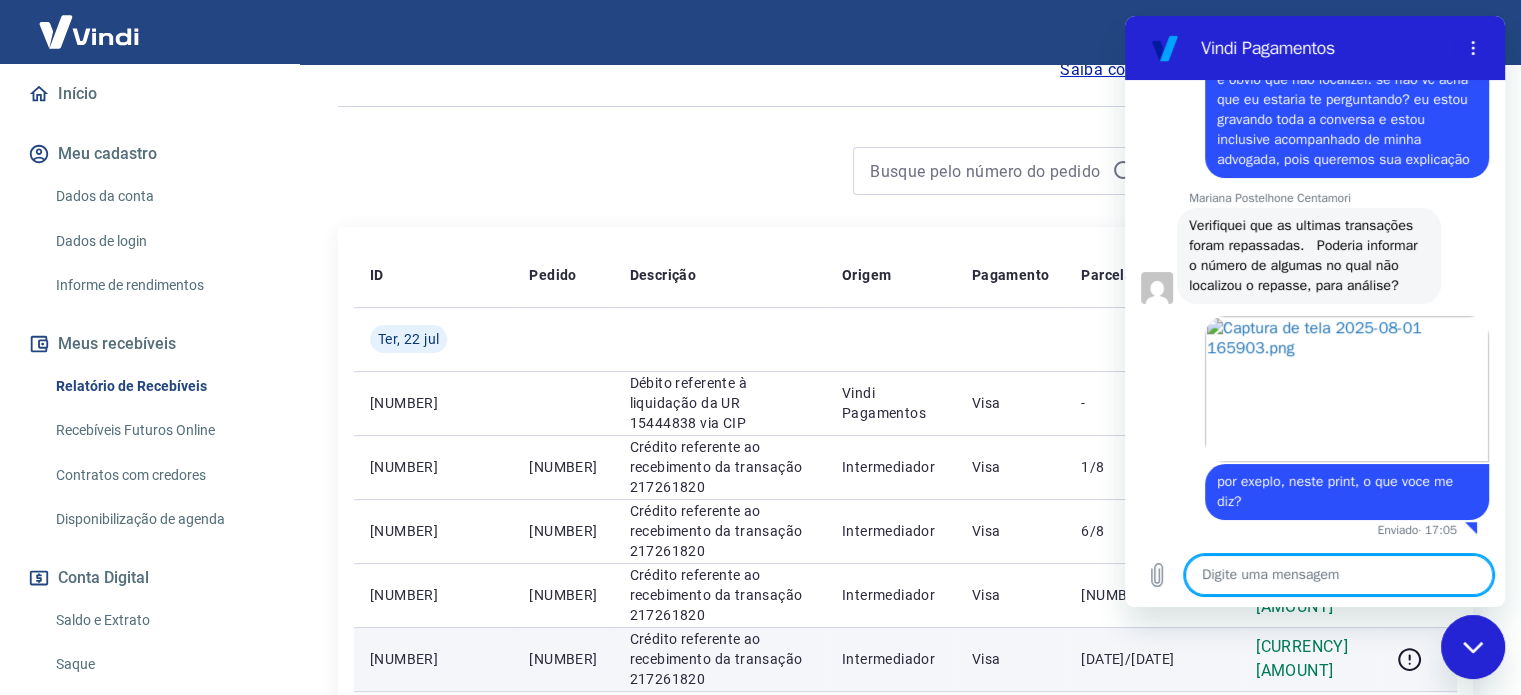 scroll, scrollTop: 1292, scrollLeft: 0, axis: vertical 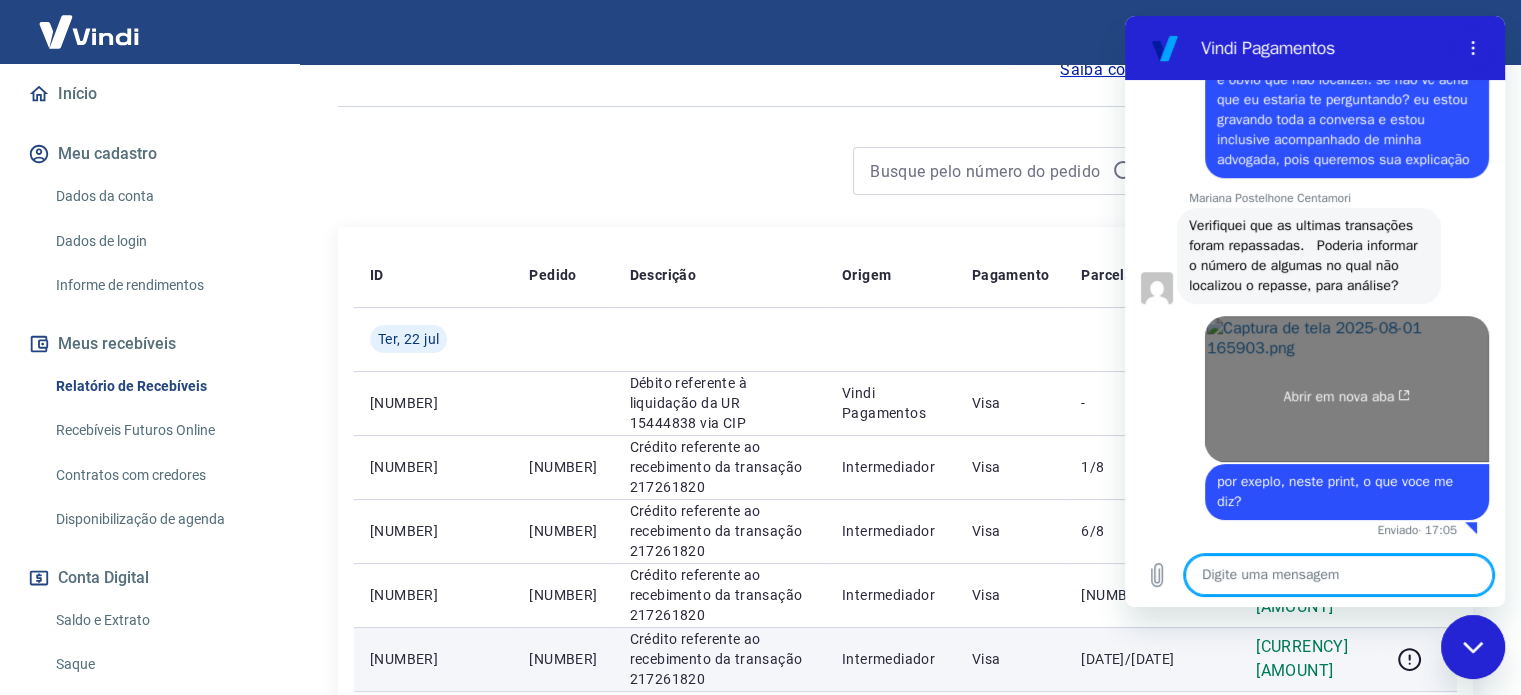 click on "Abrir em nova aba" at bounding box center [1347, 397] 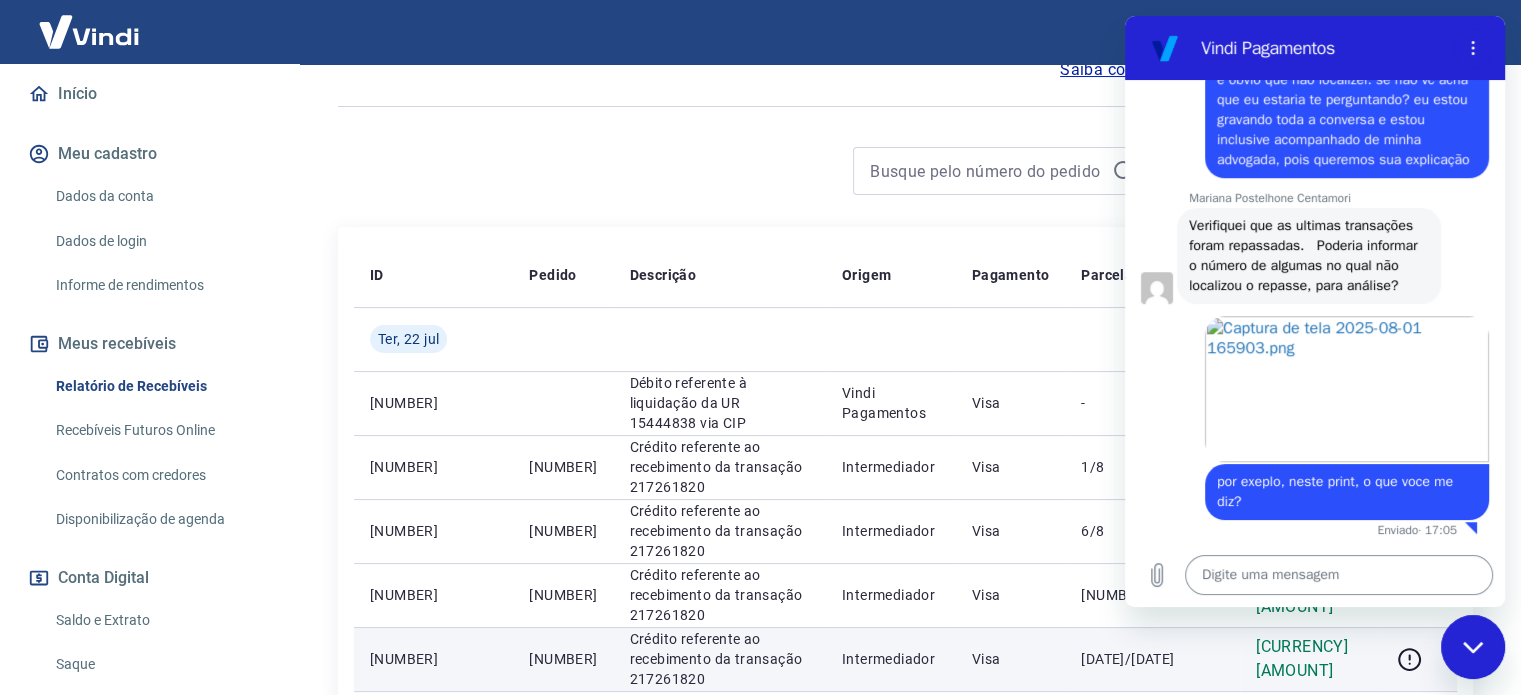 click at bounding box center [1339, 575] 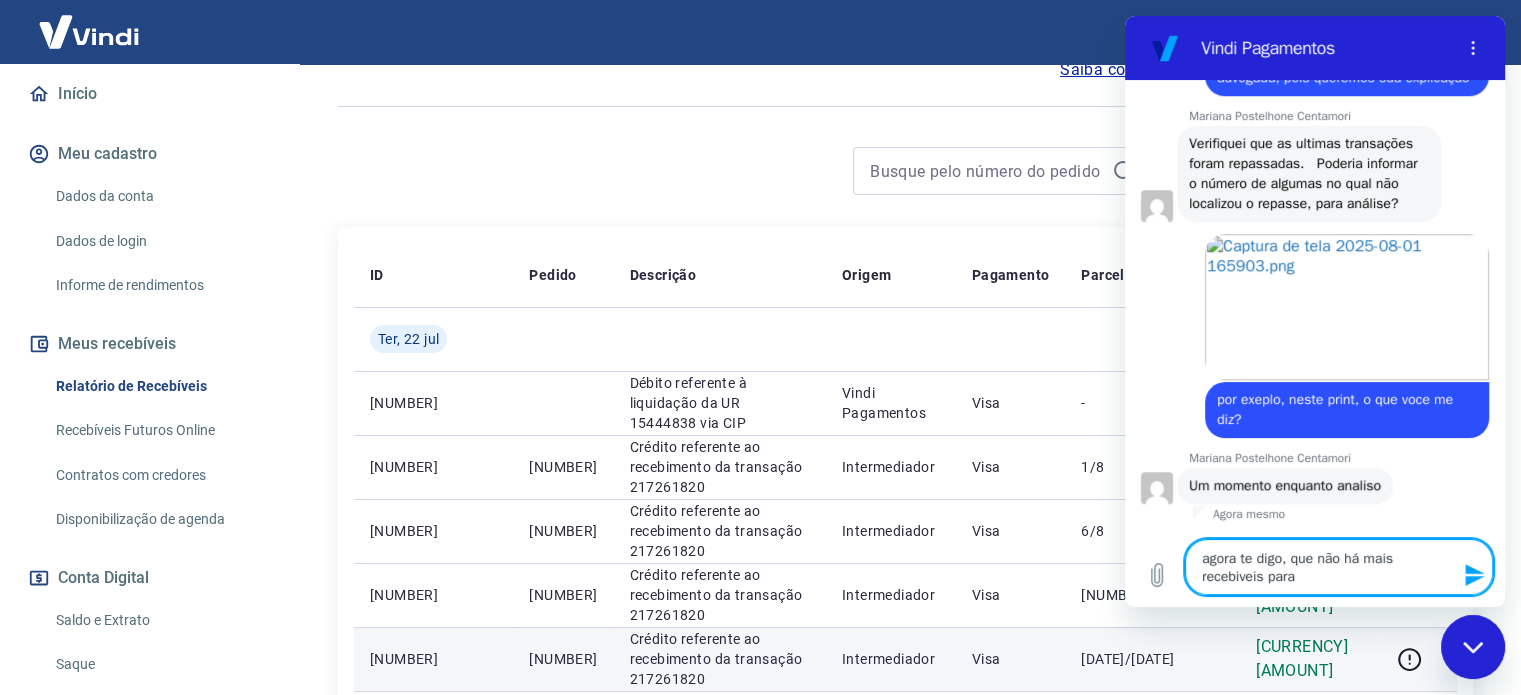 scroll, scrollTop: 1373, scrollLeft: 0, axis: vertical 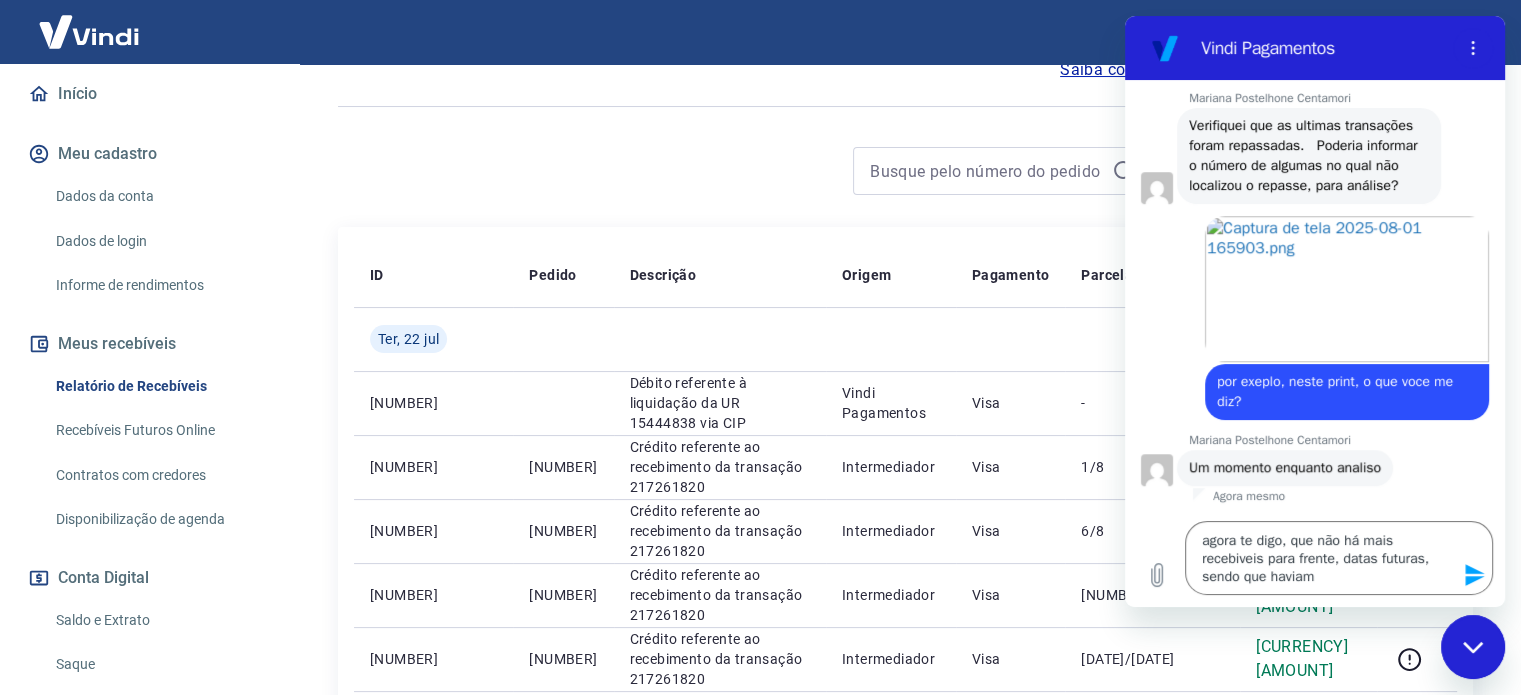 drag, startPoint x: 2875, startPoint y: 1261, endPoint x: 1486, endPoint y: 630, distance: 1525.6088 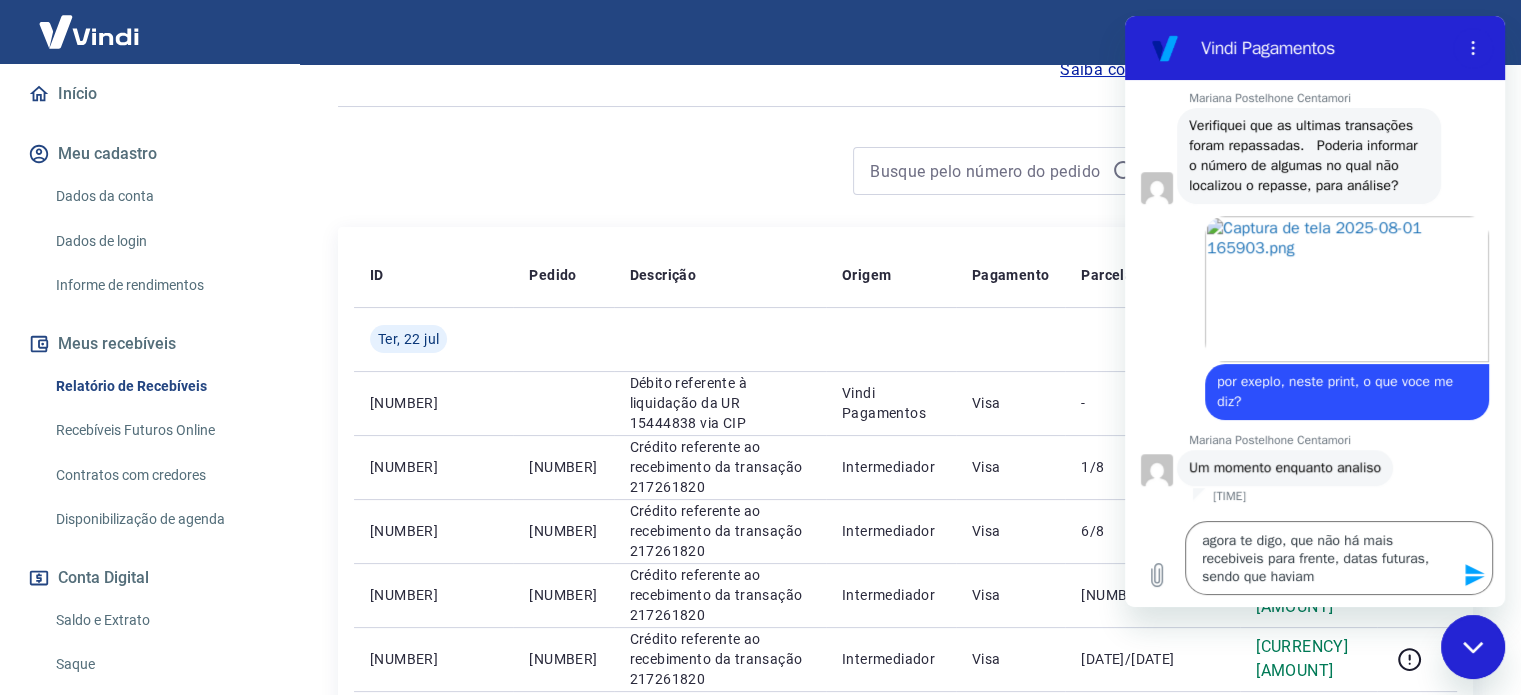 scroll, scrollTop: 1391, scrollLeft: 0, axis: vertical 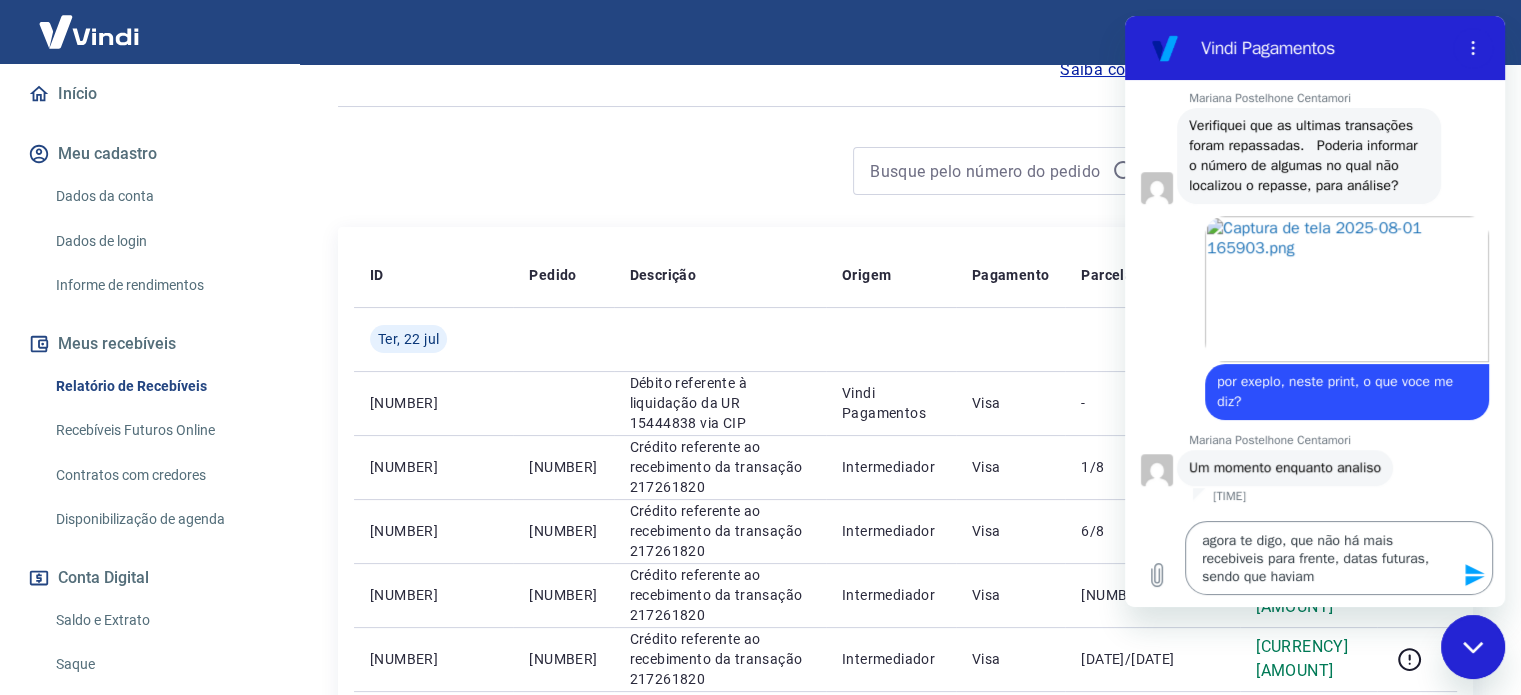 click on "agora te digo, que não há mais recebiveis para frente, datas futuras, sendo que haviam" at bounding box center [1339, 558] 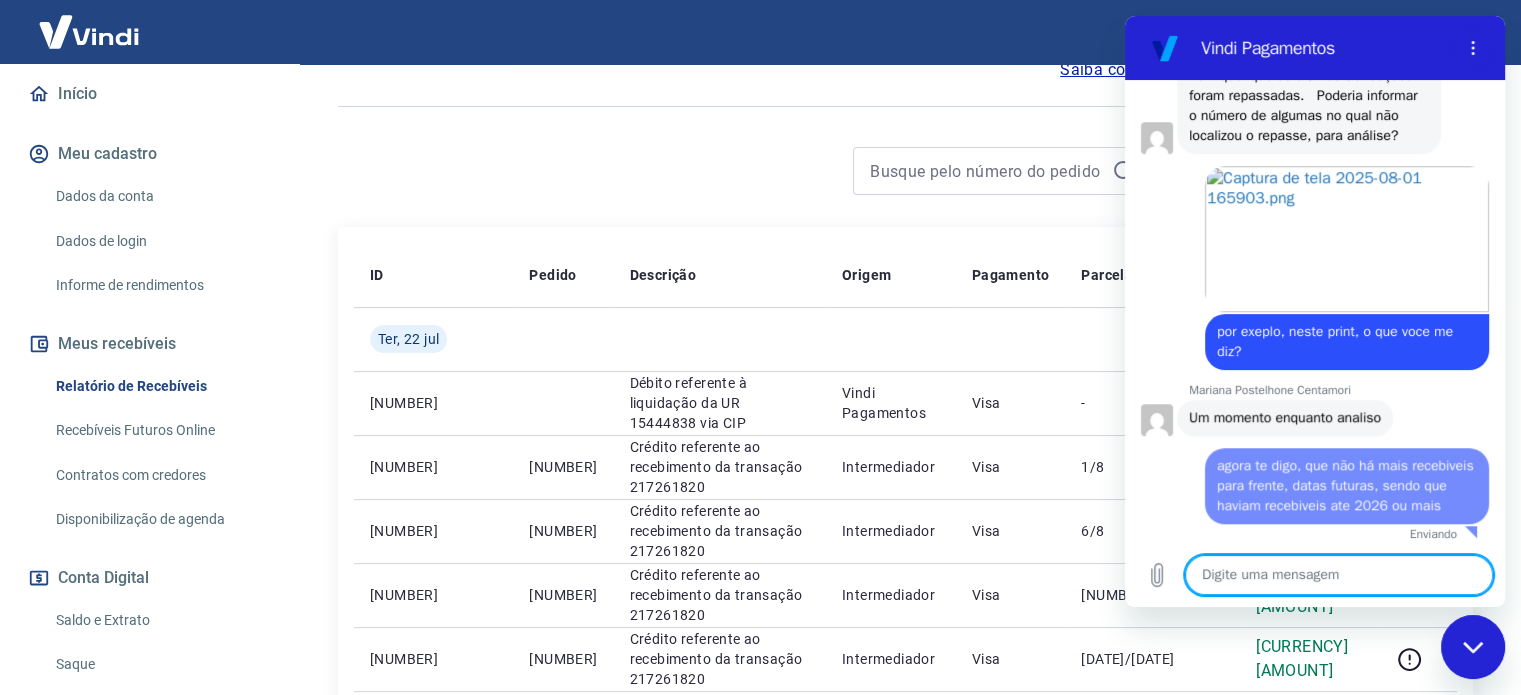 scroll, scrollTop: 1465, scrollLeft: 0, axis: vertical 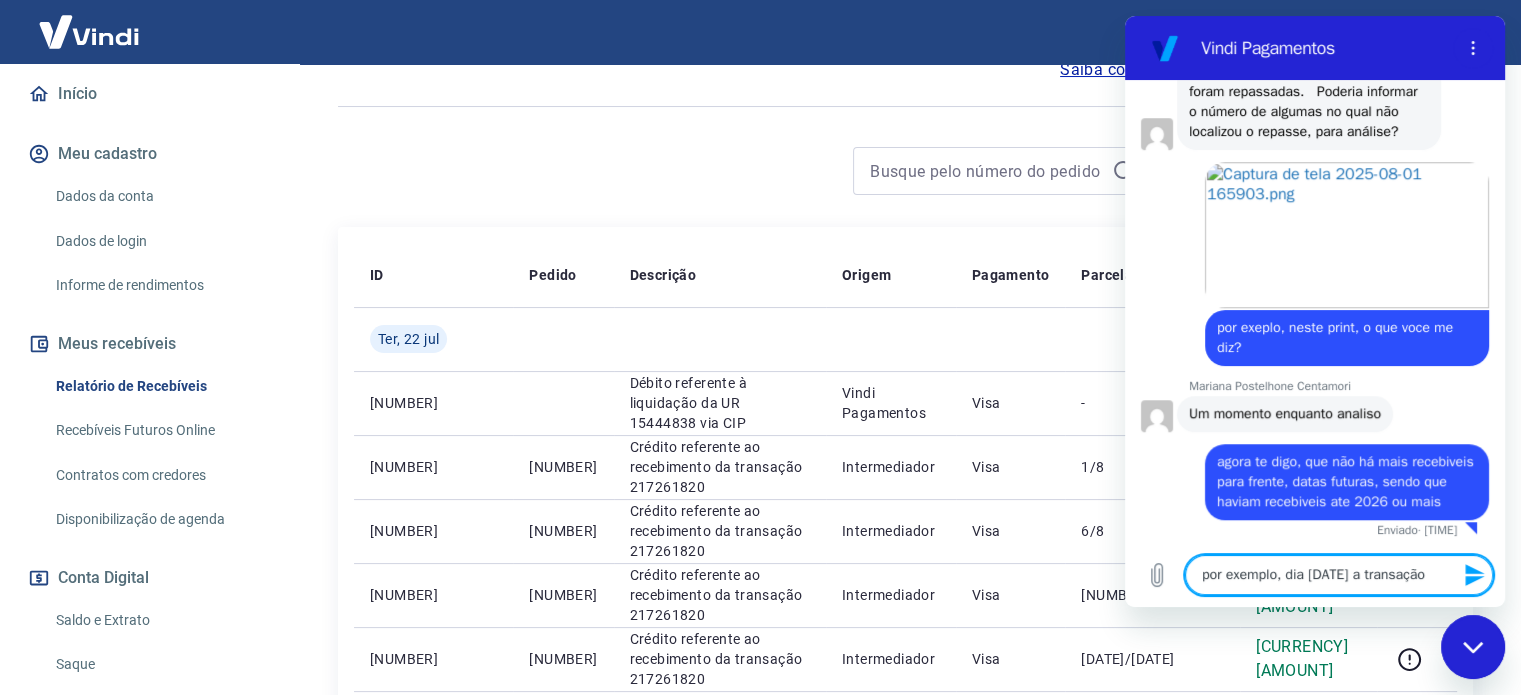 paste on "[NUMBER]" 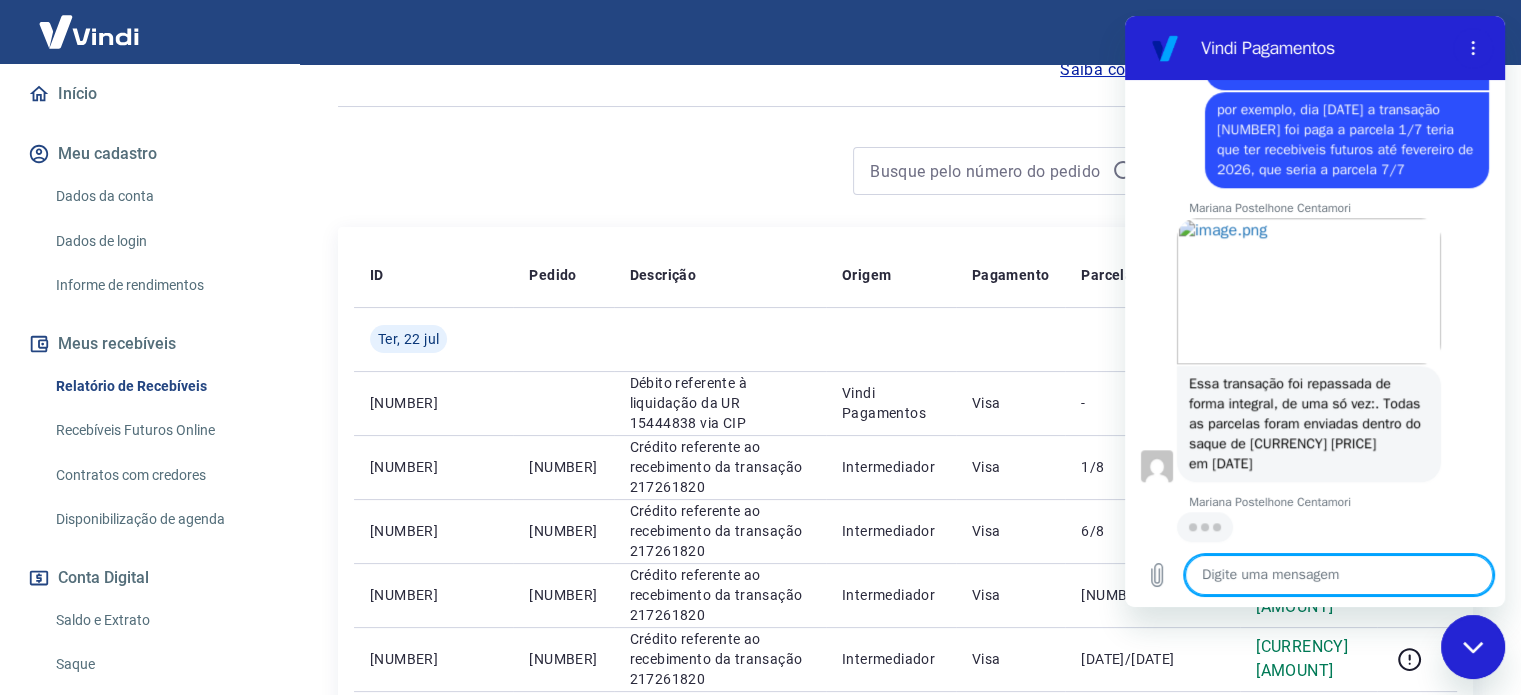 scroll, scrollTop: 1896, scrollLeft: 0, axis: vertical 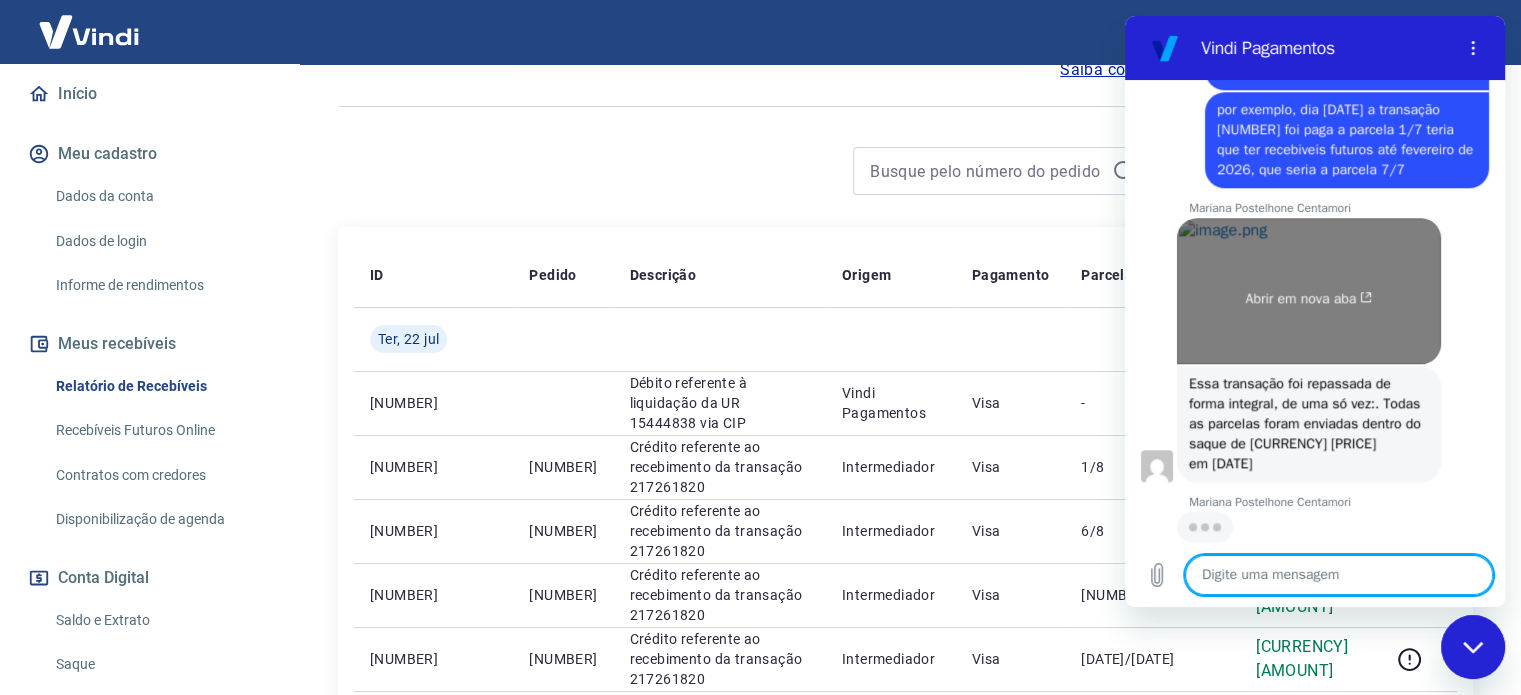 click on "Abrir em nova aba" at bounding box center (1309, 291) 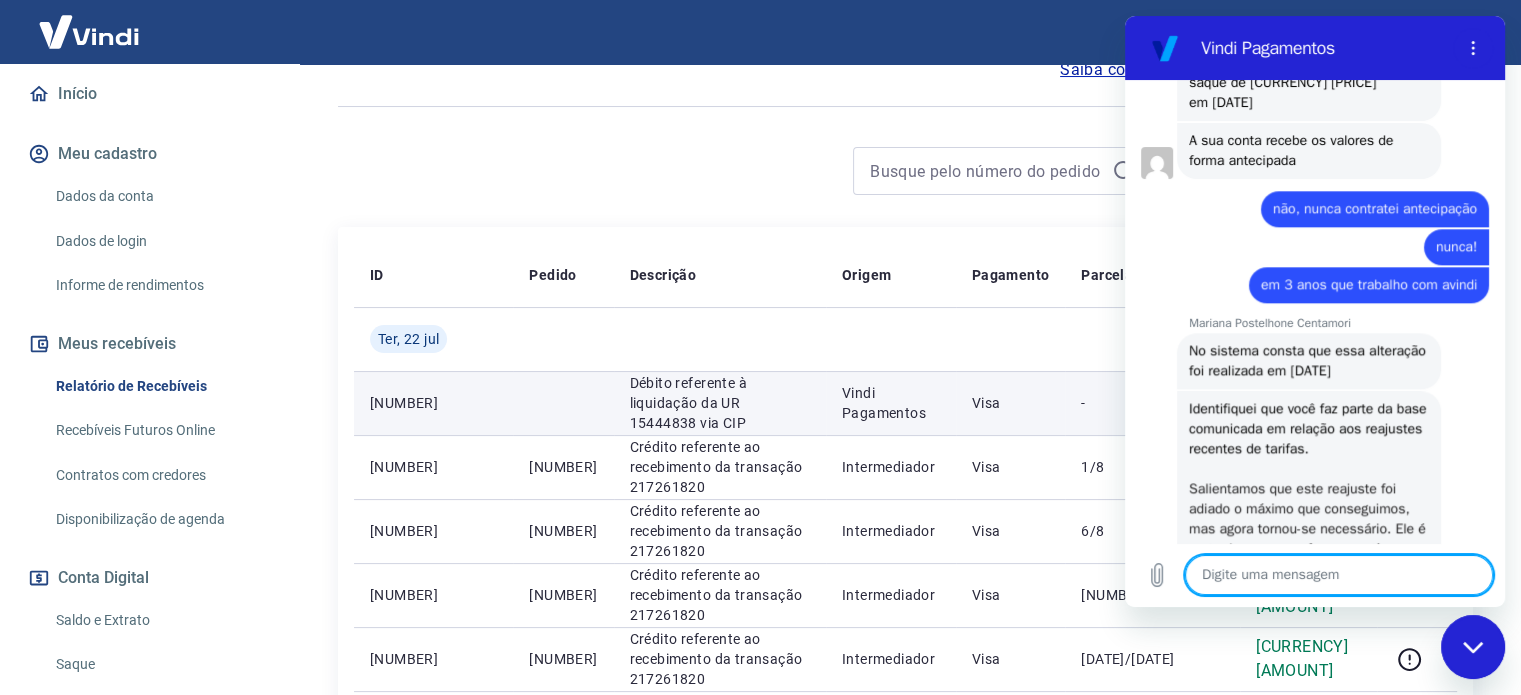 scroll, scrollTop: 2200, scrollLeft: 0, axis: vertical 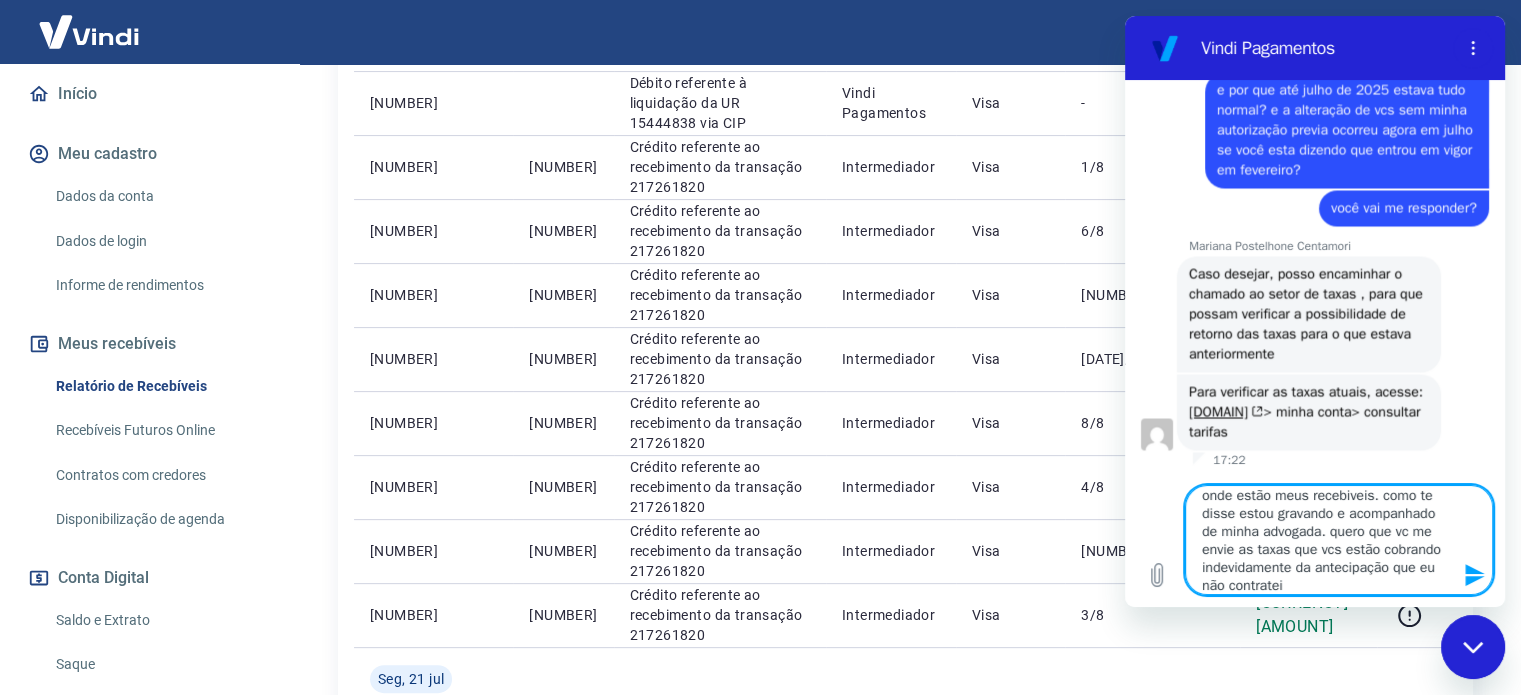 click on "quero compravação da contratação desta antecipação, quero taxas que estão sendo cobradas e quero saber onde estão meus recebiveis. como te disse estou gravando e acompanhado de minha advogada. quero que vc me envie as taxas que vcs estão cobrando indevidamente da antecipação que eu não contratei" at bounding box center [1339, 540] 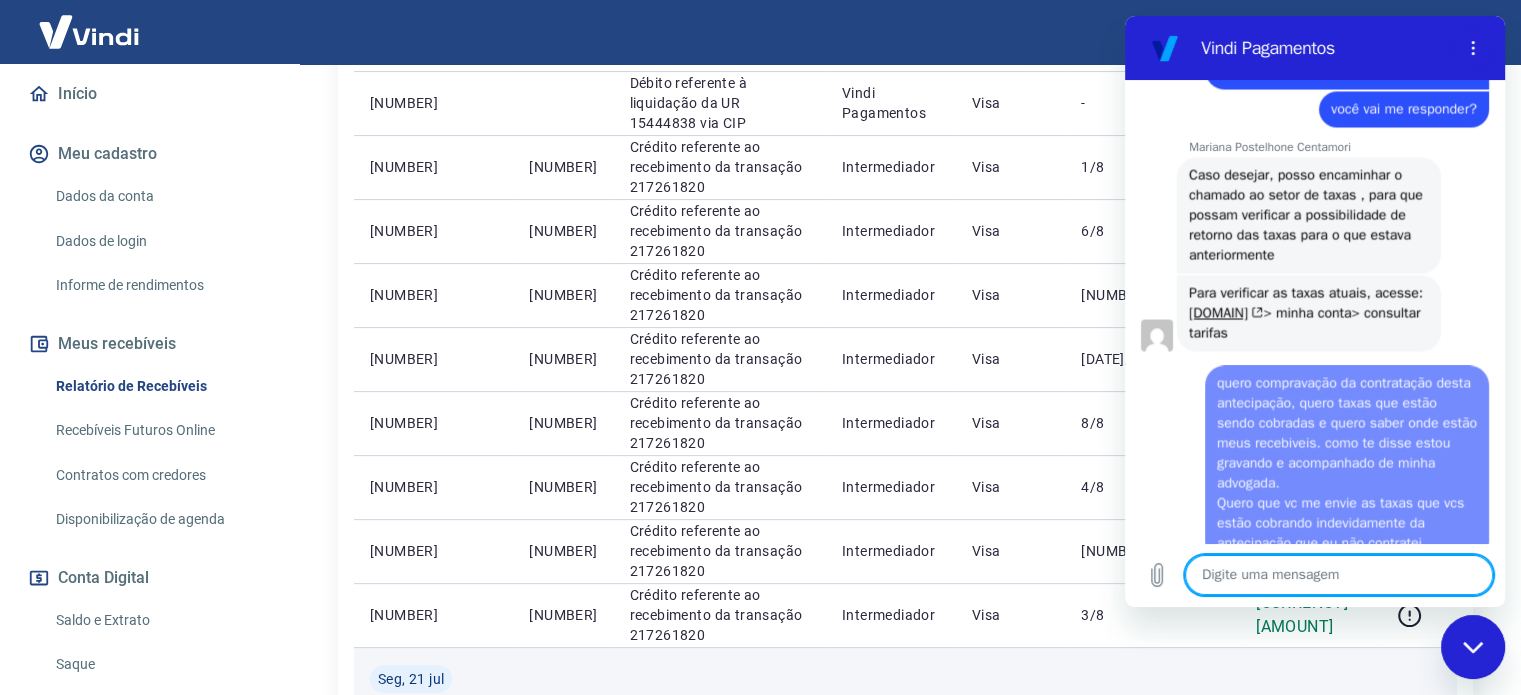 scroll, scrollTop: 0, scrollLeft: 0, axis: both 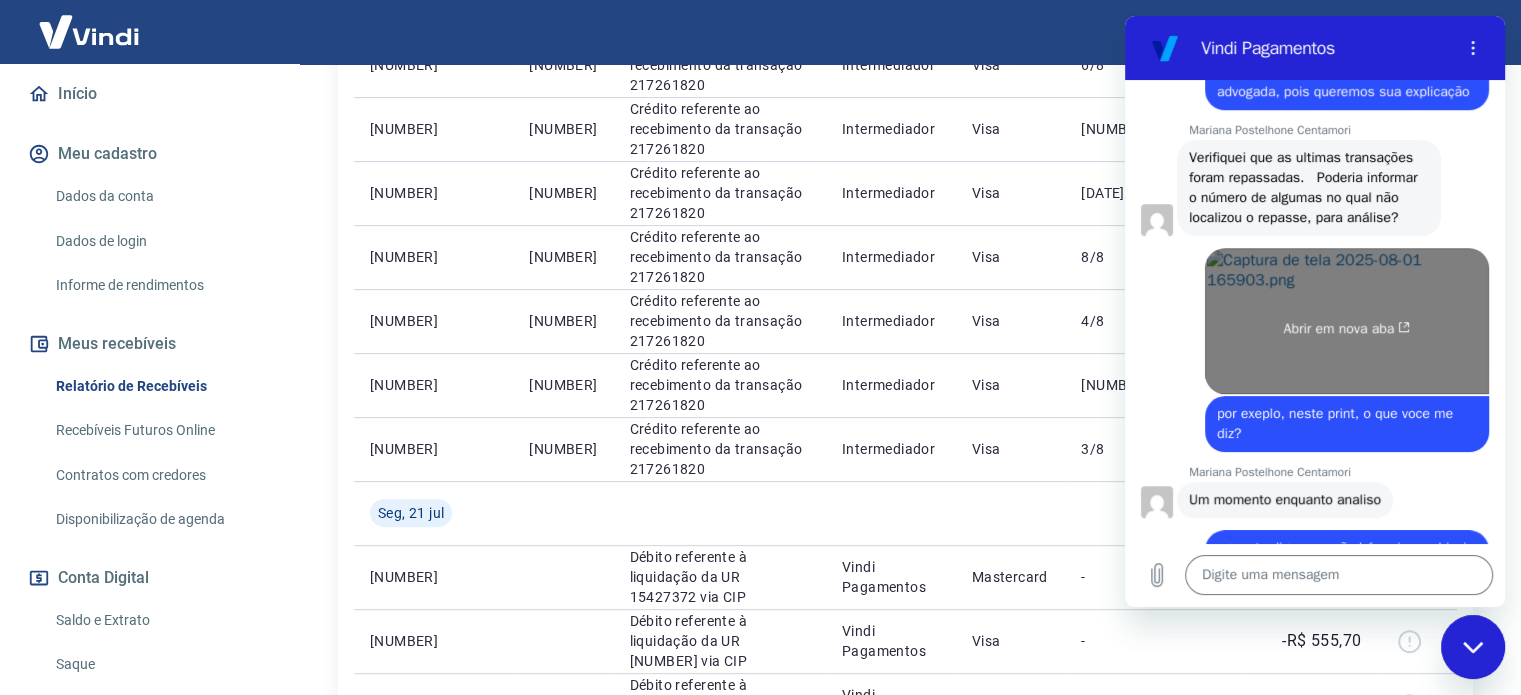 click on "Abrir em nova aba" at bounding box center (1347, 329) 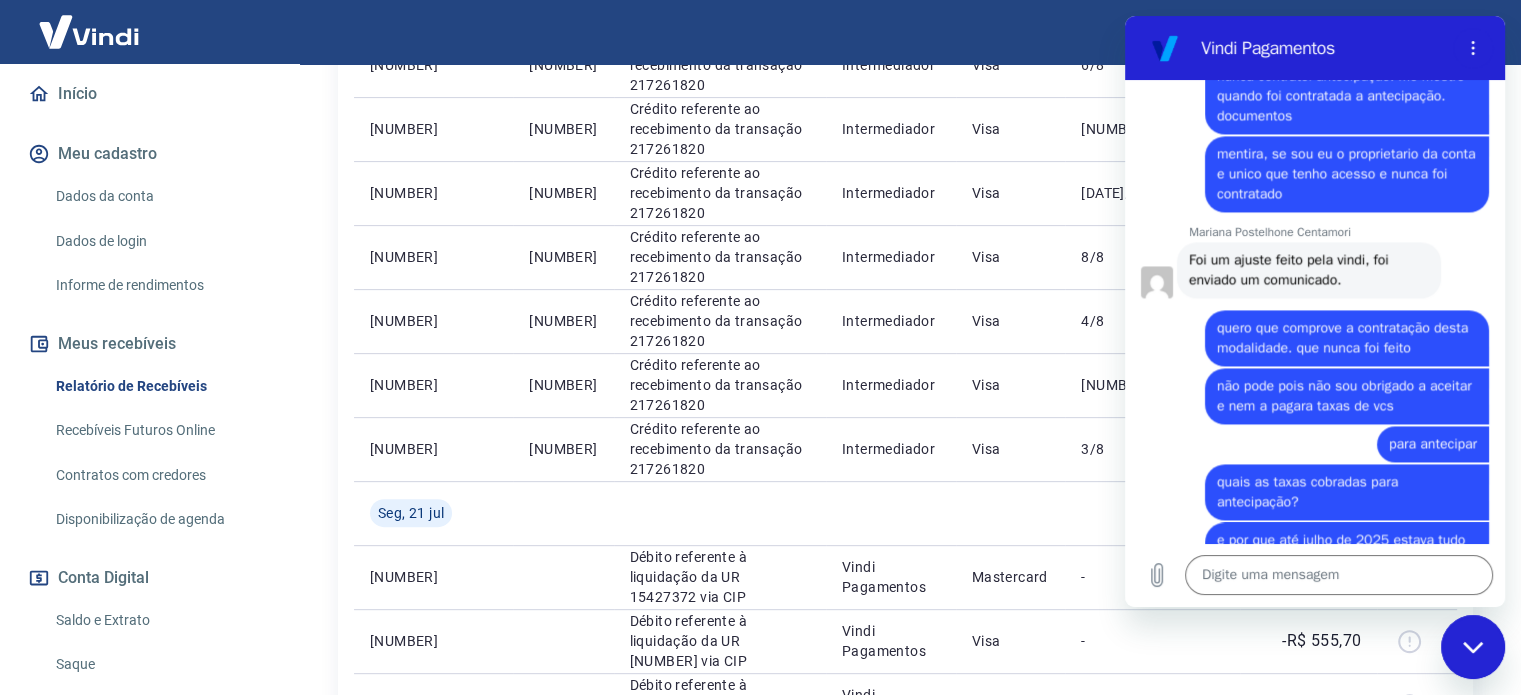 scroll, scrollTop: 3000, scrollLeft: 0, axis: vertical 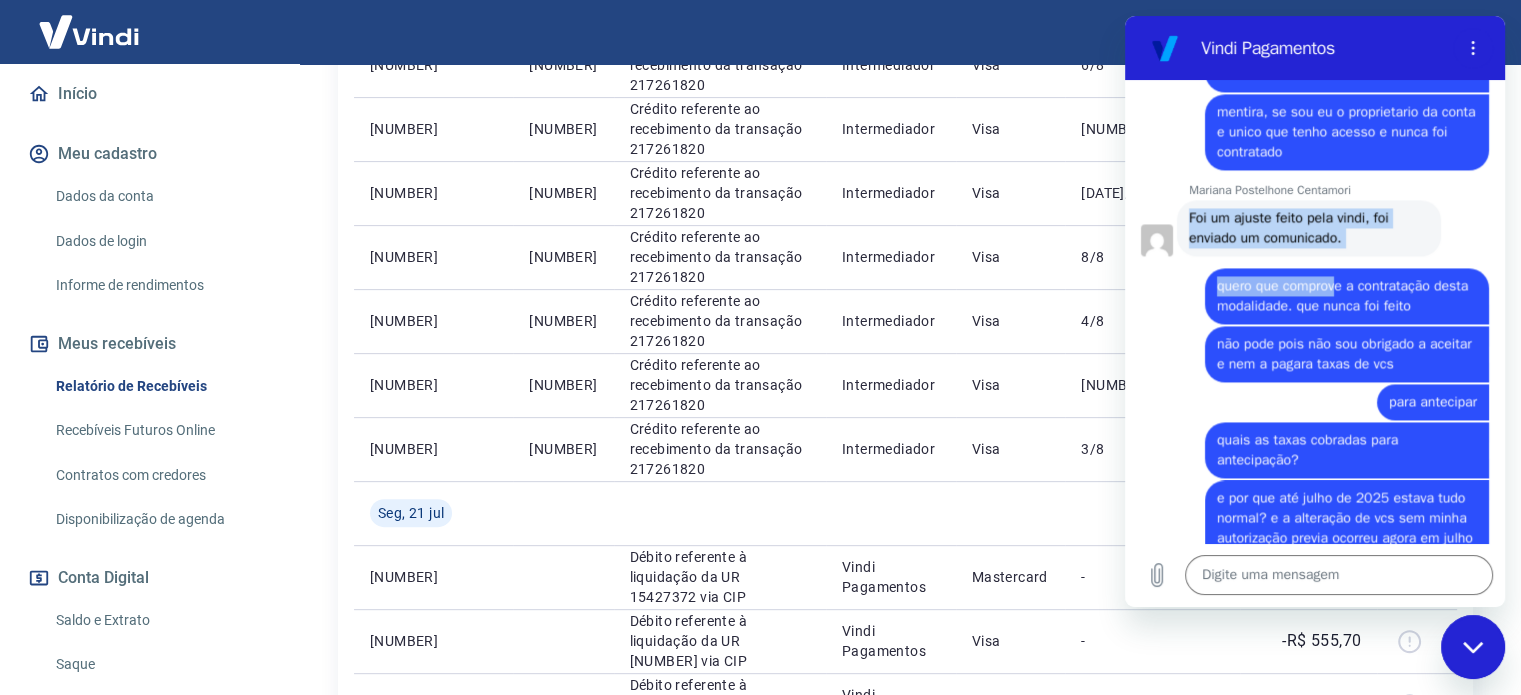 drag, startPoint x: 1179, startPoint y: 297, endPoint x: 1341, endPoint y: 357, distance: 172.75417 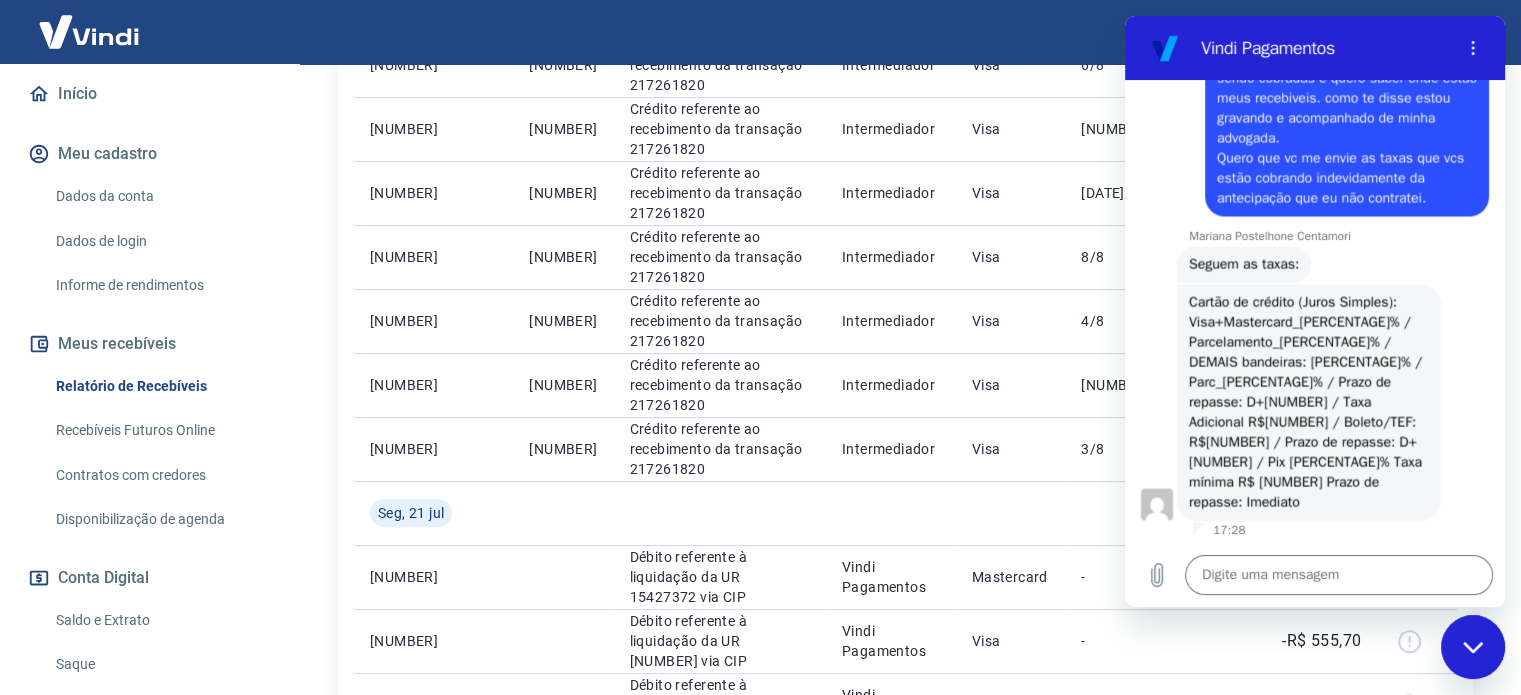 scroll, scrollTop: 3909, scrollLeft: 0, axis: vertical 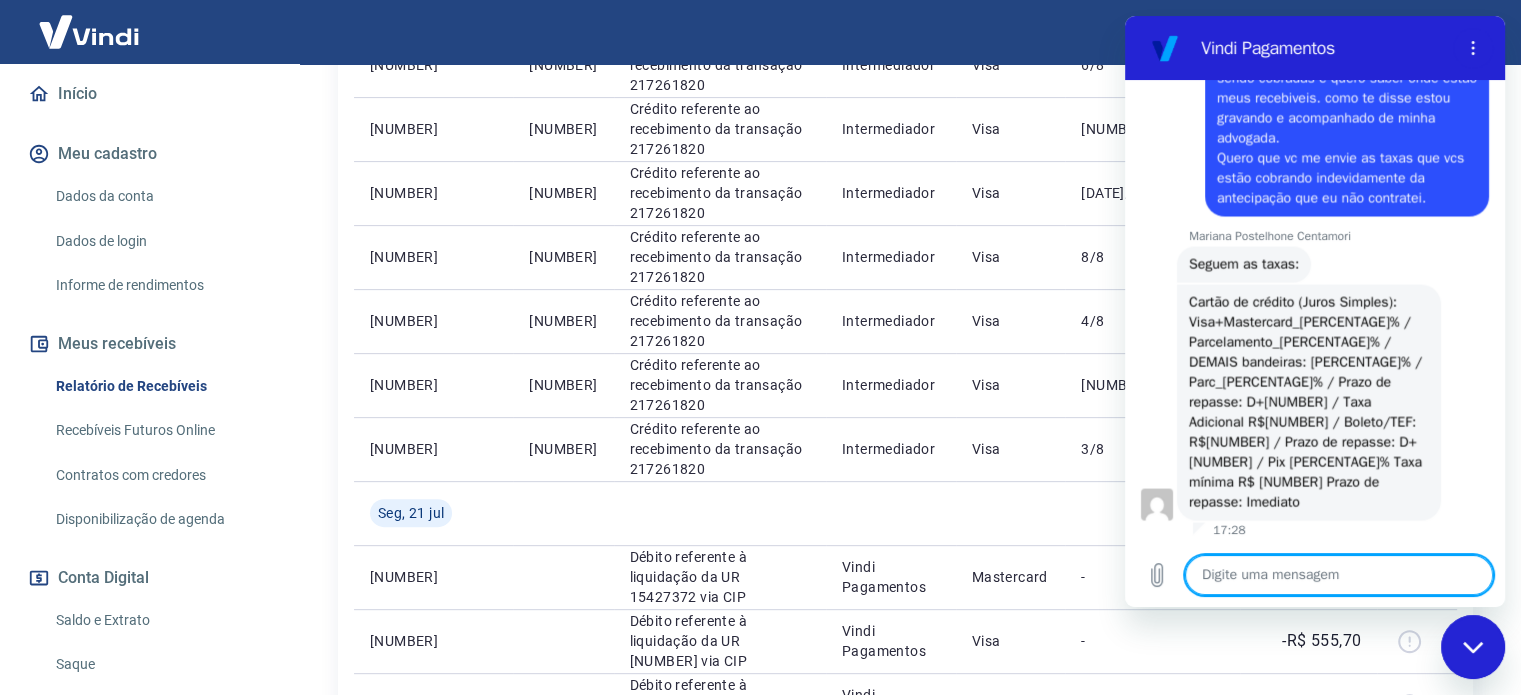 click at bounding box center [1339, 575] 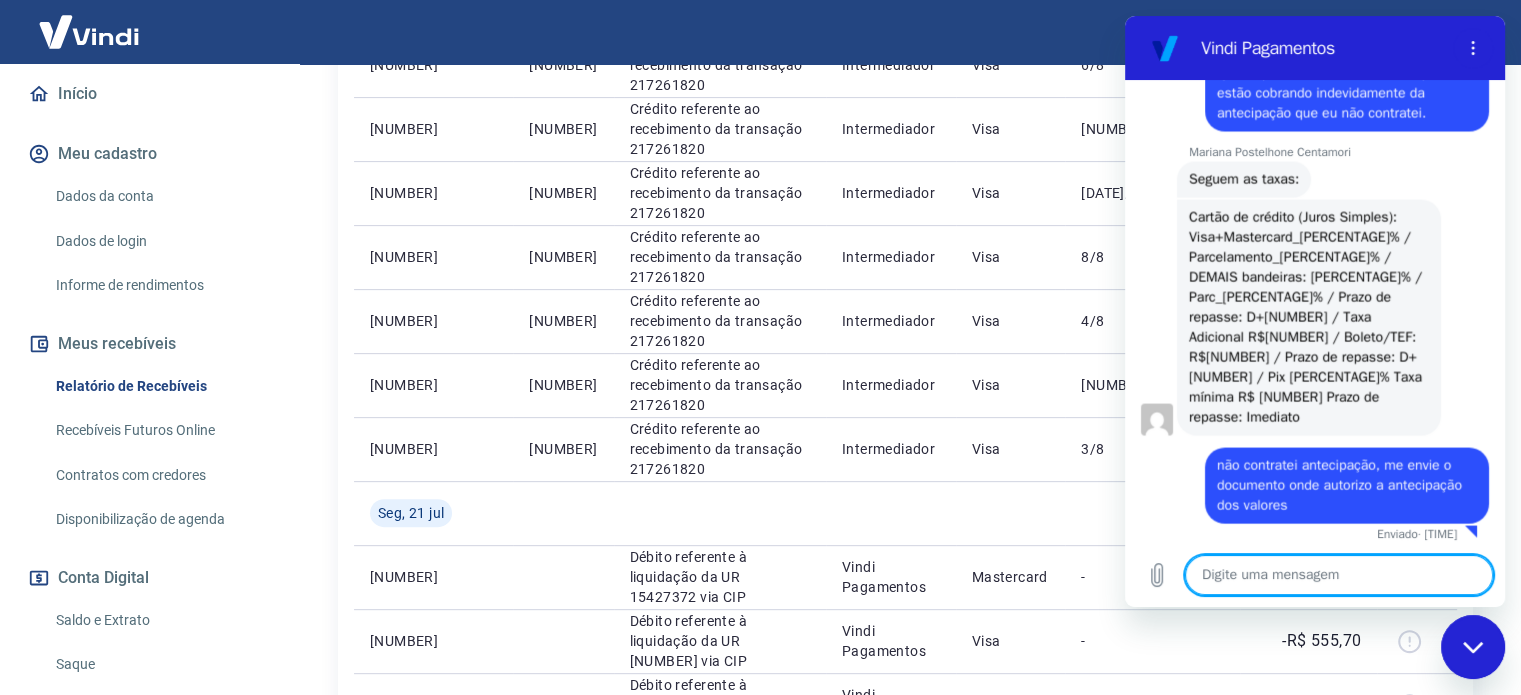 scroll, scrollTop: 3997, scrollLeft: 0, axis: vertical 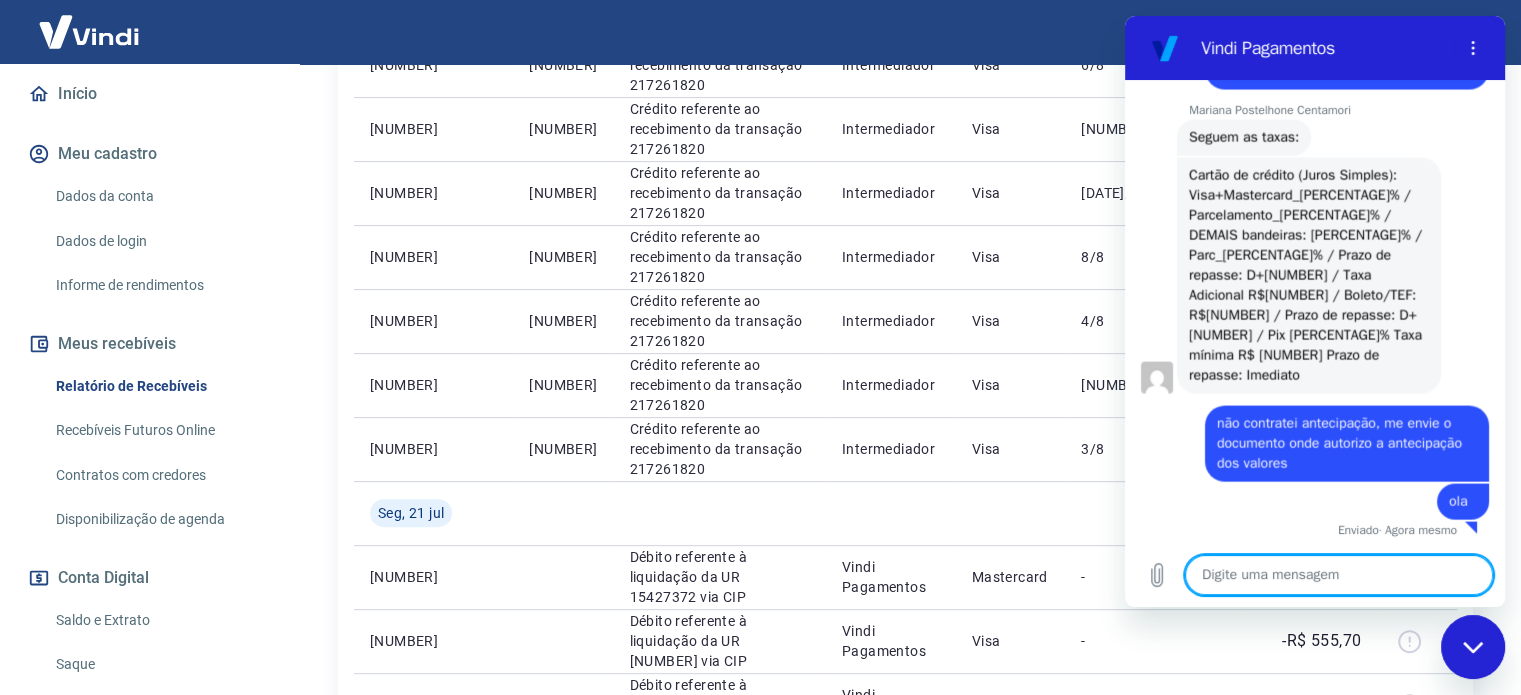 click at bounding box center (1339, 575) 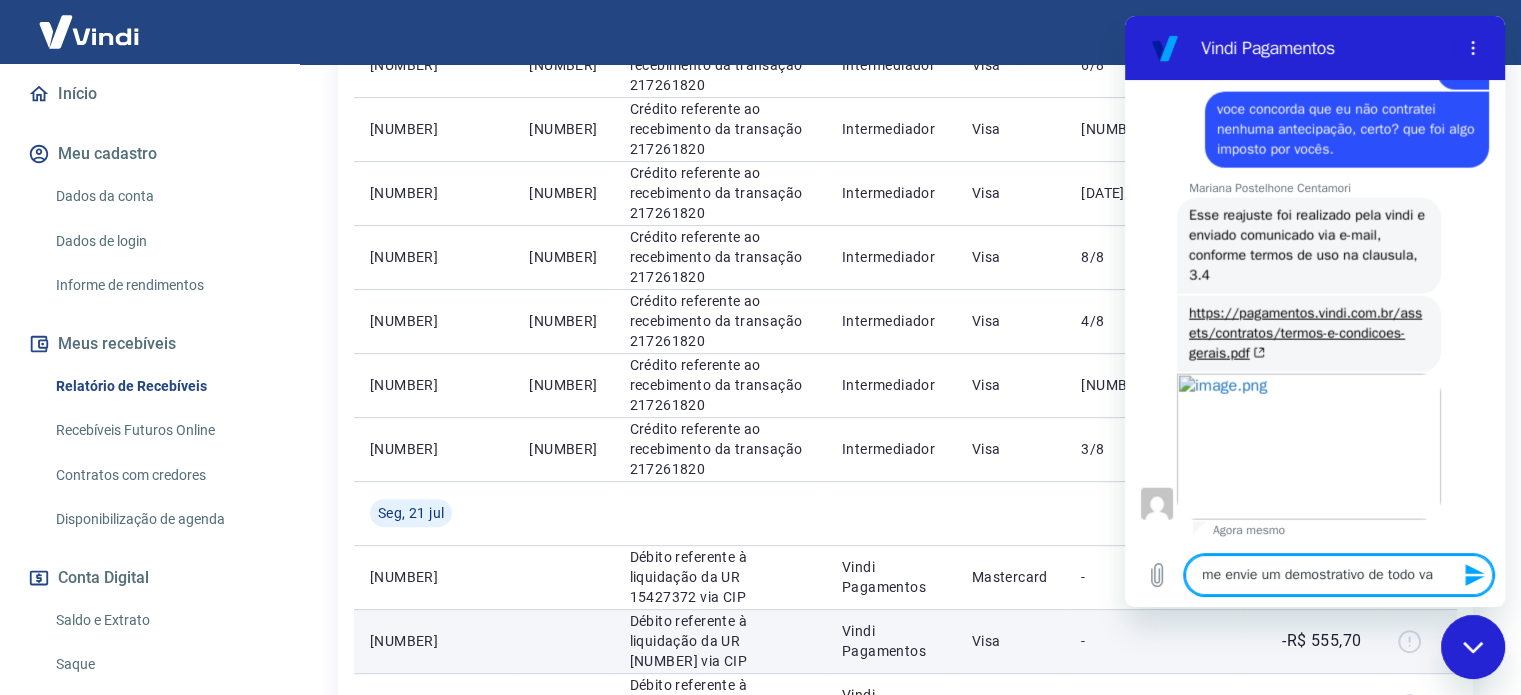 scroll, scrollTop: 4465, scrollLeft: 0, axis: vertical 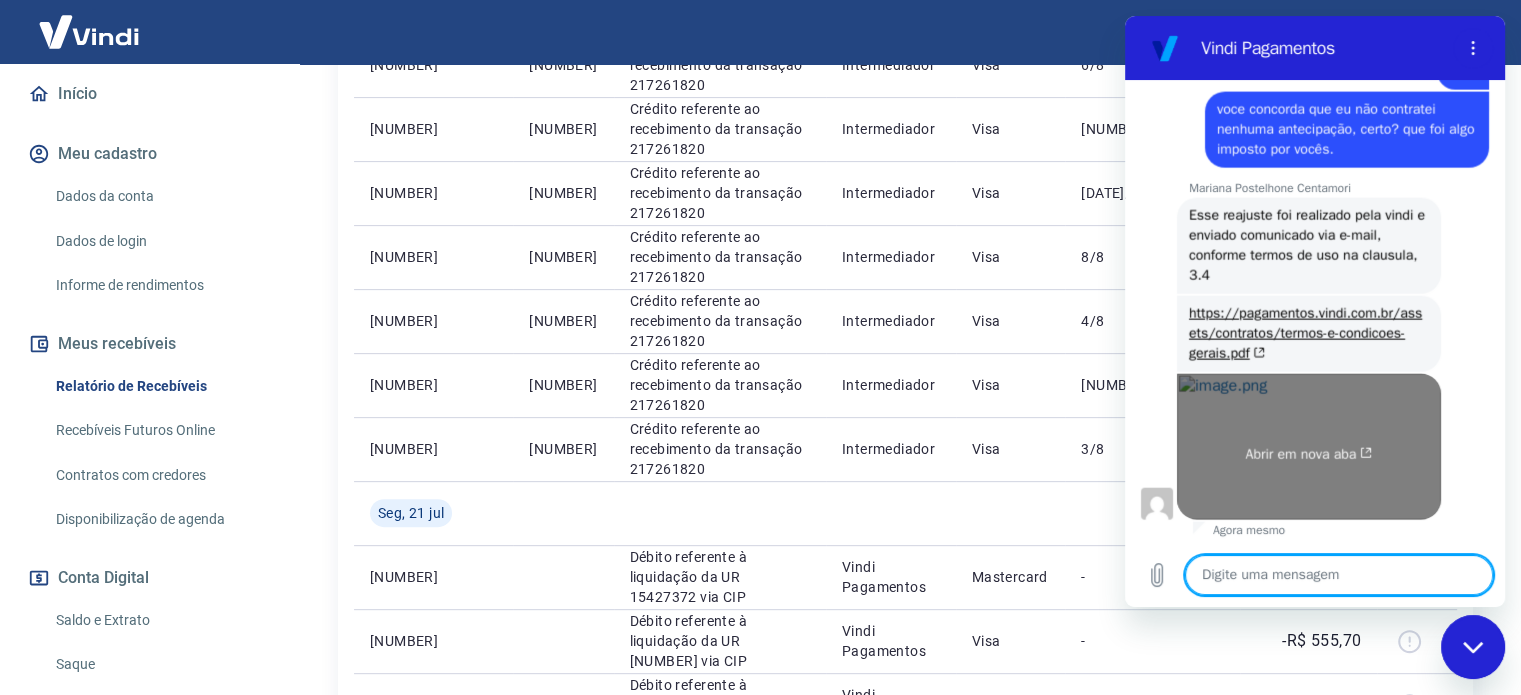 click on "Abrir em nova aba" at bounding box center [1309, 447] 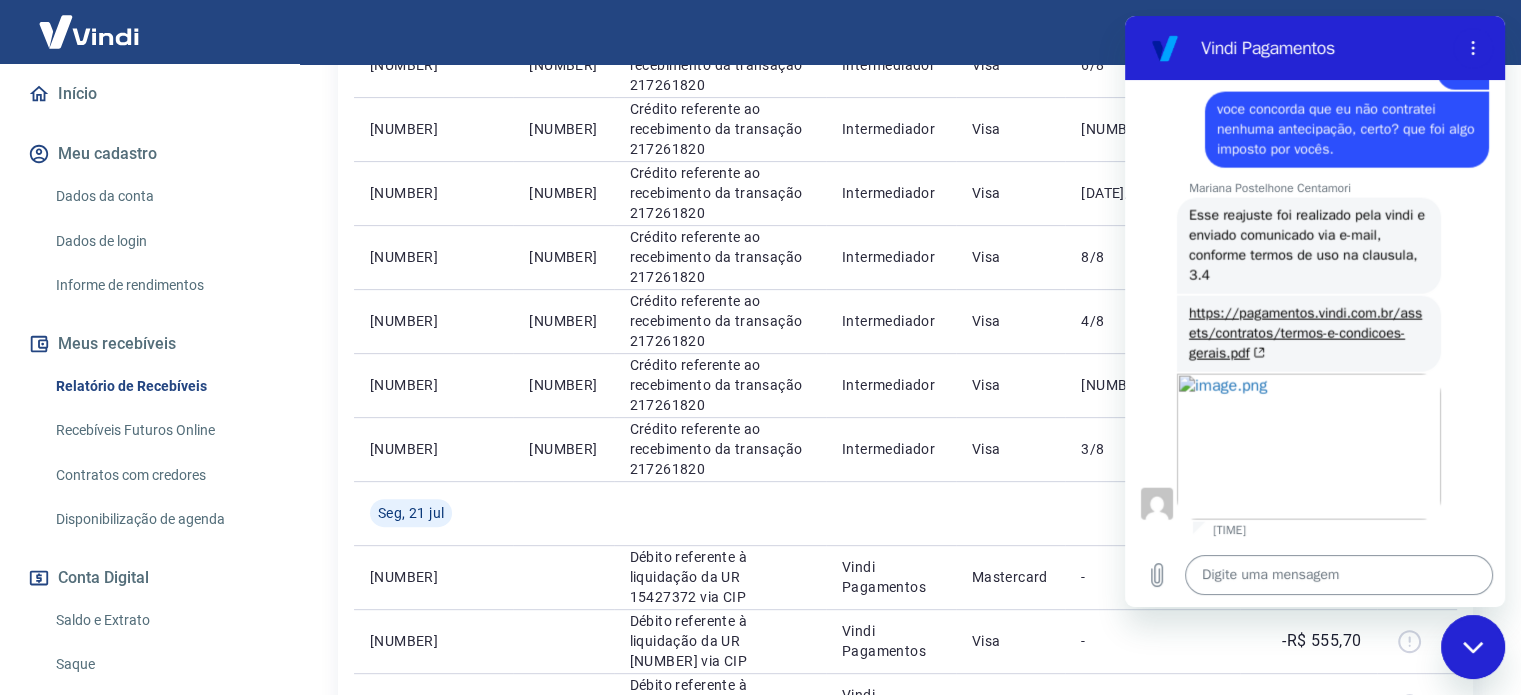 click at bounding box center [1339, 575] 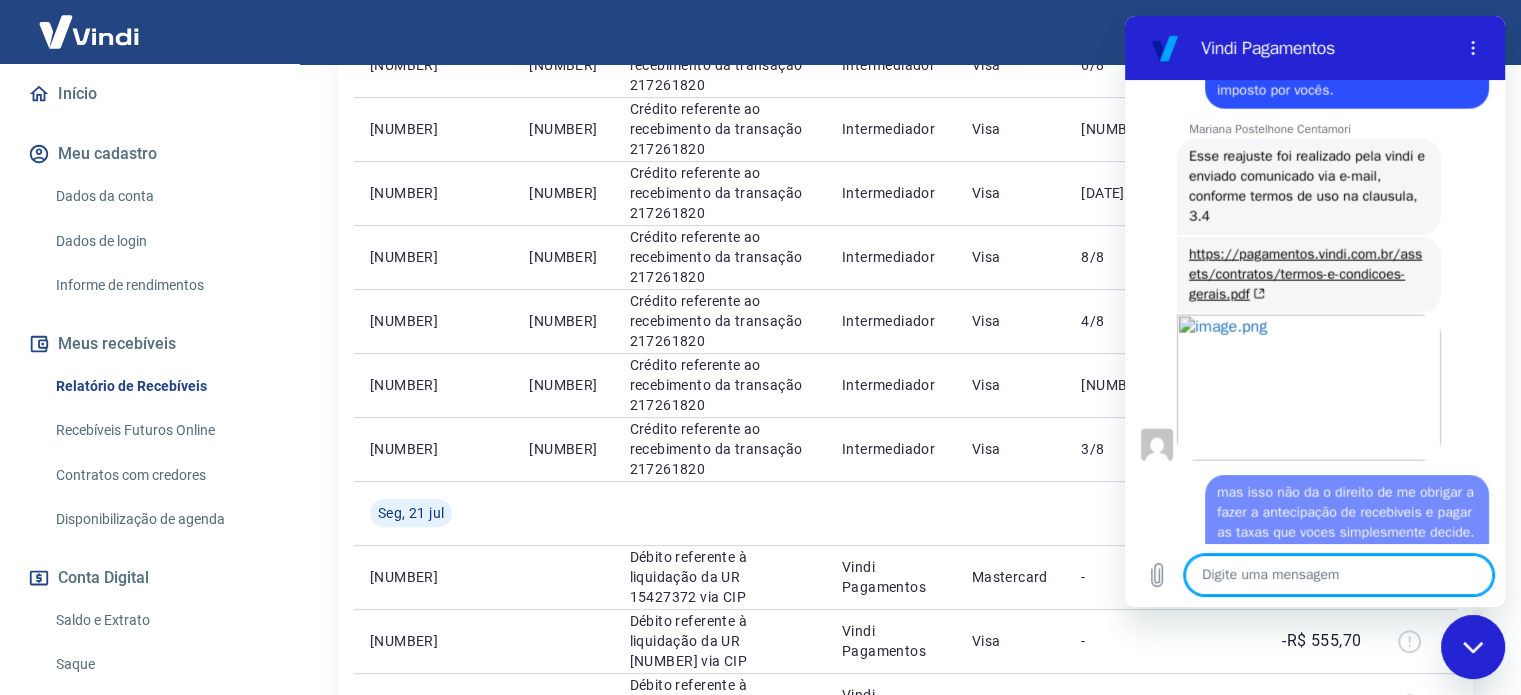 scroll, scrollTop: 0, scrollLeft: 0, axis: both 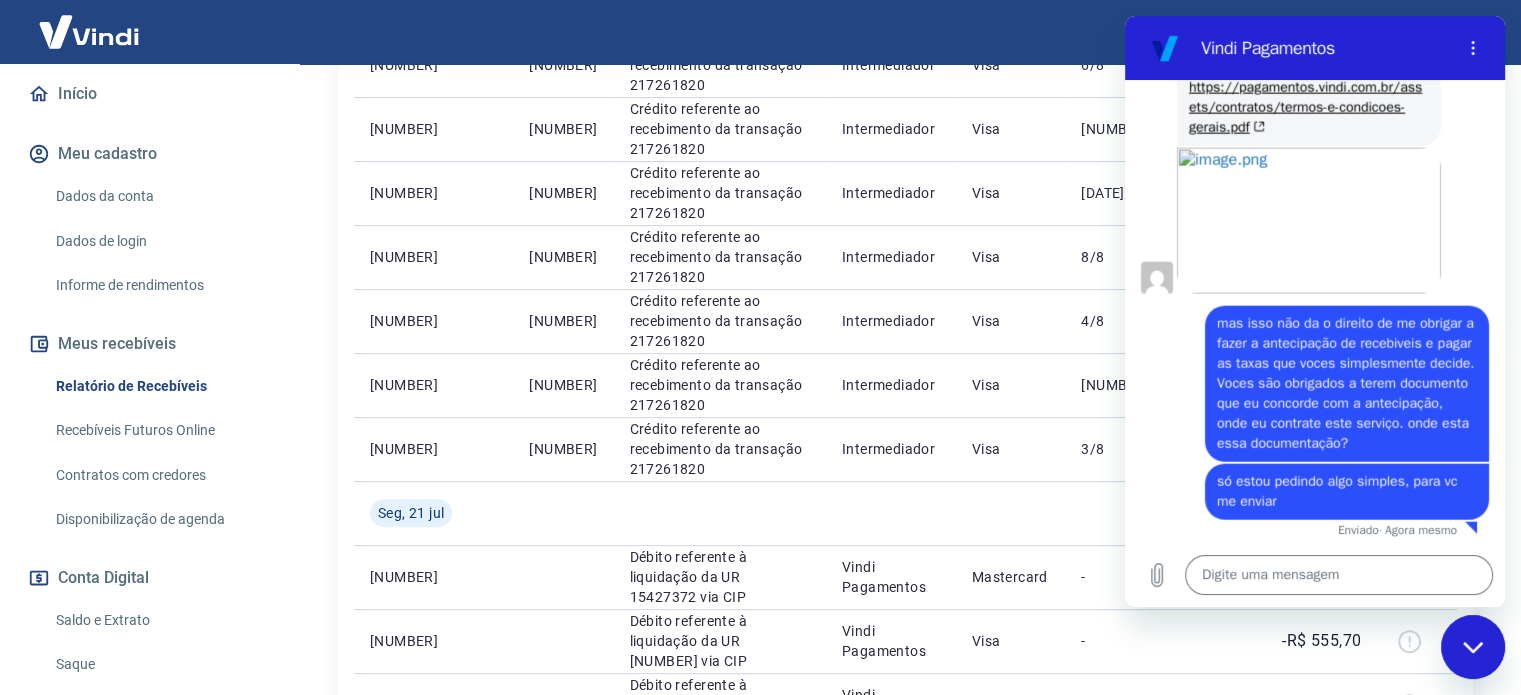 drag, startPoint x: 1313, startPoint y: 316, endPoint x: 1464, endPoint y: 201, distance: 189.80516 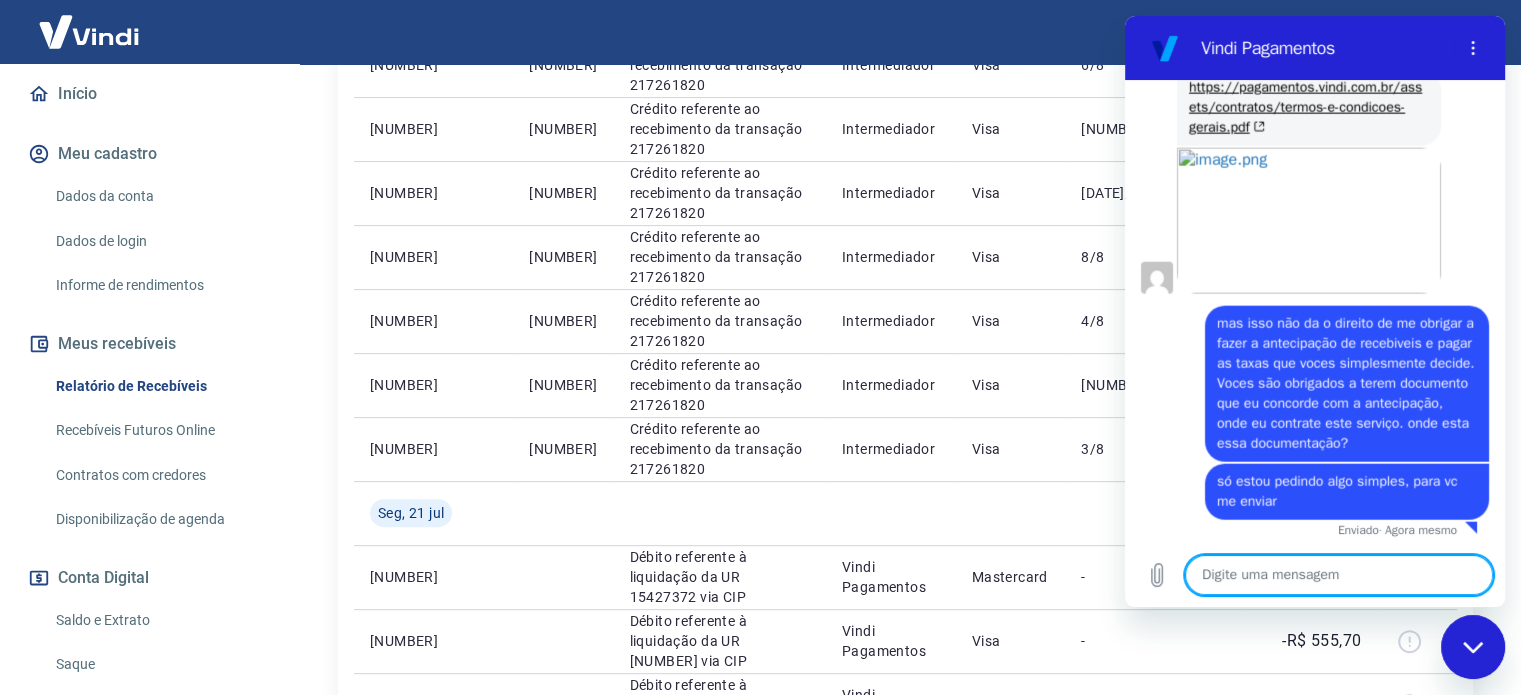 click at bounding box center [1339, 575] 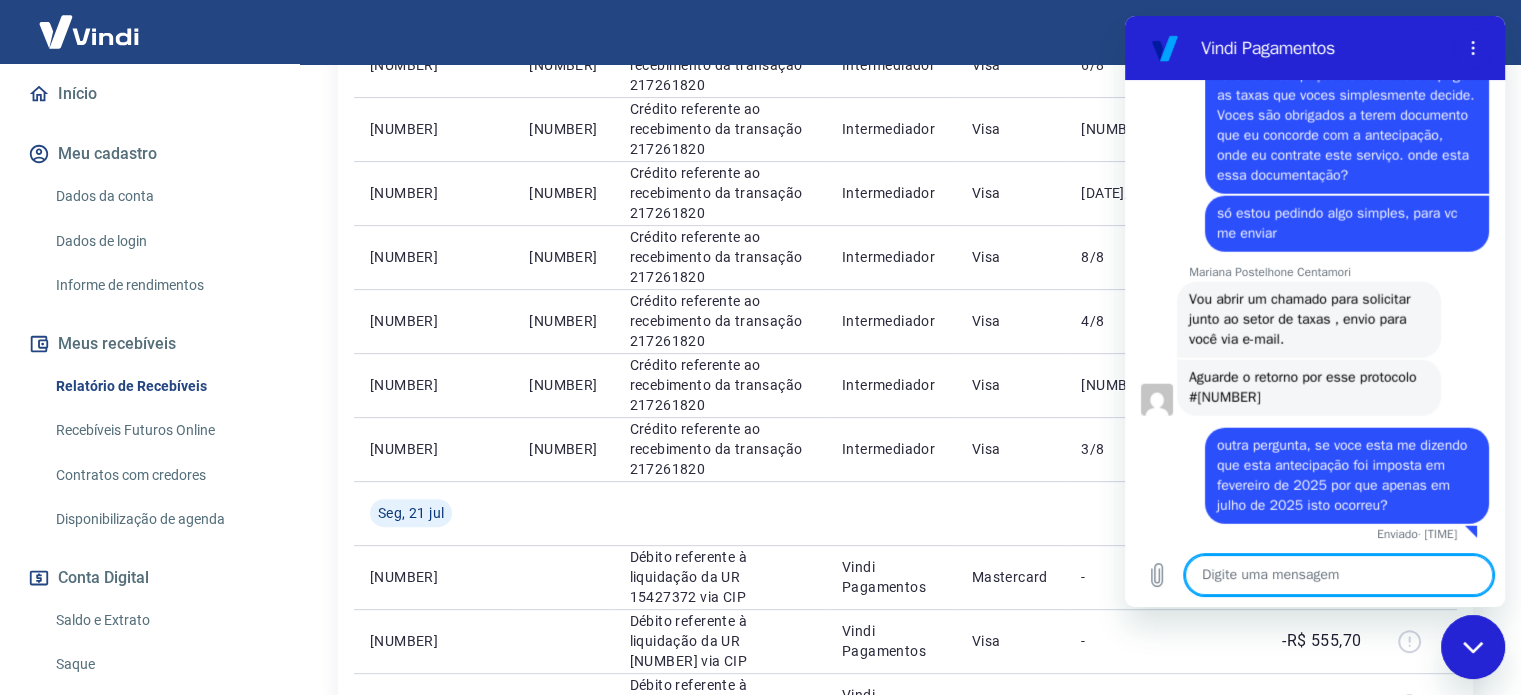 scroll, scrollTop: 4984, scrollLeft: 0, axis: vertical 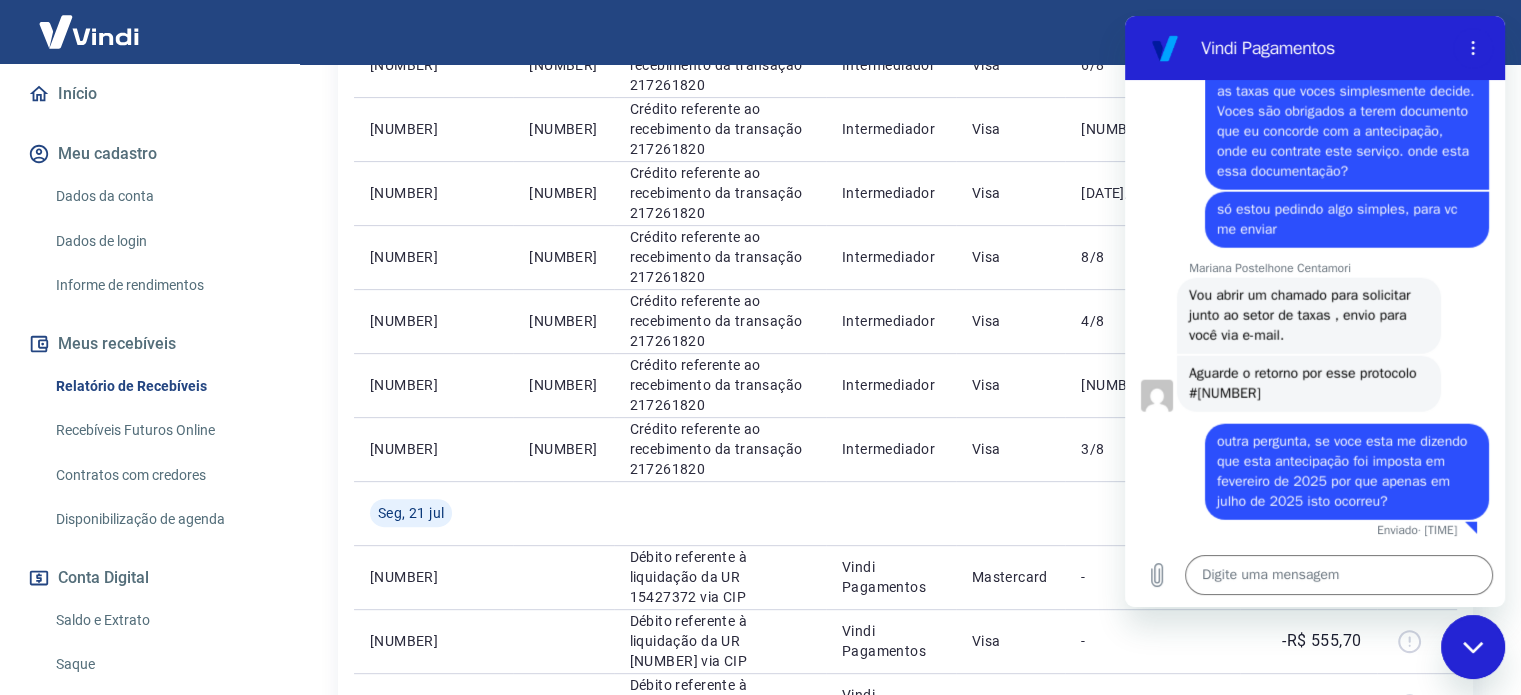 drag, startPoint x: 1243, startPoint y: 369, endPoint x: 1365, endPoint y: 387, distance: 123.32072 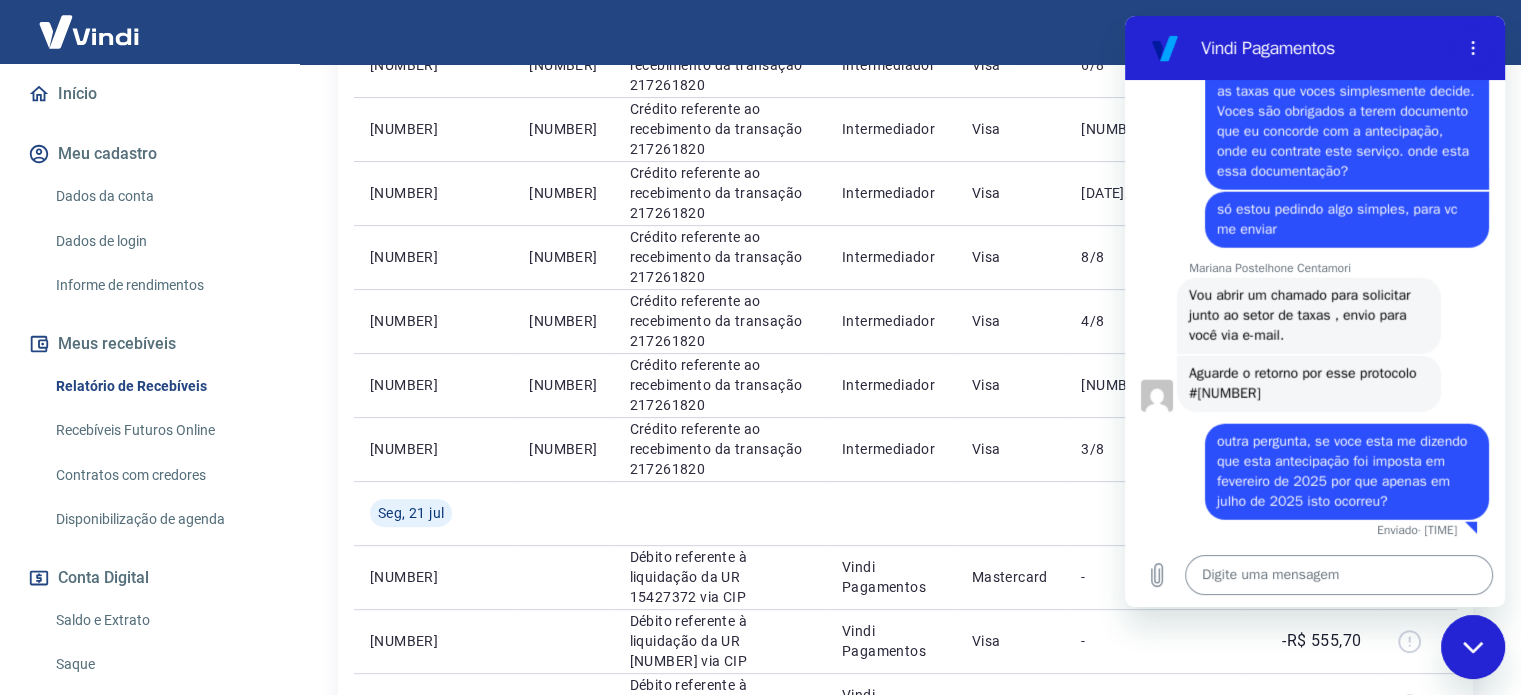 click at bounding box center (1339, 575) 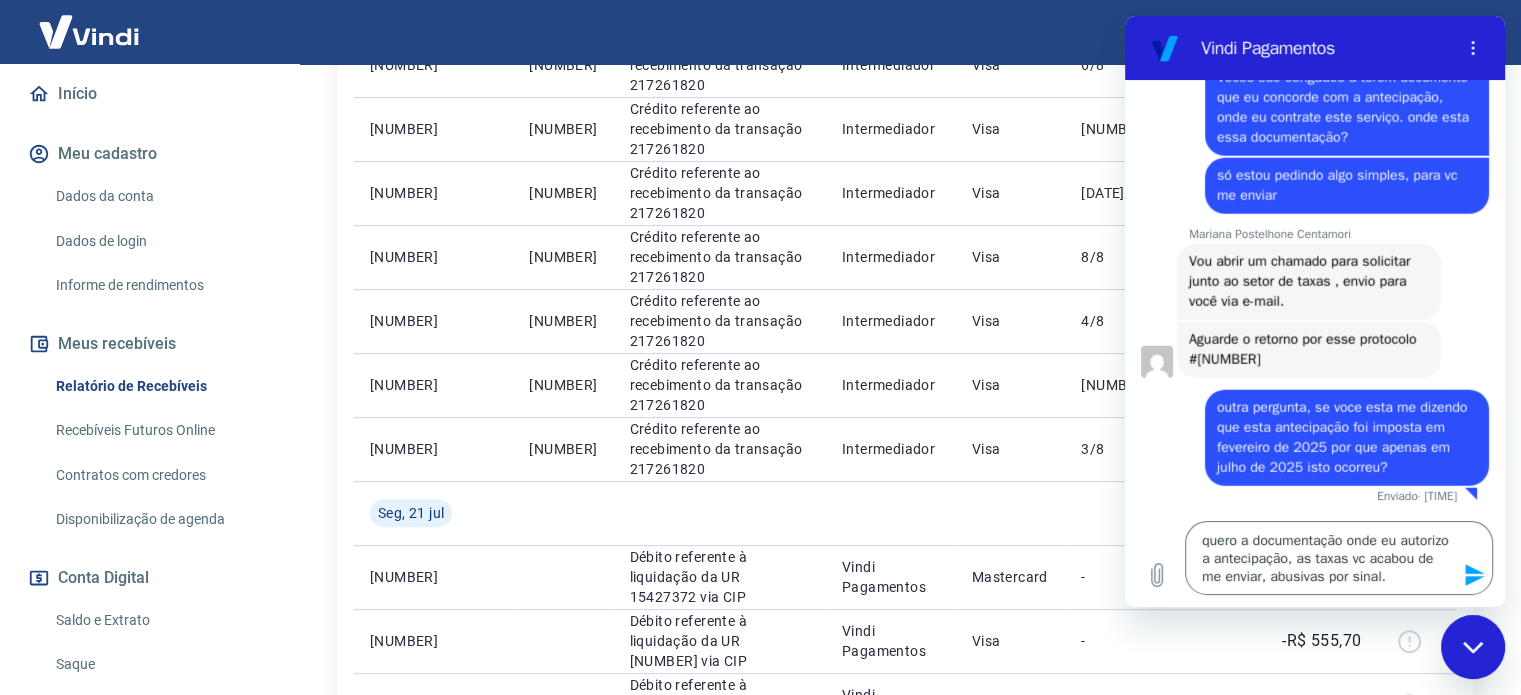 click 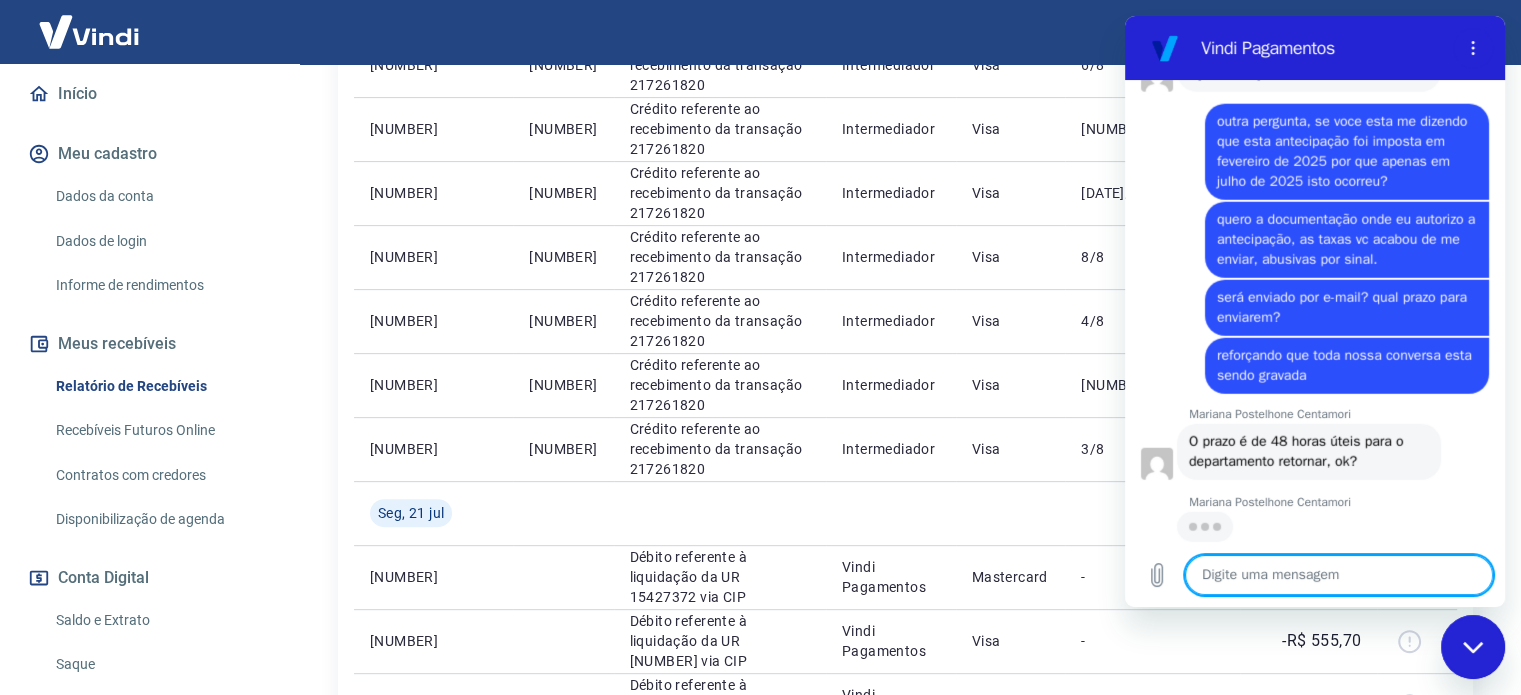 scroll, scrollTop: 5321, scrollLeft: 0, axis: vertical 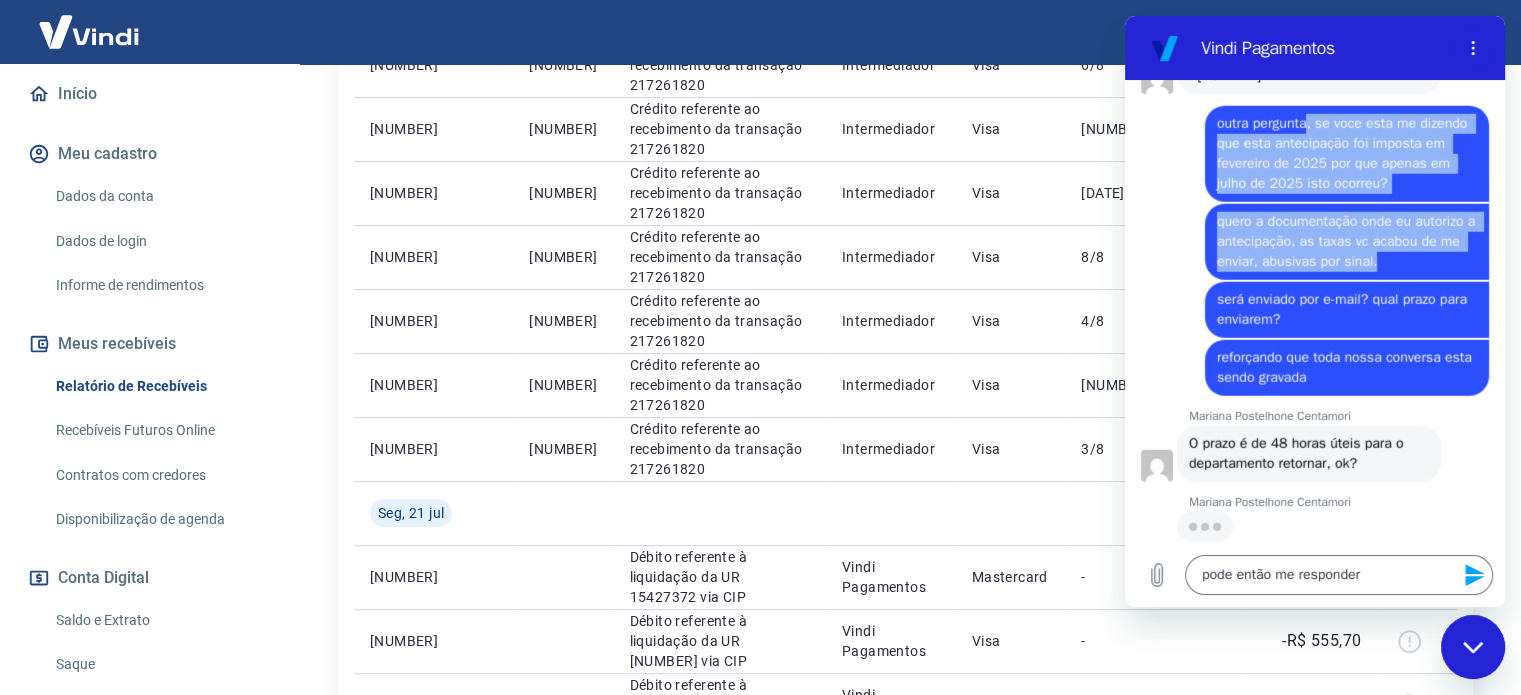 drag, startPoint x: 1309, startPoint y: 108, endPoint x: 1405, endPoint y: 262, distance: 181.47176 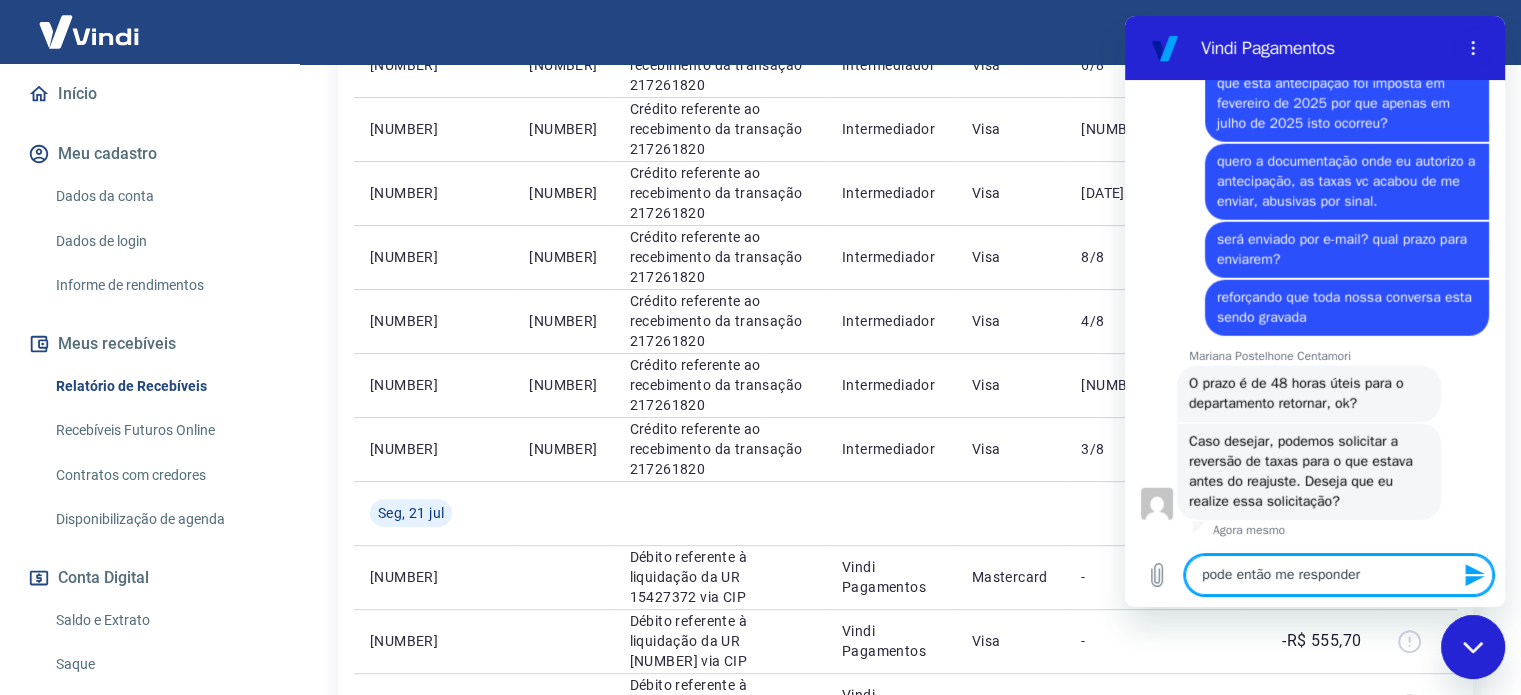 scroll, scrollTop: 5181, scrollLeft: 0, axis: vertical 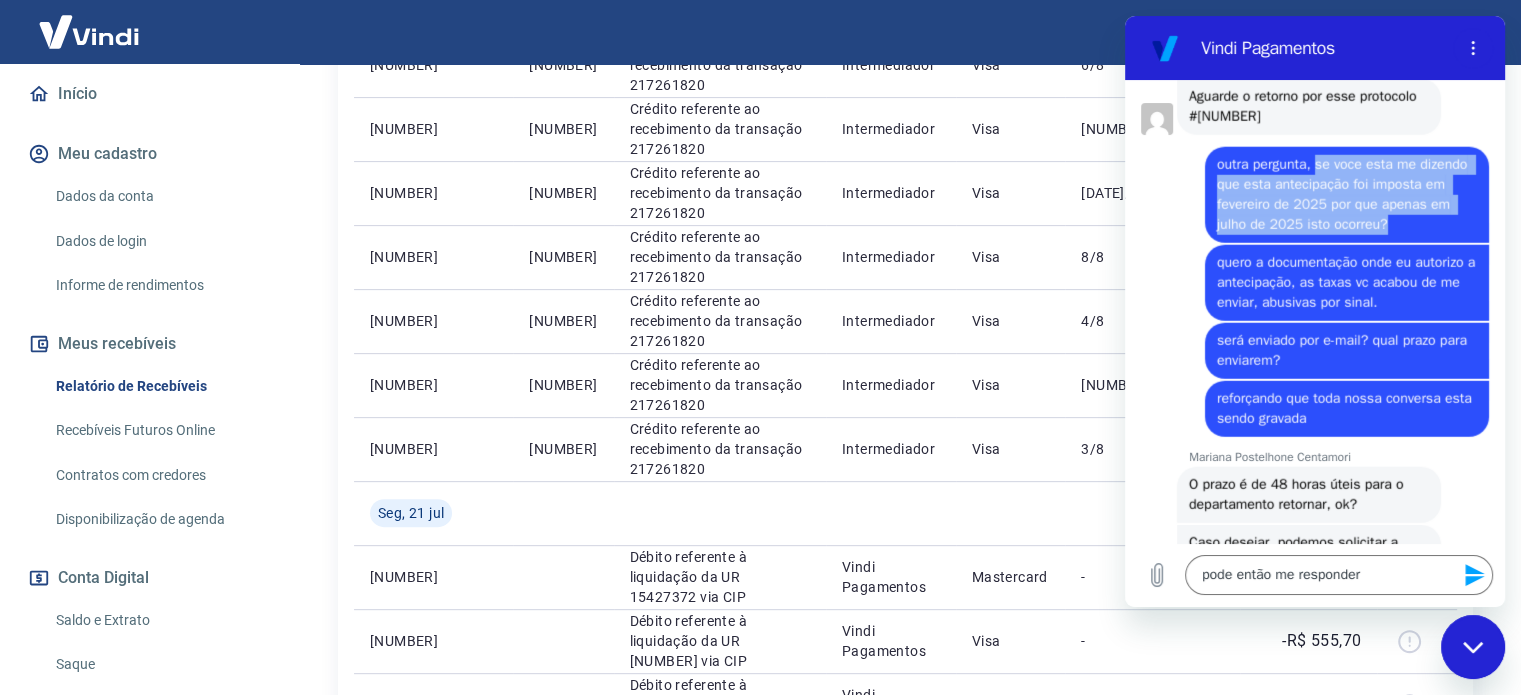 drag, startPoint x: 1316, startPoint y: 247, endPoint x: 1458, endPoint y: 309, distance: 154.94514 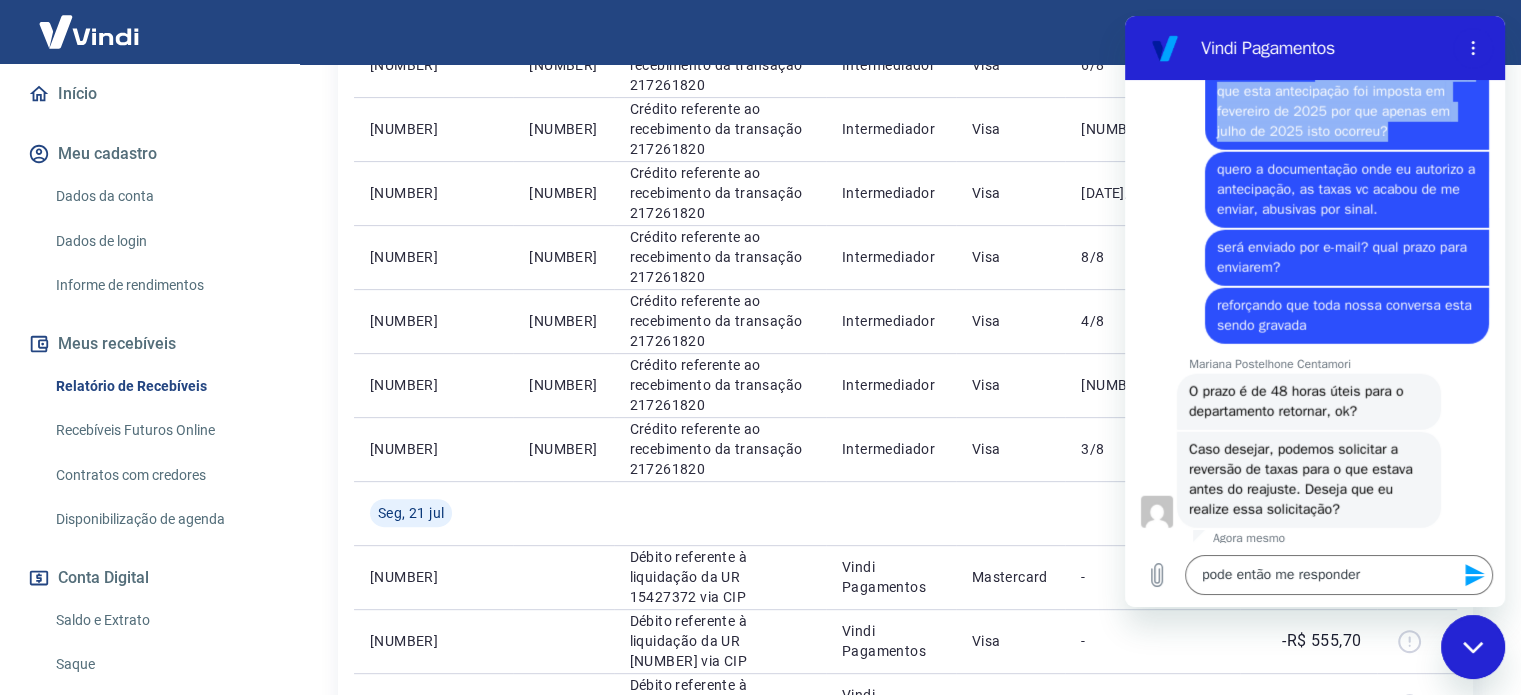 scroll, scrollTop: 5381, scrollLeft: 0, axis: vertical 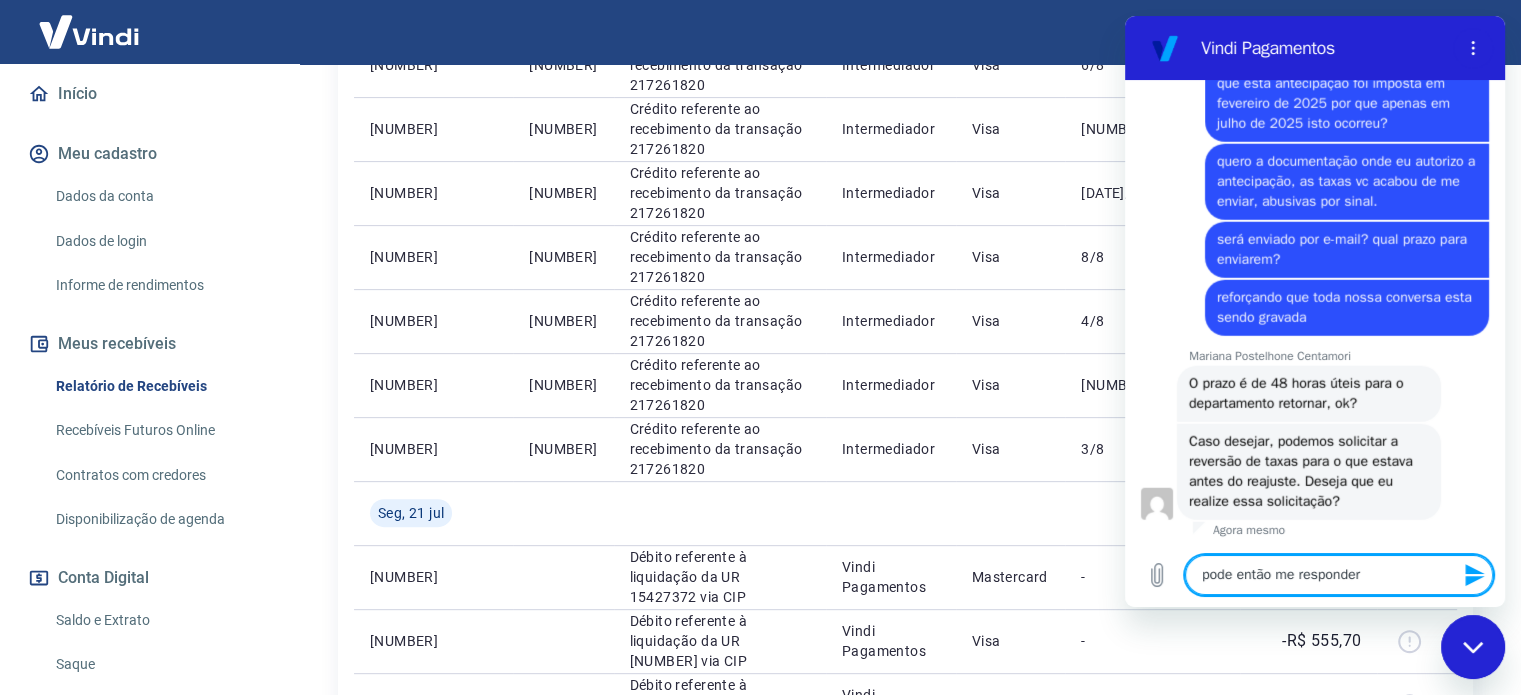 click on "pode então me responder" at bounding box center [1339, 575] 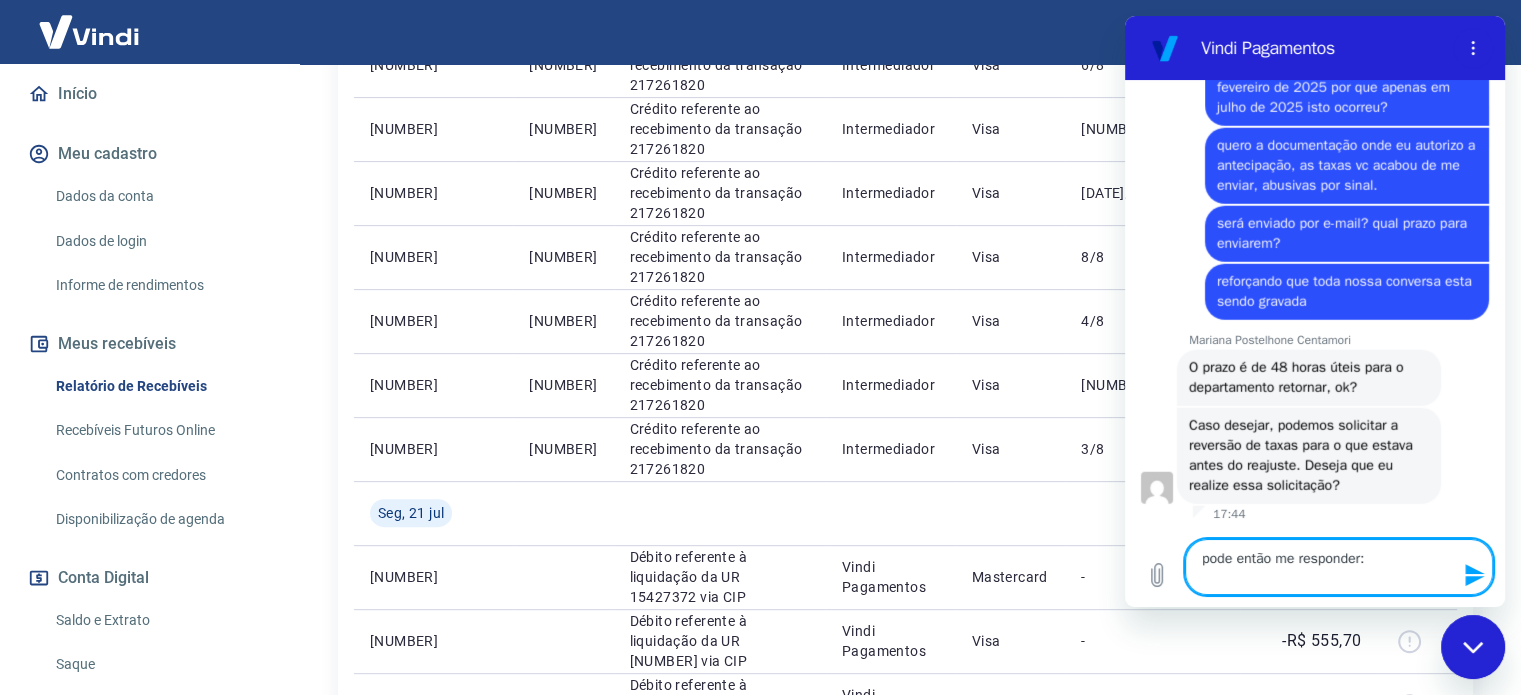 paste on "se voce esta me dizendo que esta antecipação foi imposta em fevereiro de [YEAR] por que apenas em julho de [YEAR] isto ocorreu?" 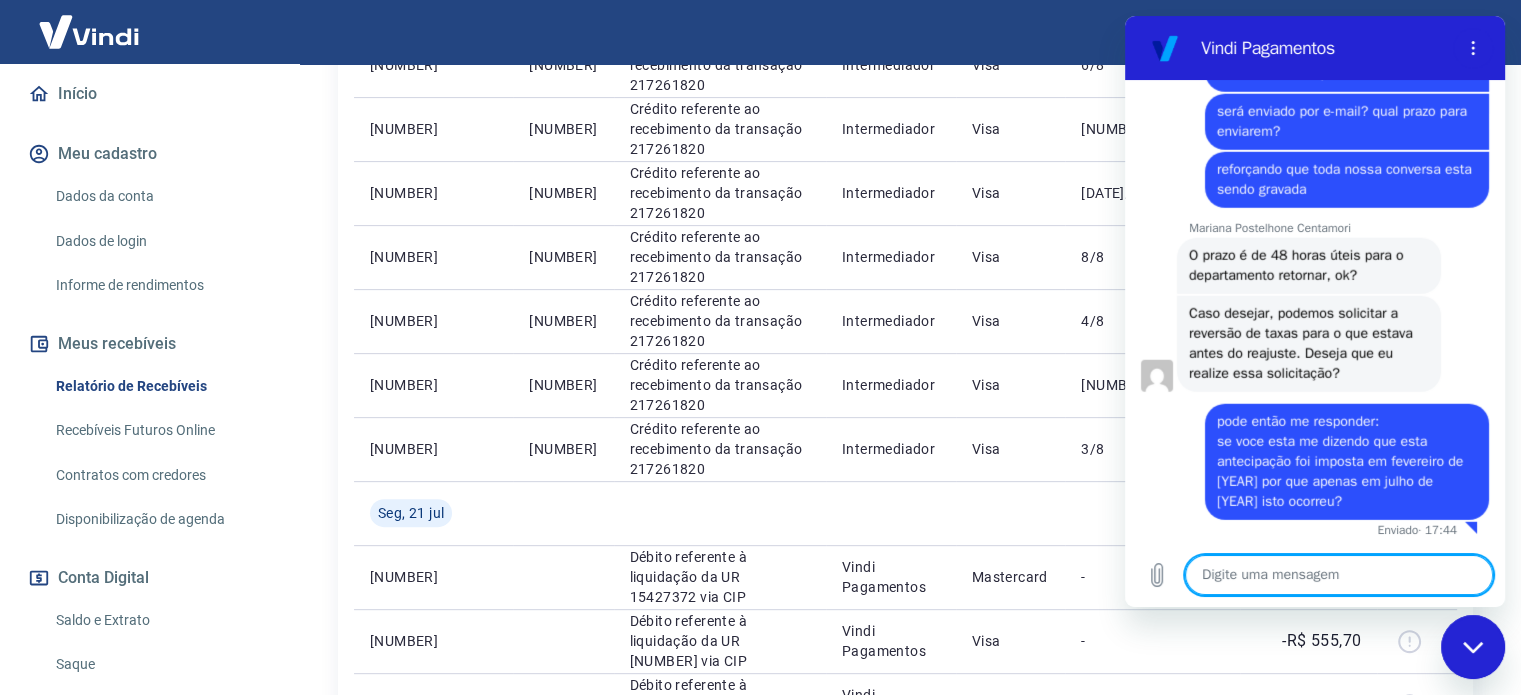 scroll, scrollTop: 5509, scrollLeft: 0, axis: vertical 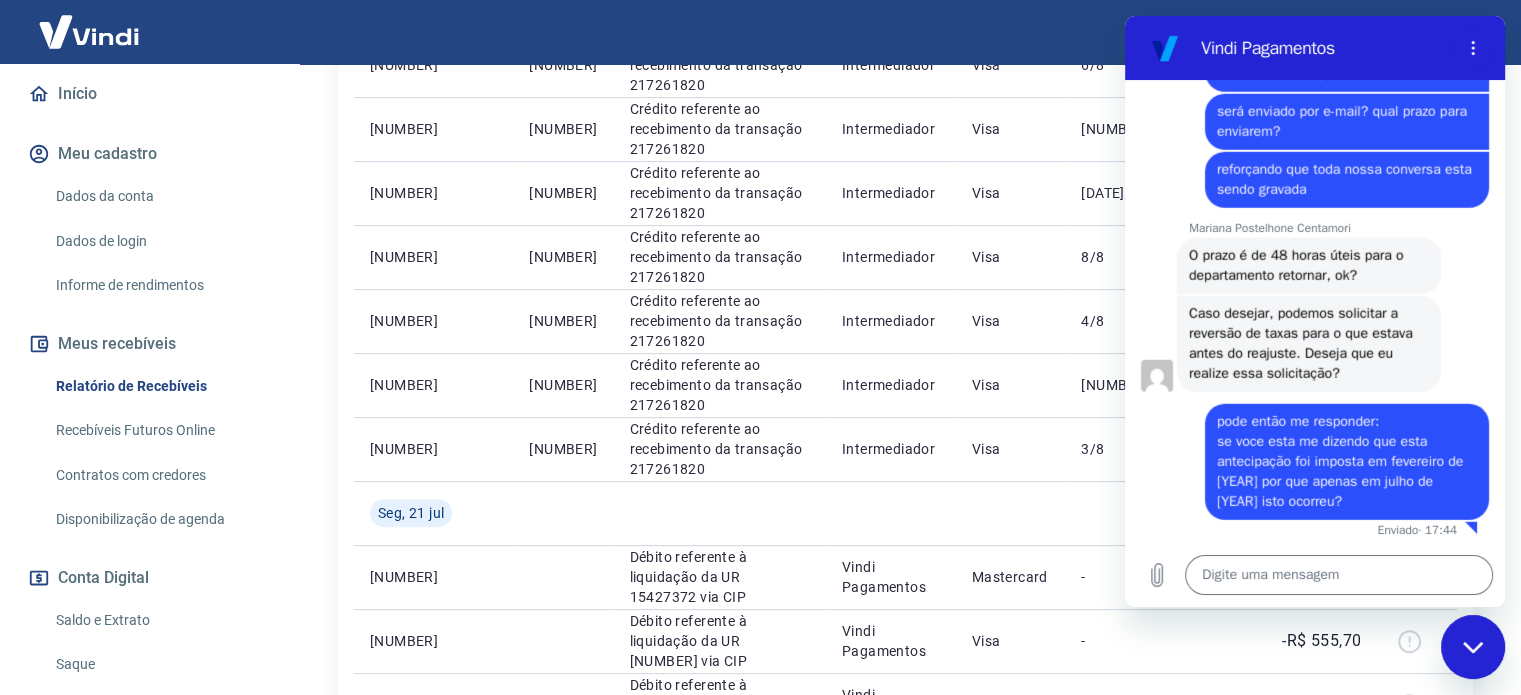 drag, startPoint x: 1395, startPoint y: 351, endPoint x: 1446, endPoint y: 363, distance: 52.392746 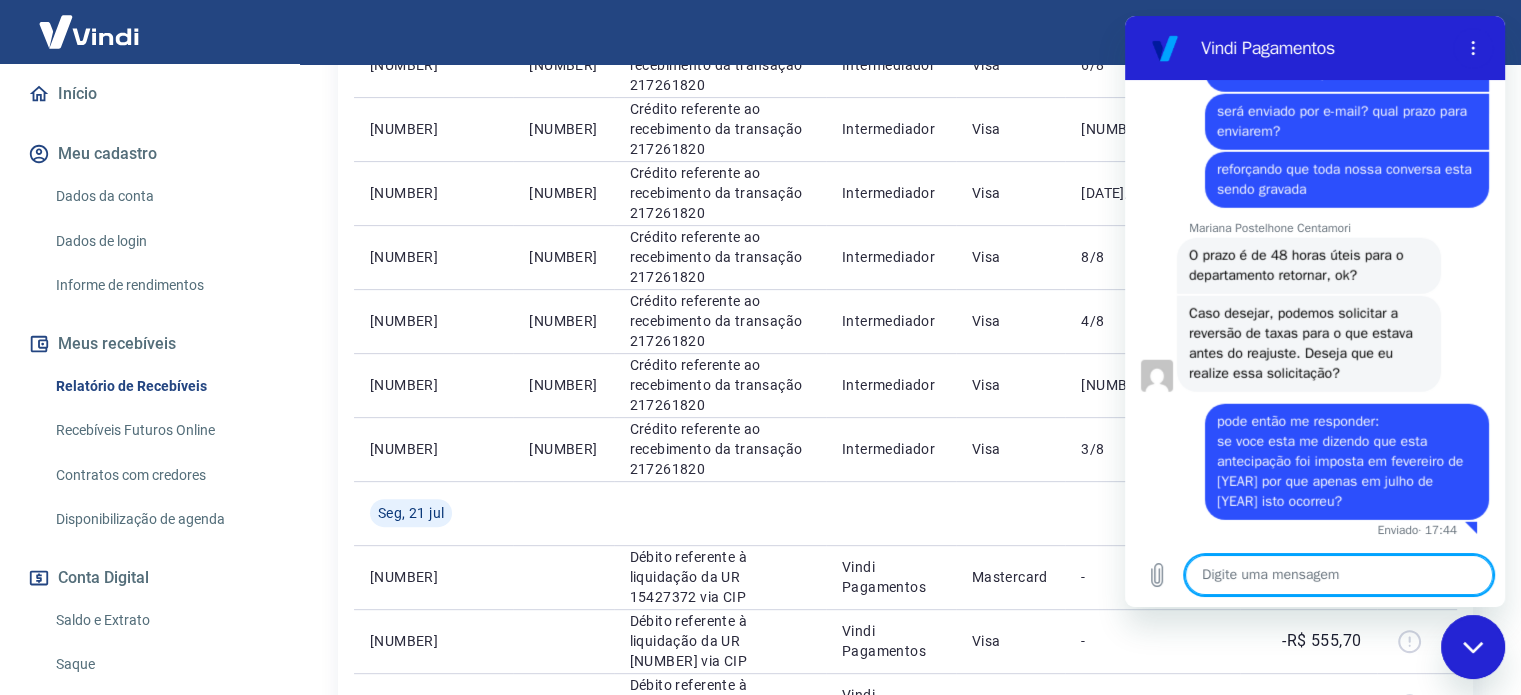 click at bounding box center (1339, 575) 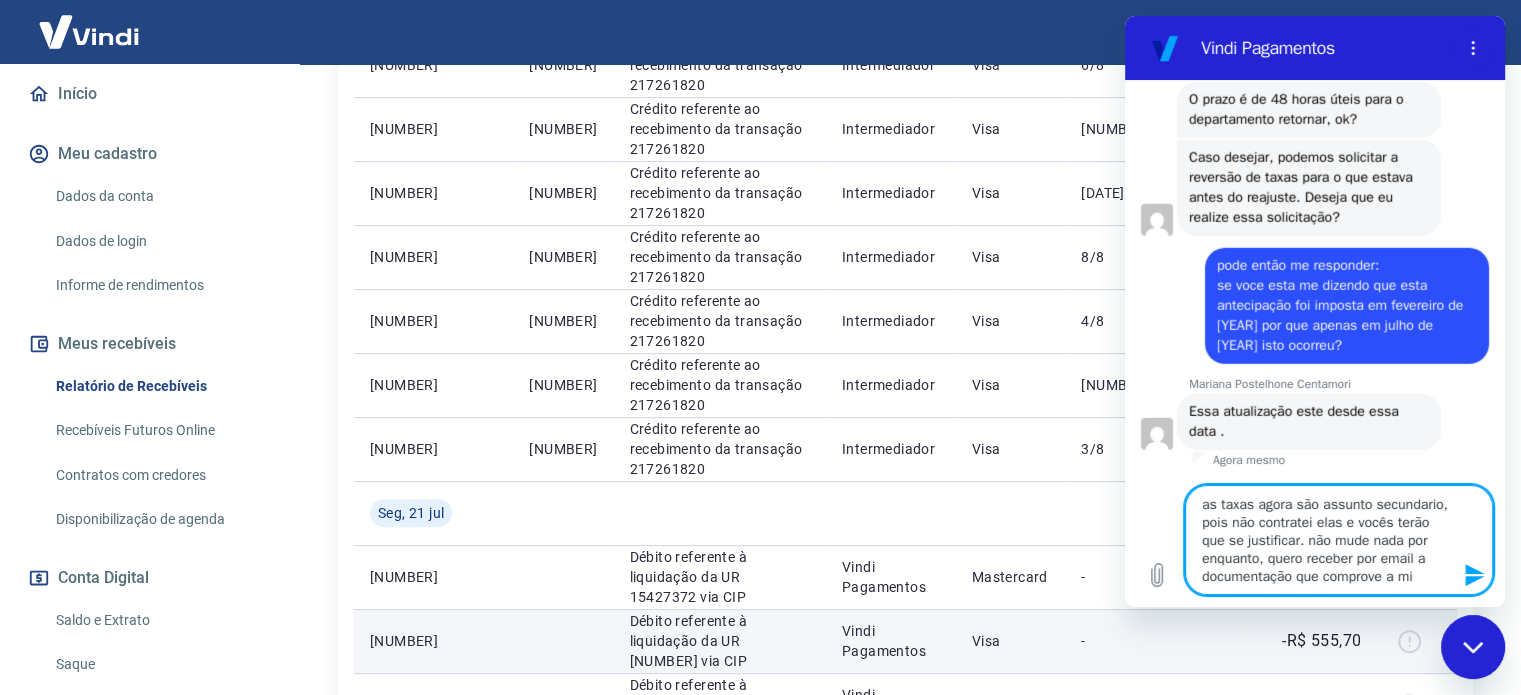 scroll, scrollTop: 5665, scrollLeft: 0, axis: vertical 